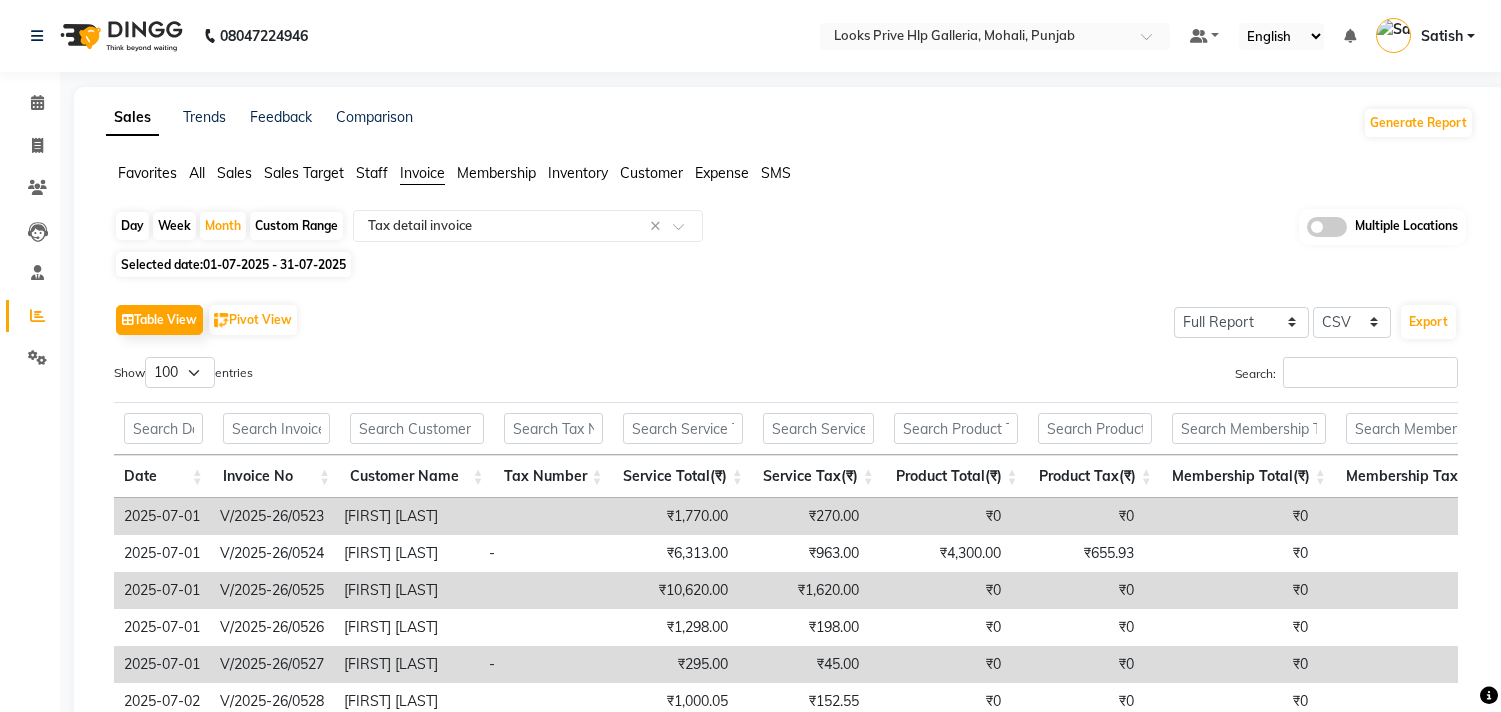 select on "full_report" 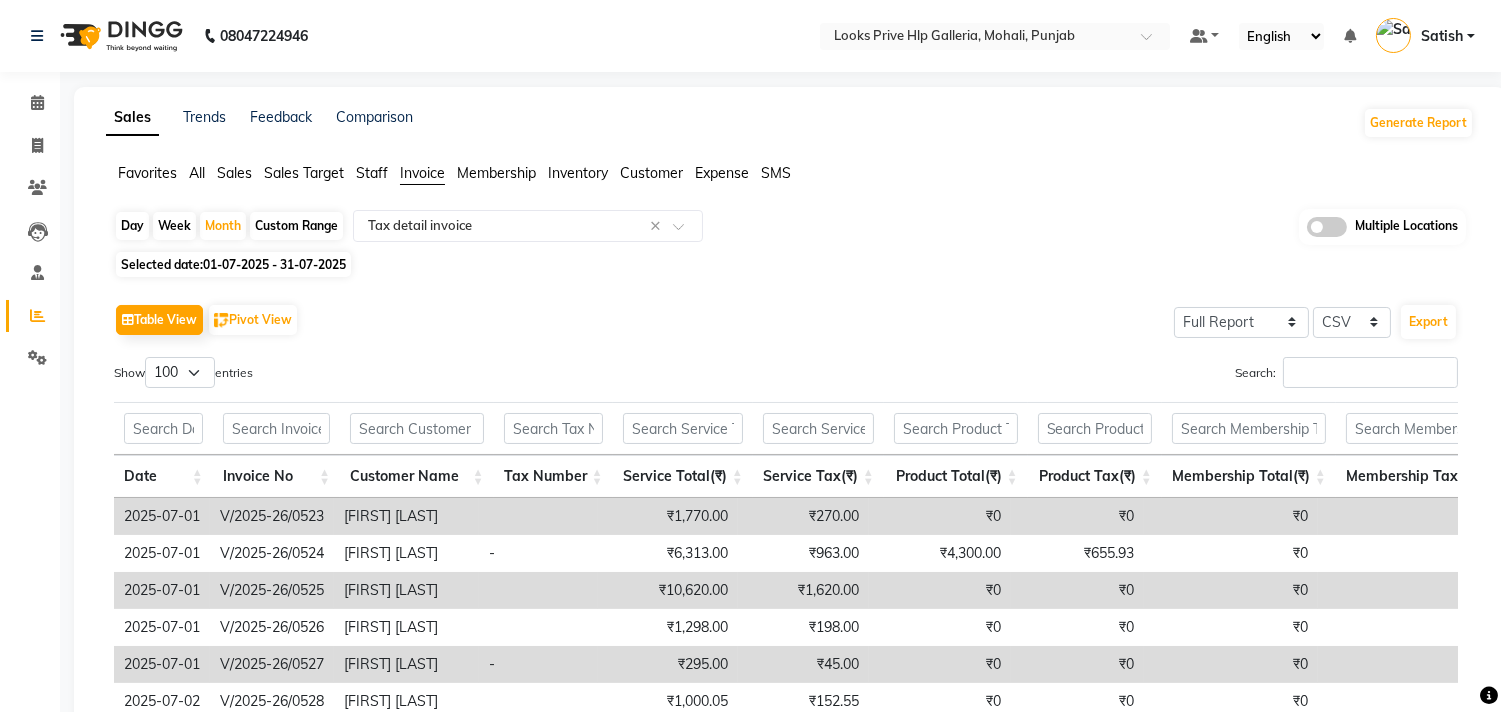 scroll, scrollTop: 0, scrollLeft: 0, axis: both 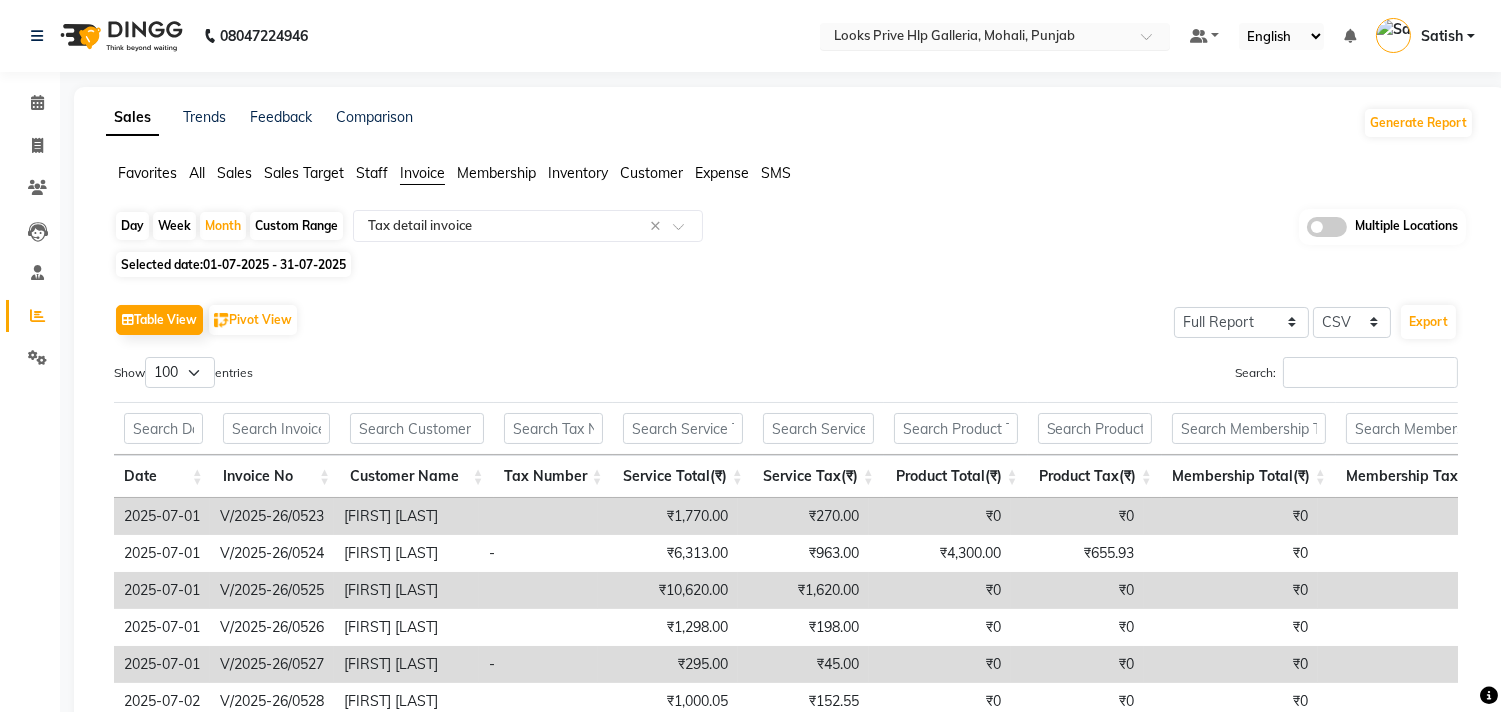 click at bounding box center (975, 38) 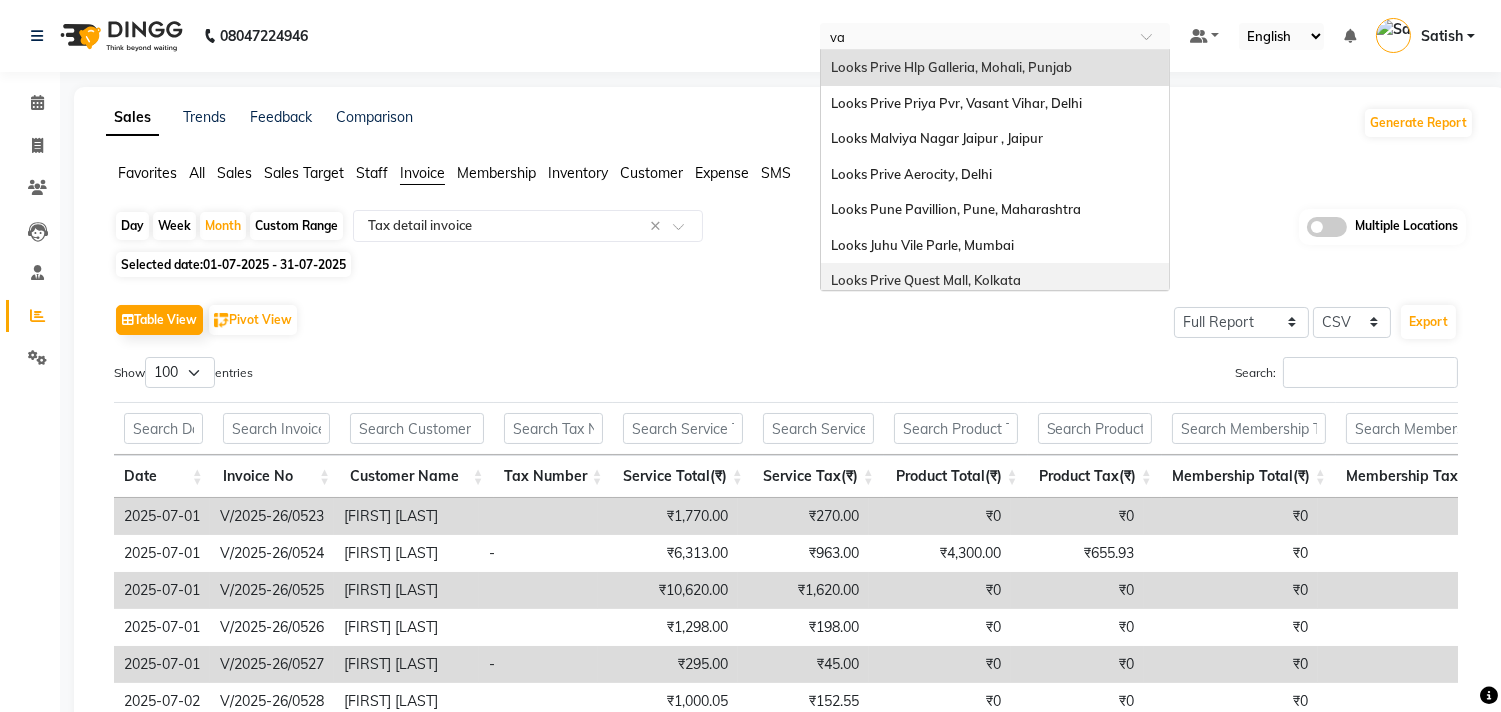 scroll, scrollTop: 0, scrollLeft: 0, axis: both 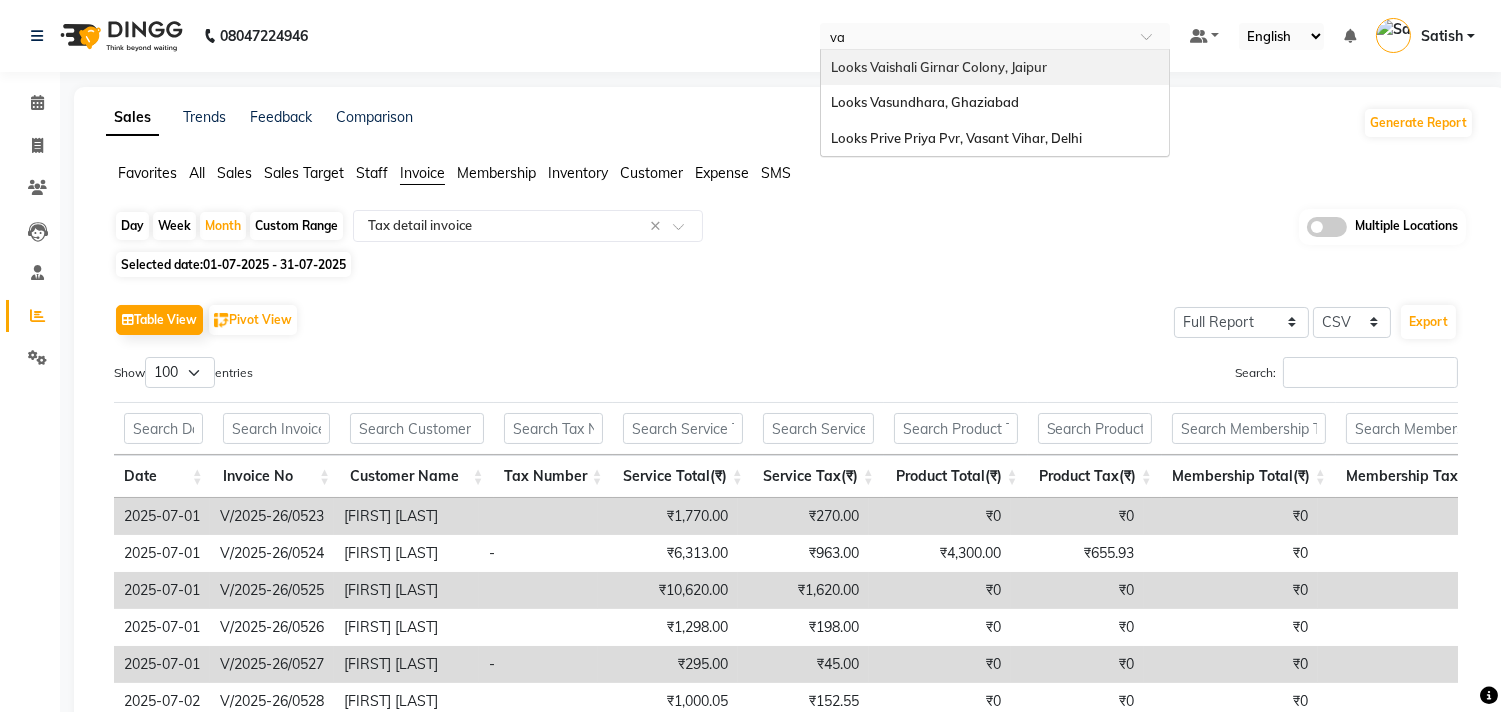 type on "vai" 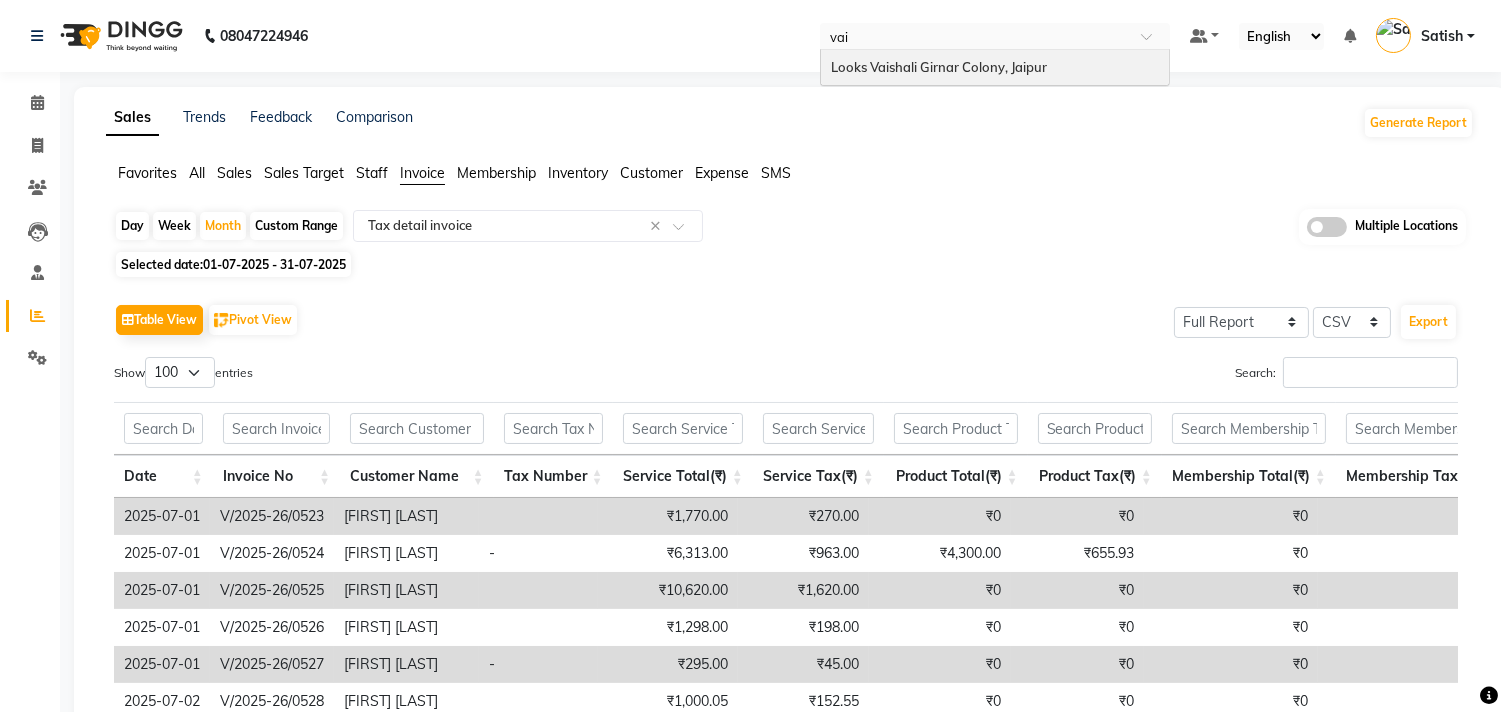 click on "Looks Vaishali Girnar Colony, Jaipur" at bounding box center [939, 67] 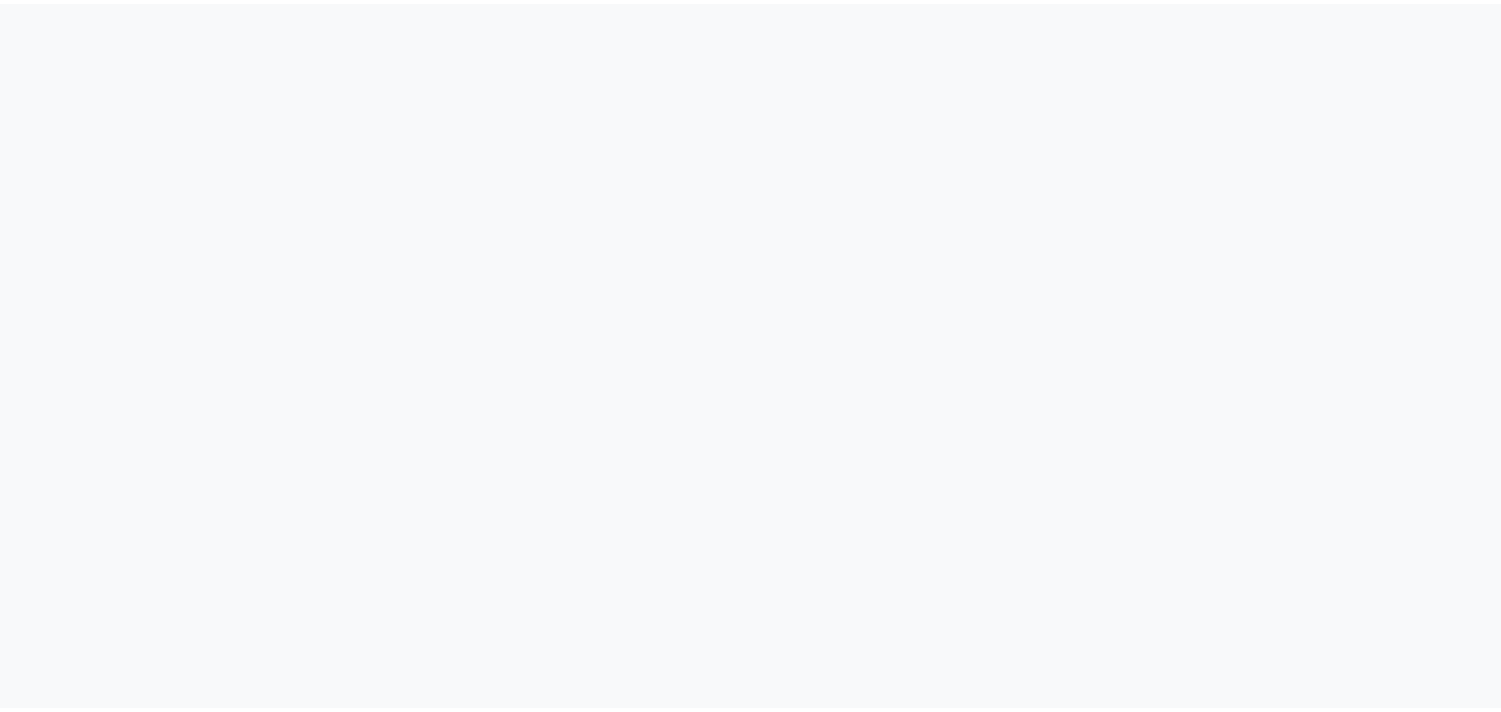 scroll, scrollTop: 0, scrollLeft: 0, axis: both 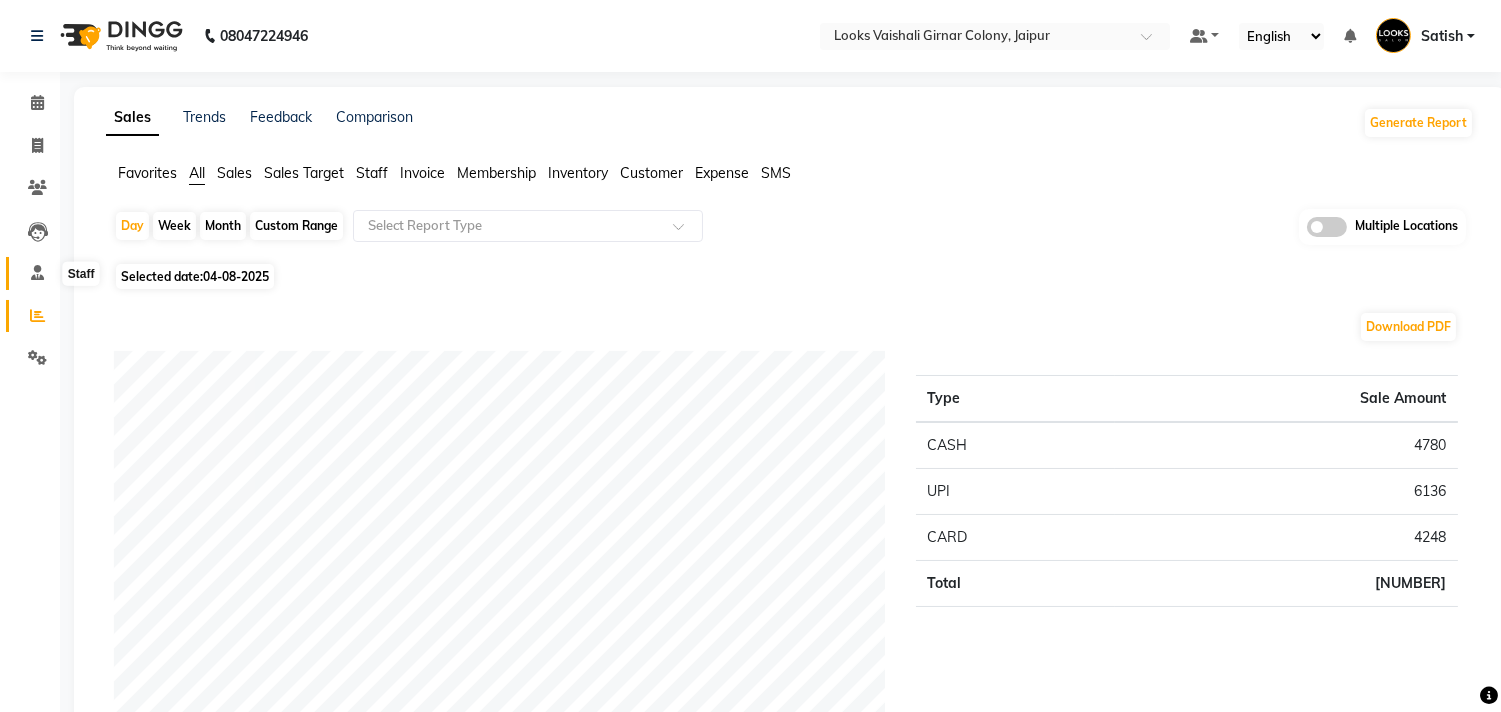 click 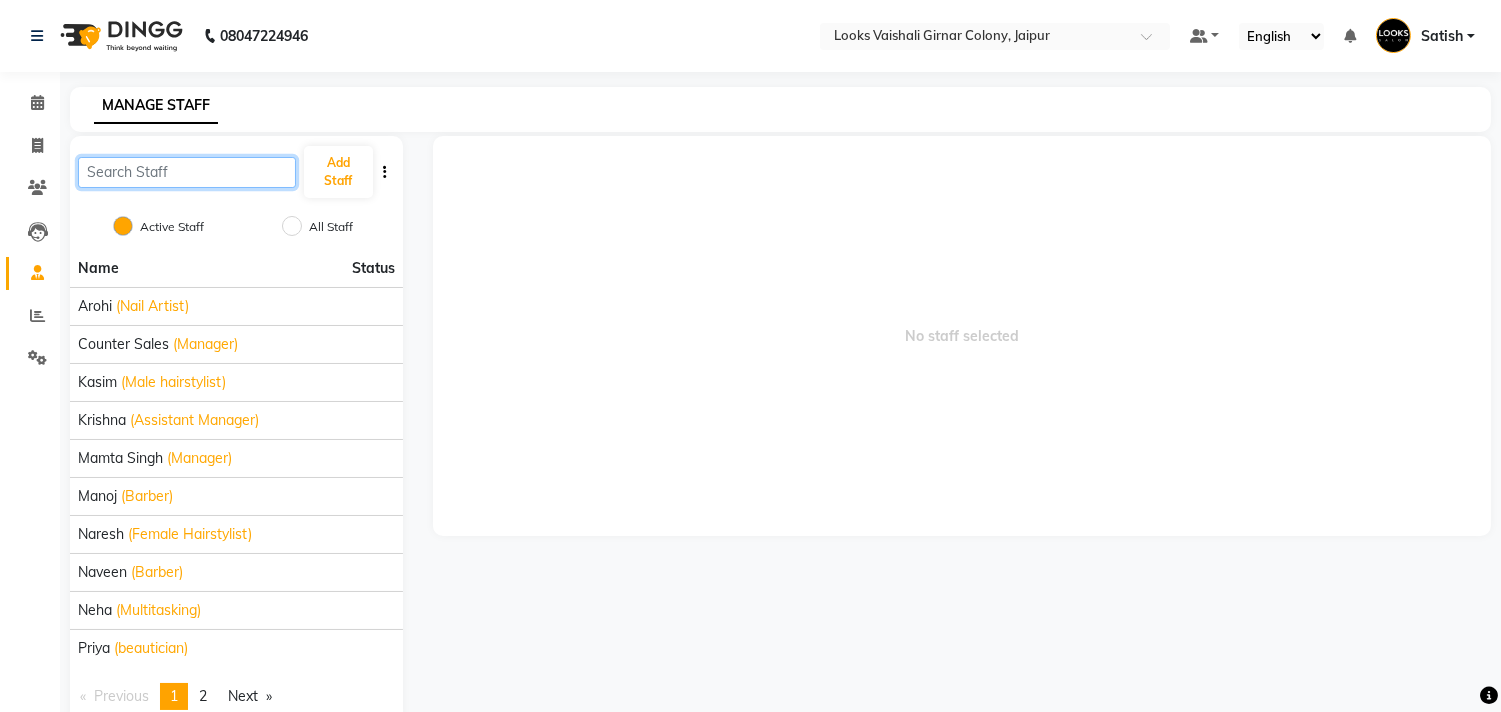 click 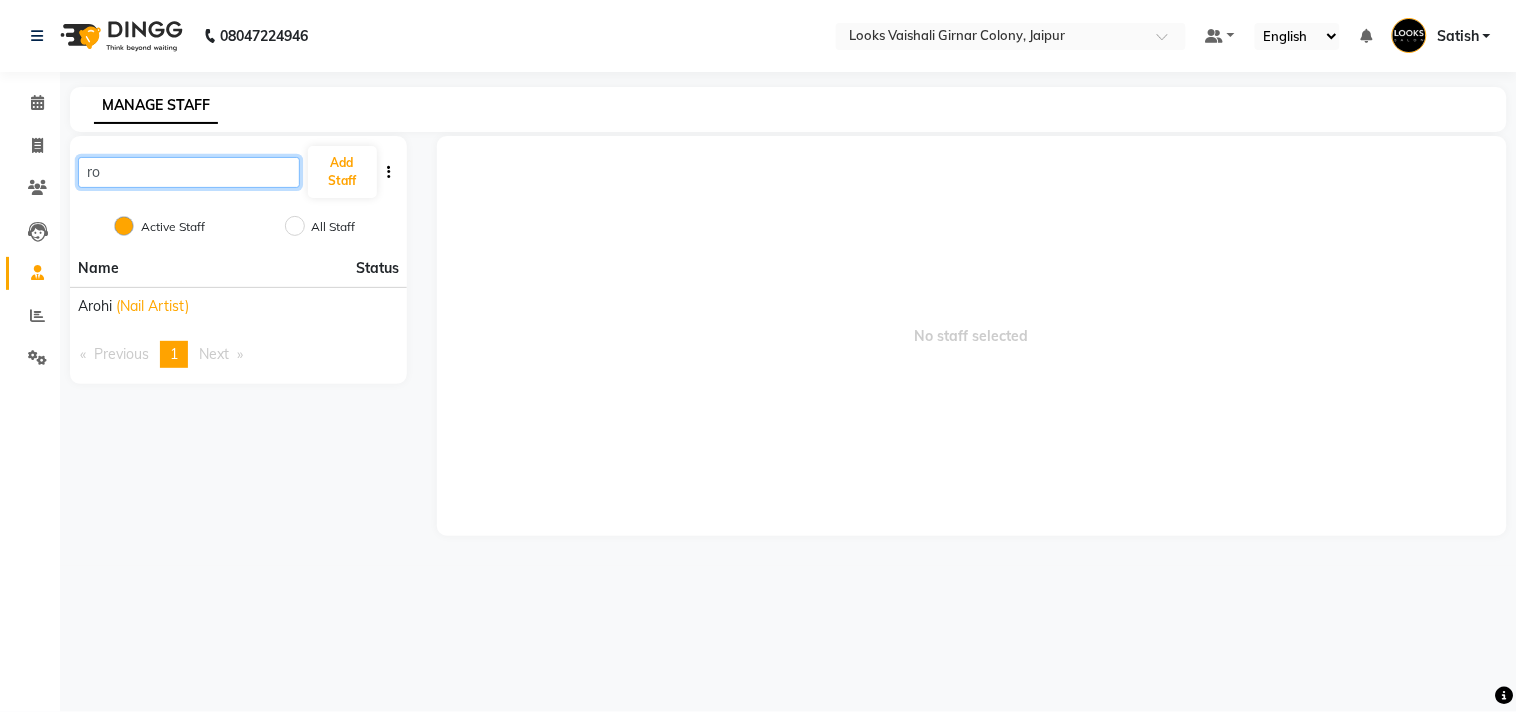 type on "r" 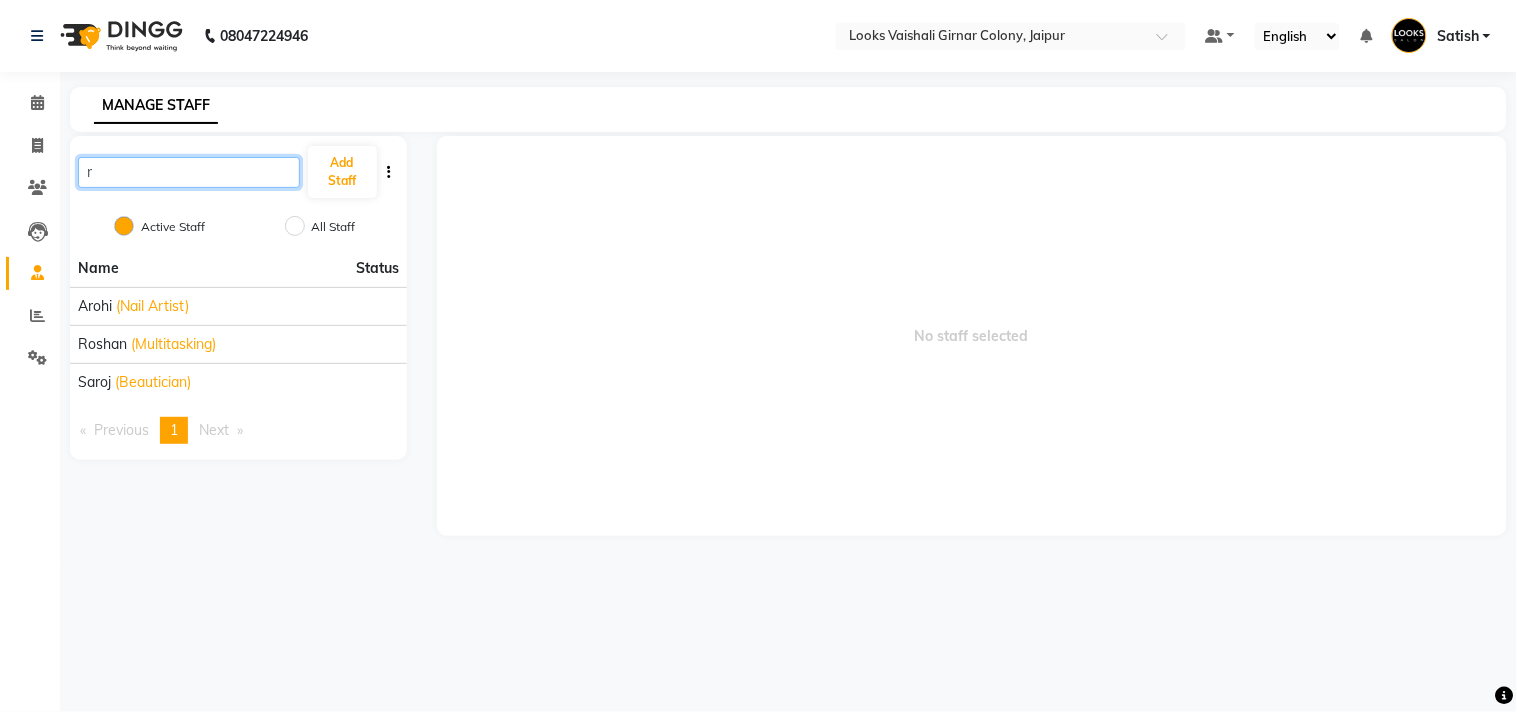 type 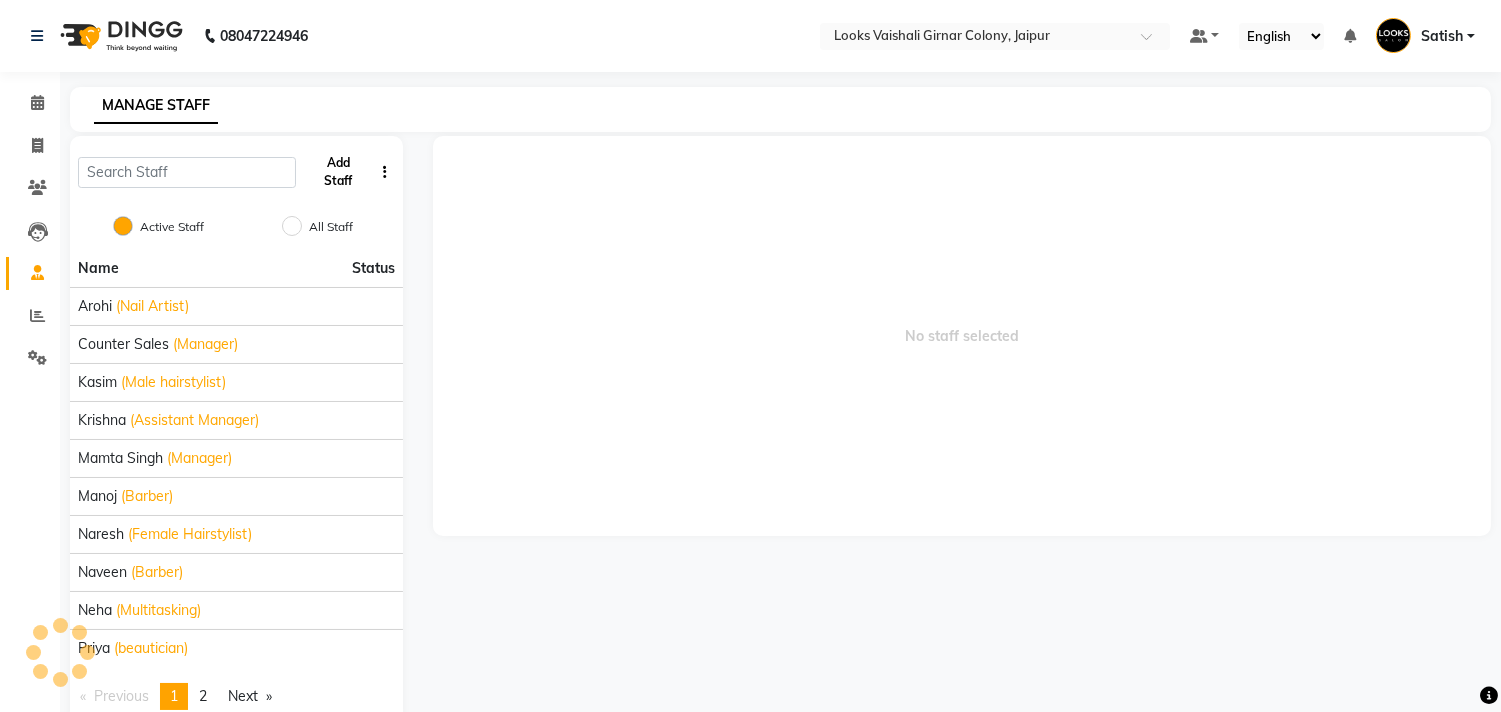 click on "Add Staff" 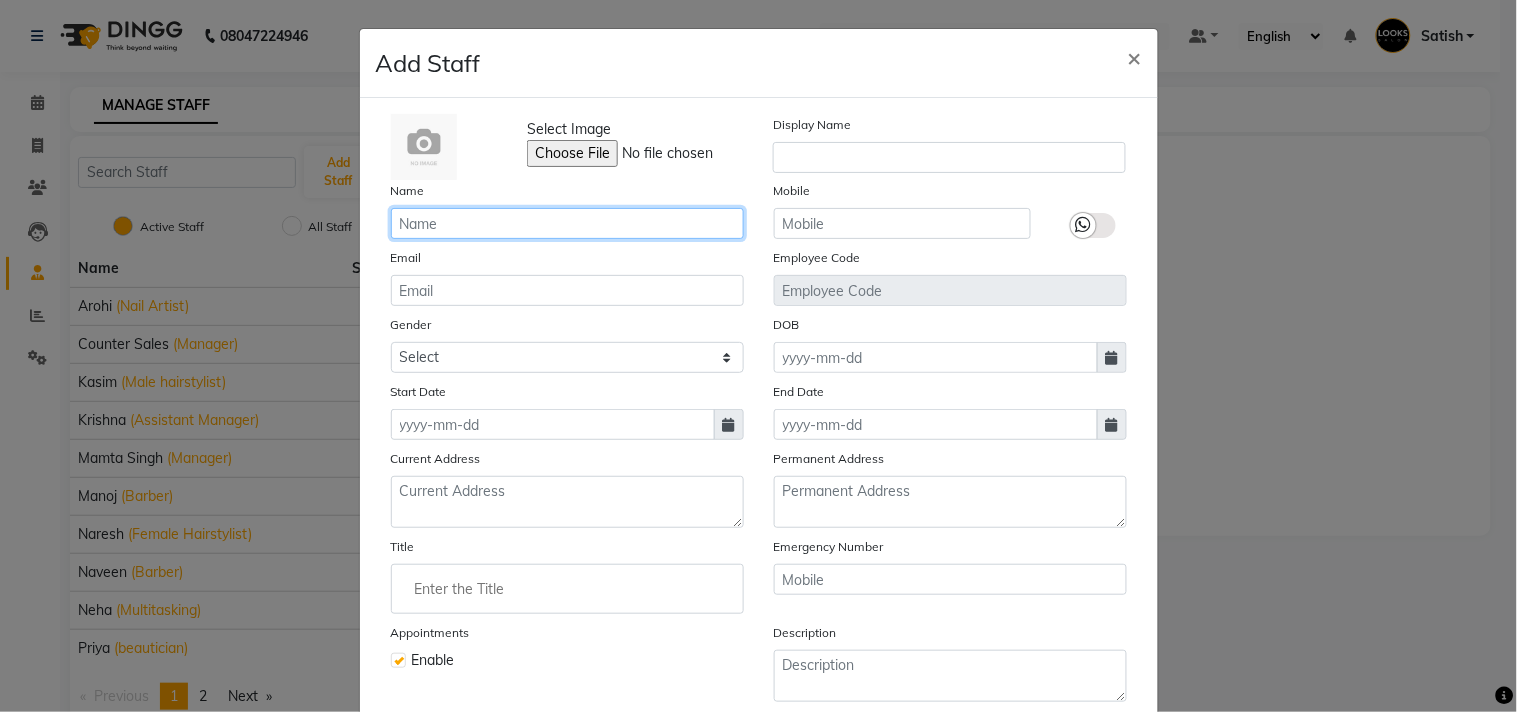 click 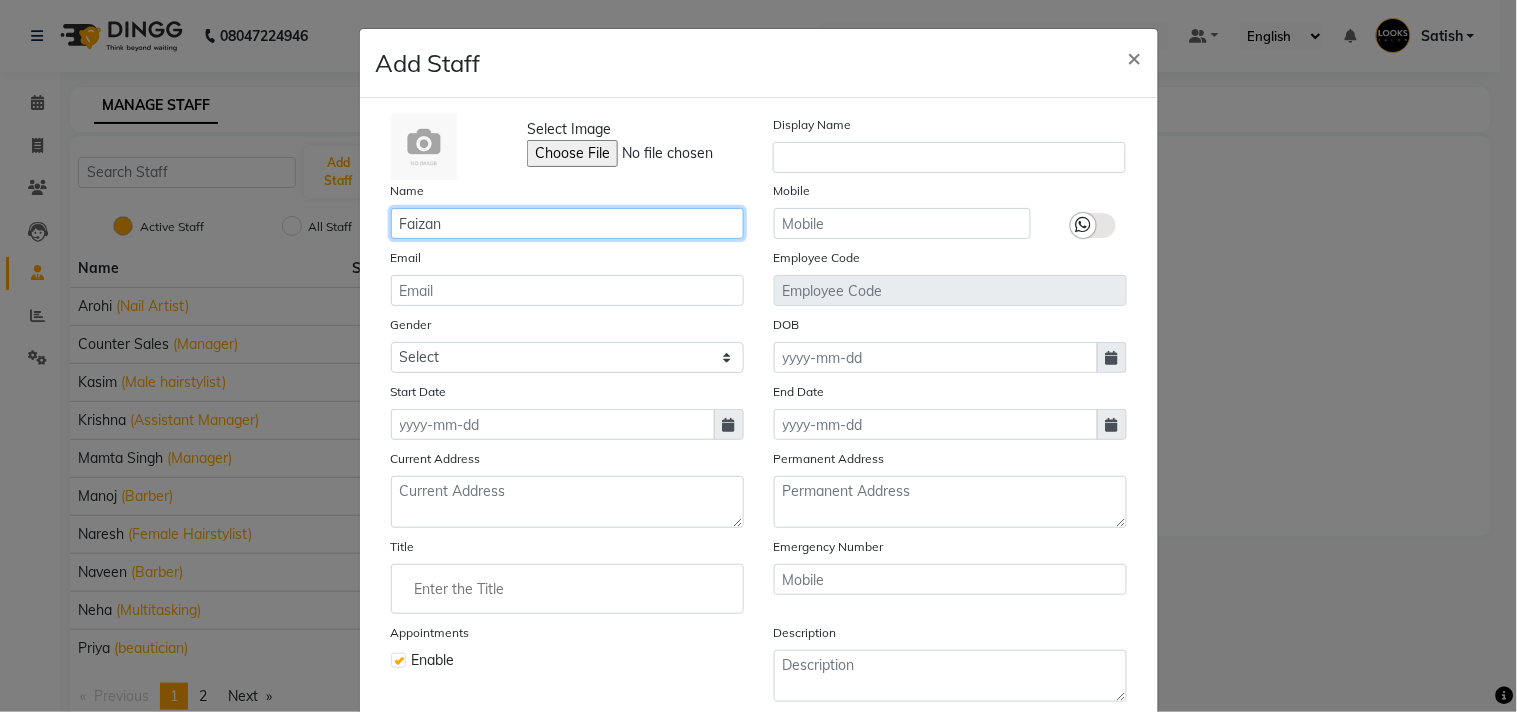 type on "Faizan" 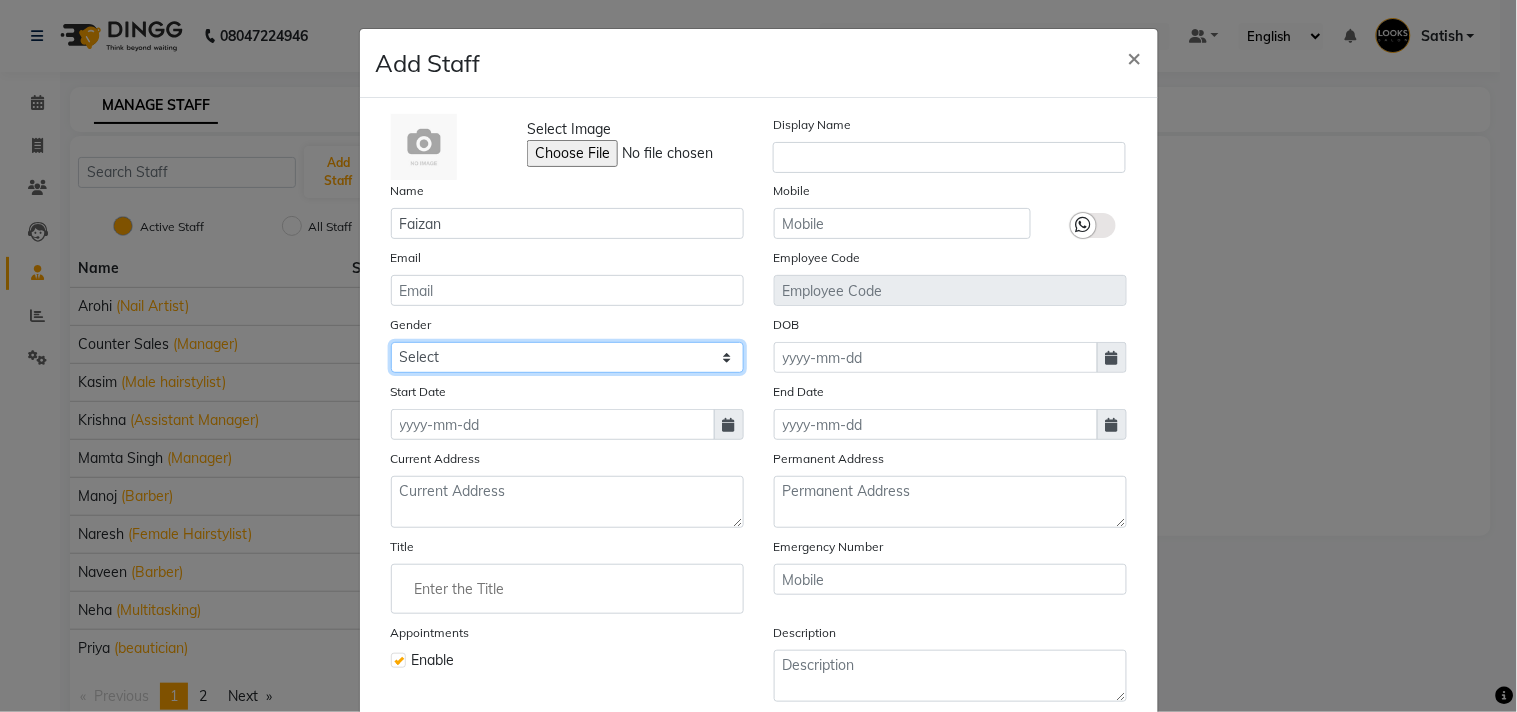 click on "Select Male Female Other Prefer Not To Say" 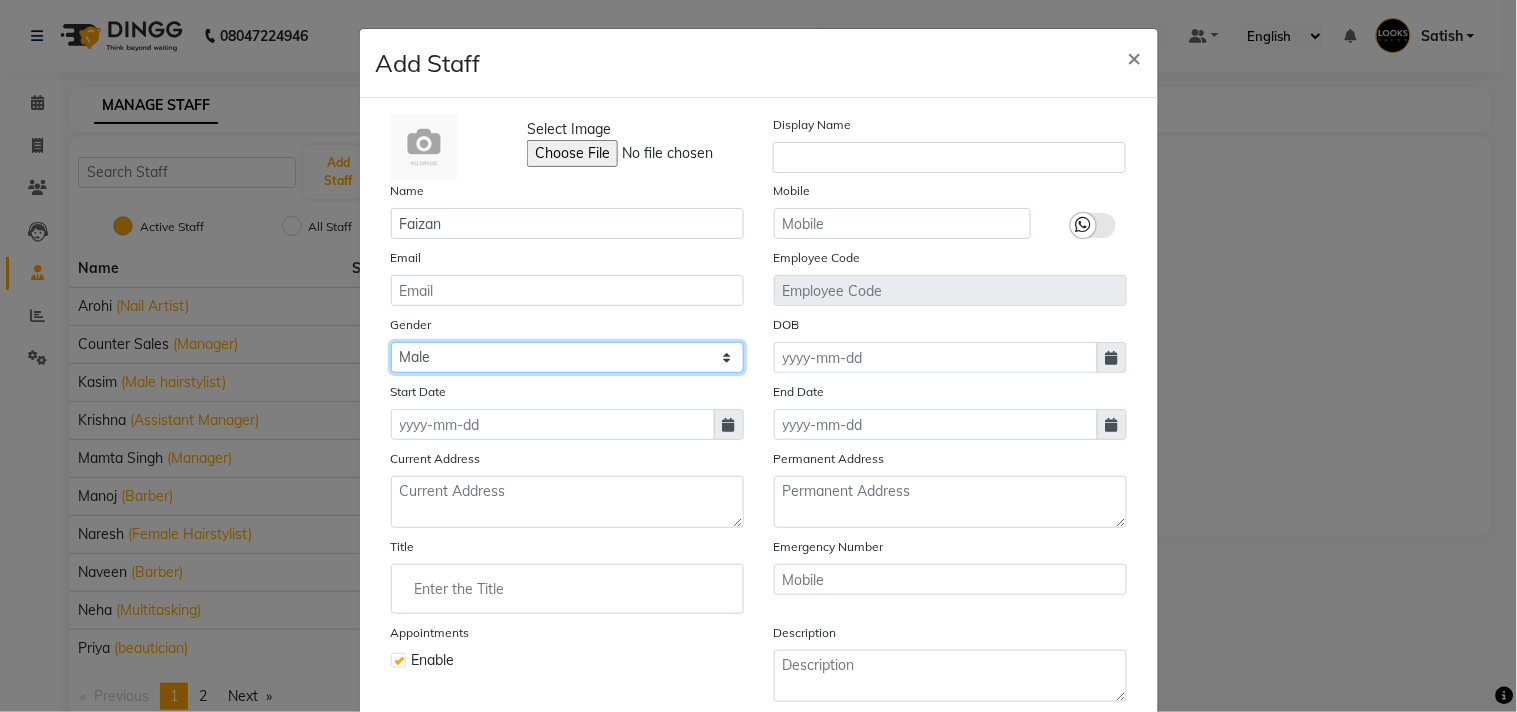 click on "Select Male Female Other Prefer Not To Say" 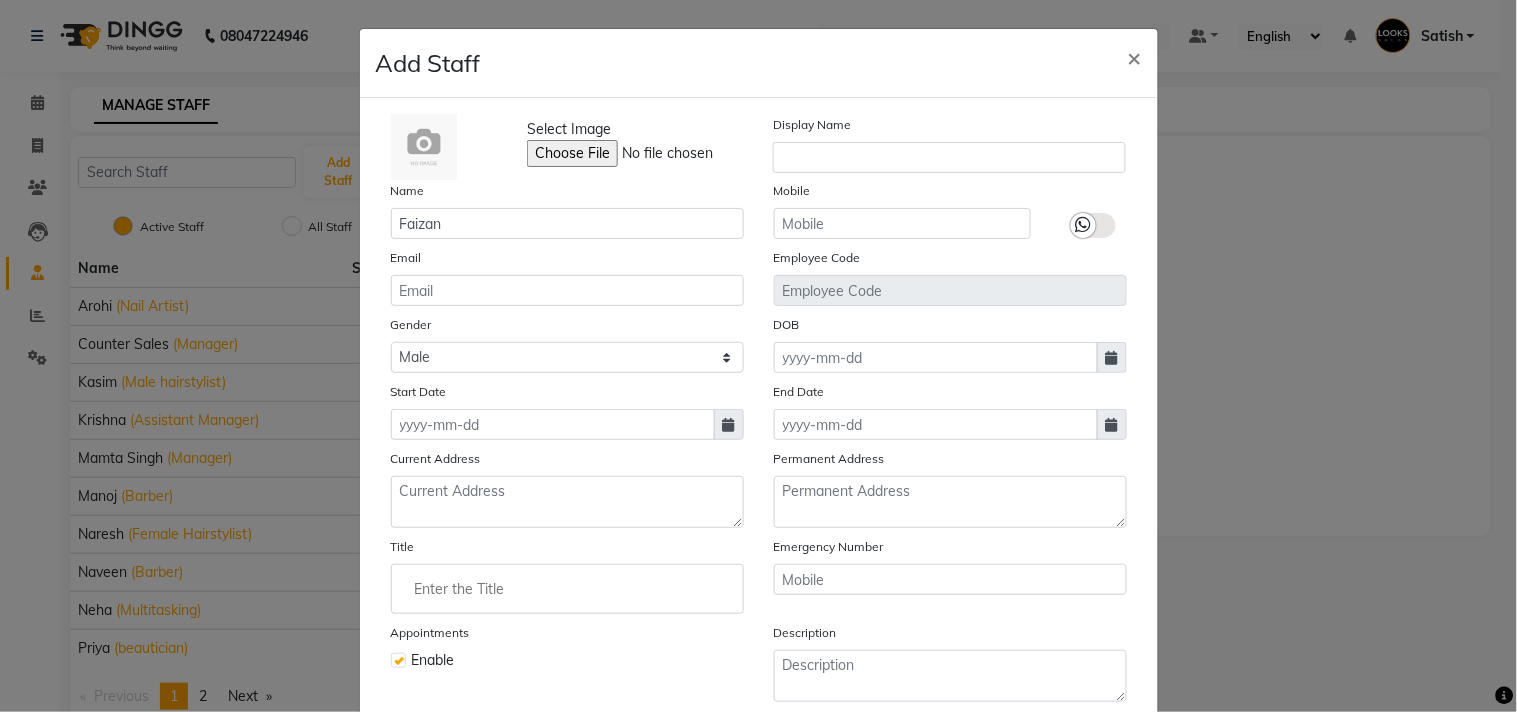 click 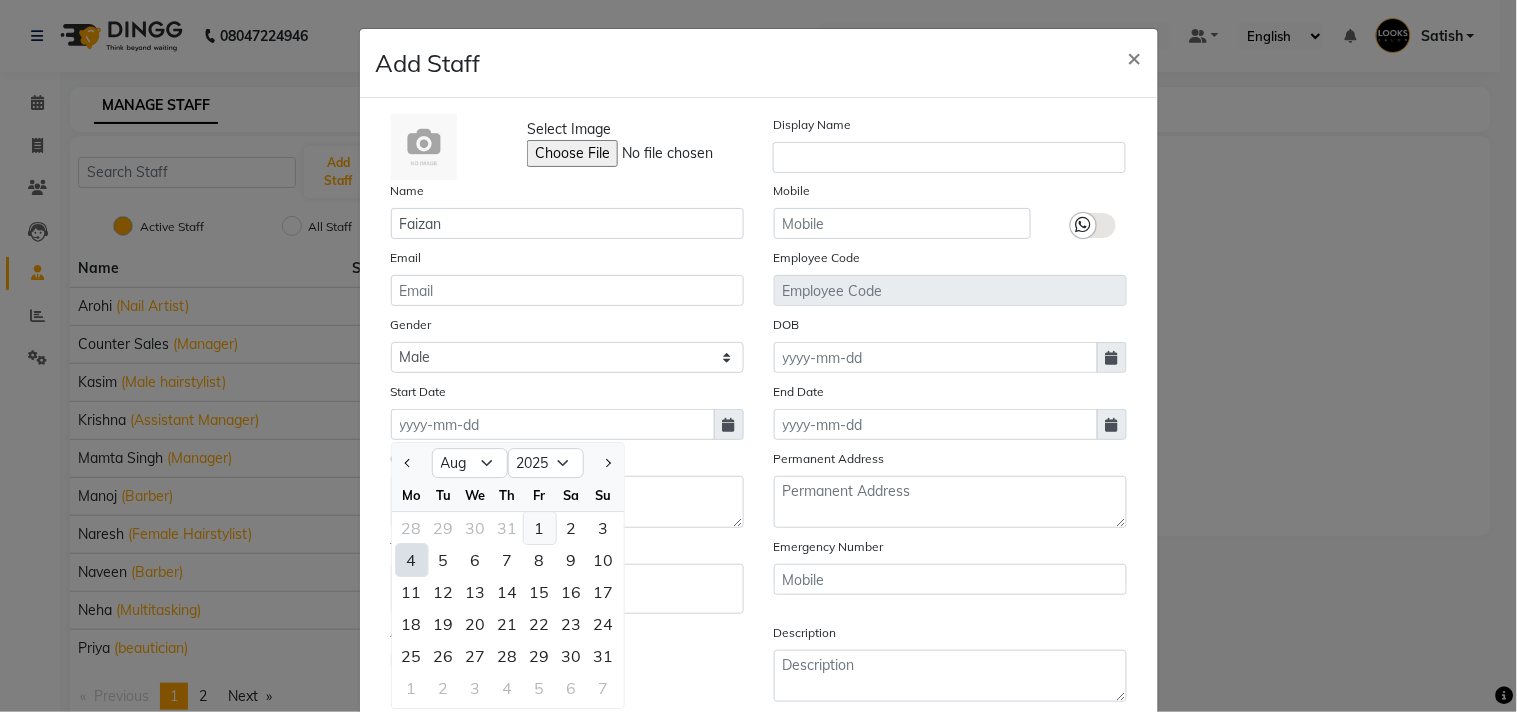click on "1" 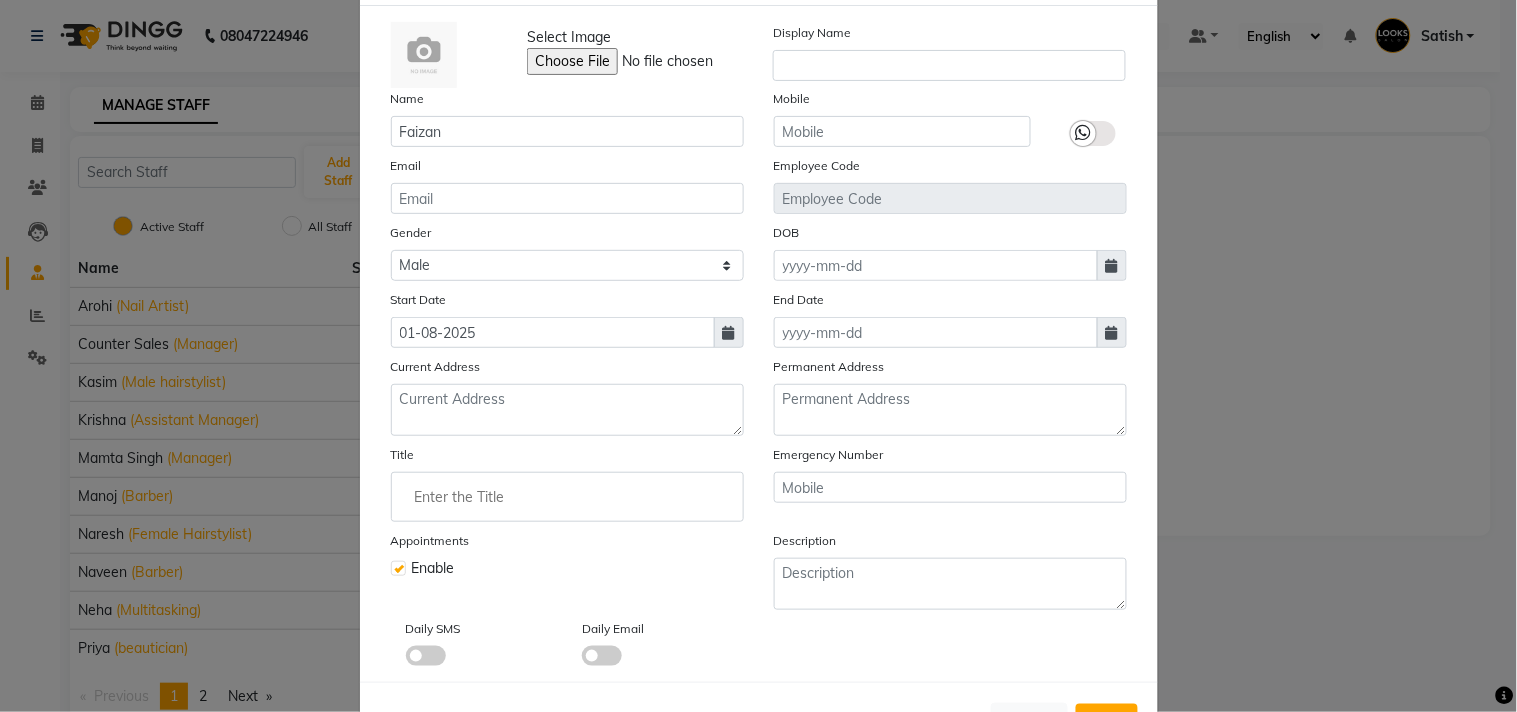 scroll, scrollTop: 172, scrollLeft: 0, axis: vertical 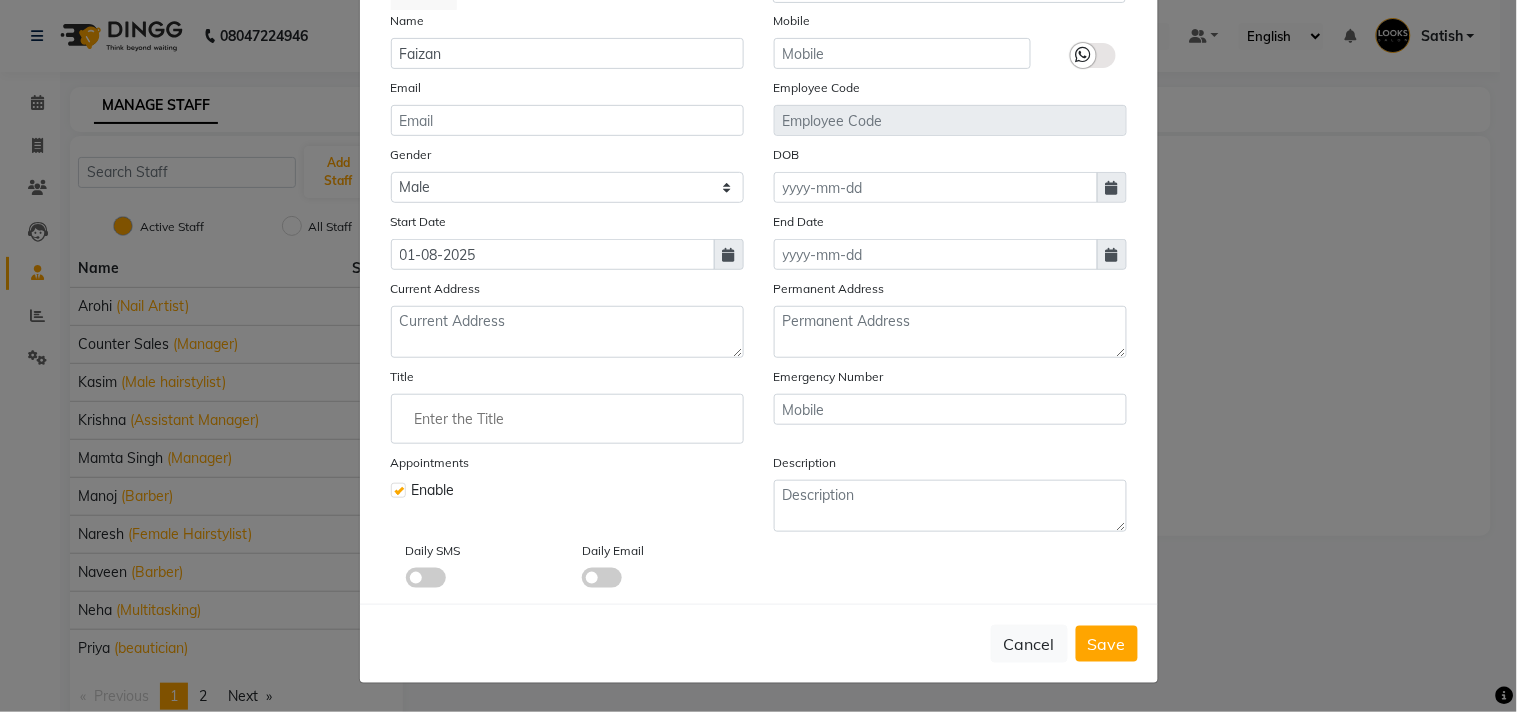 click 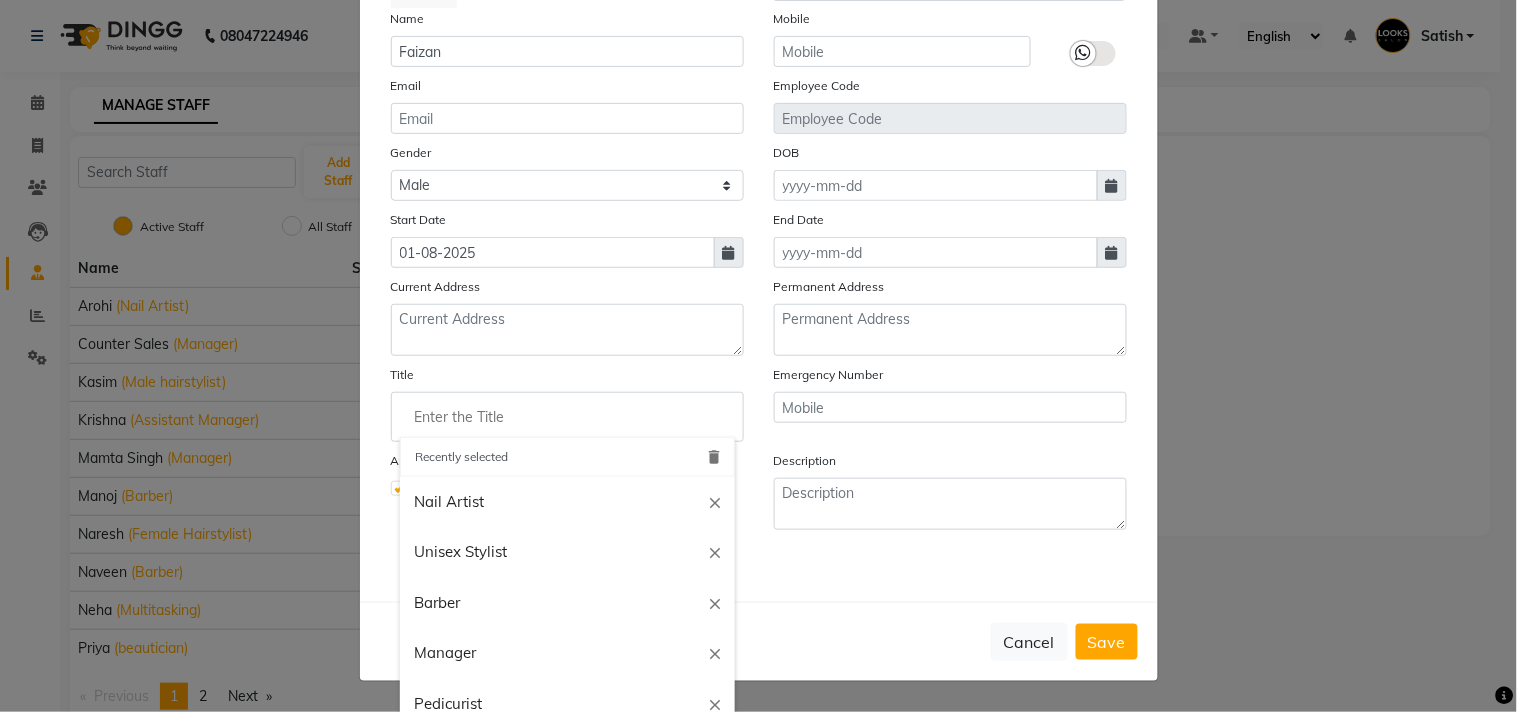 drag, startPoint x: 442, startPoint y: 602, endPoint x: 1256, endPoint y: 657, distance: 815.856 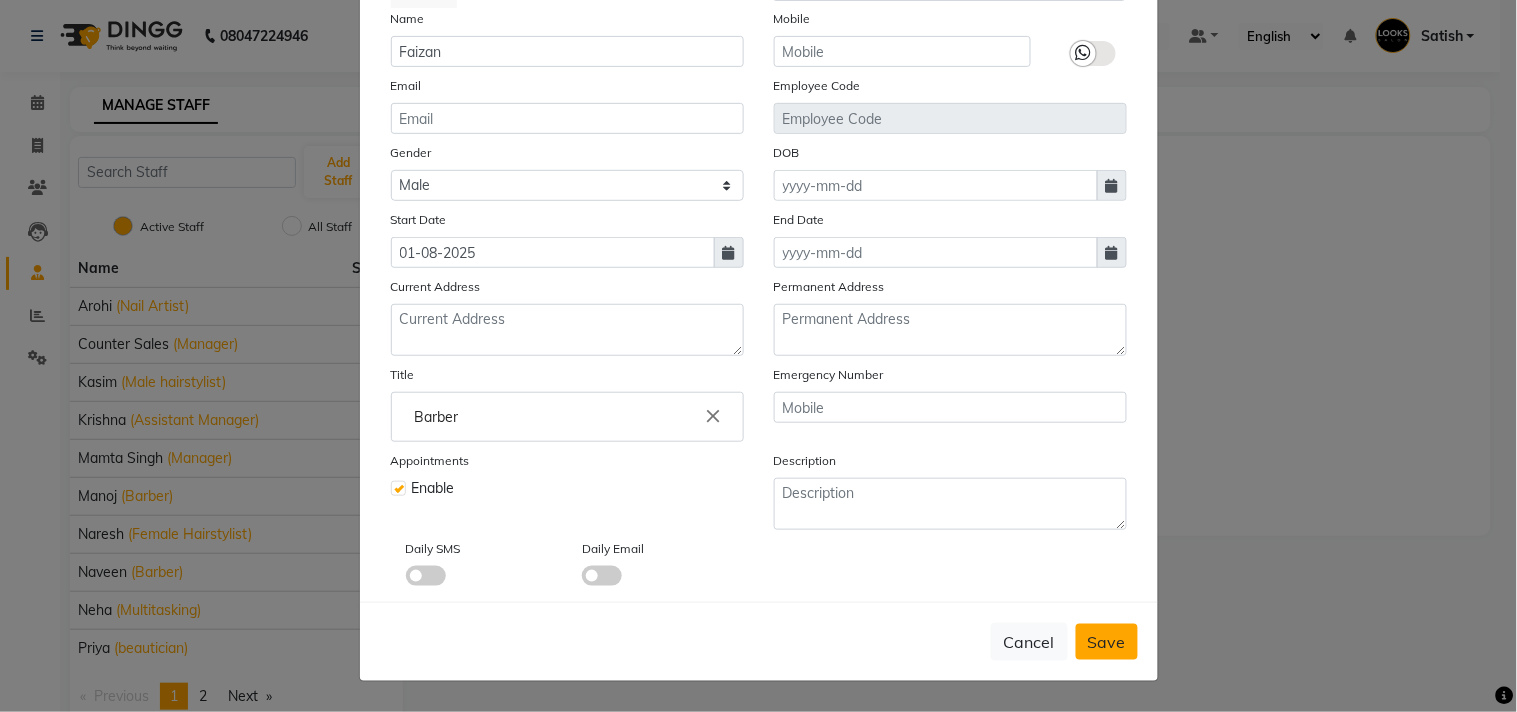 click on "Save" at bounding box center [1107, 642] 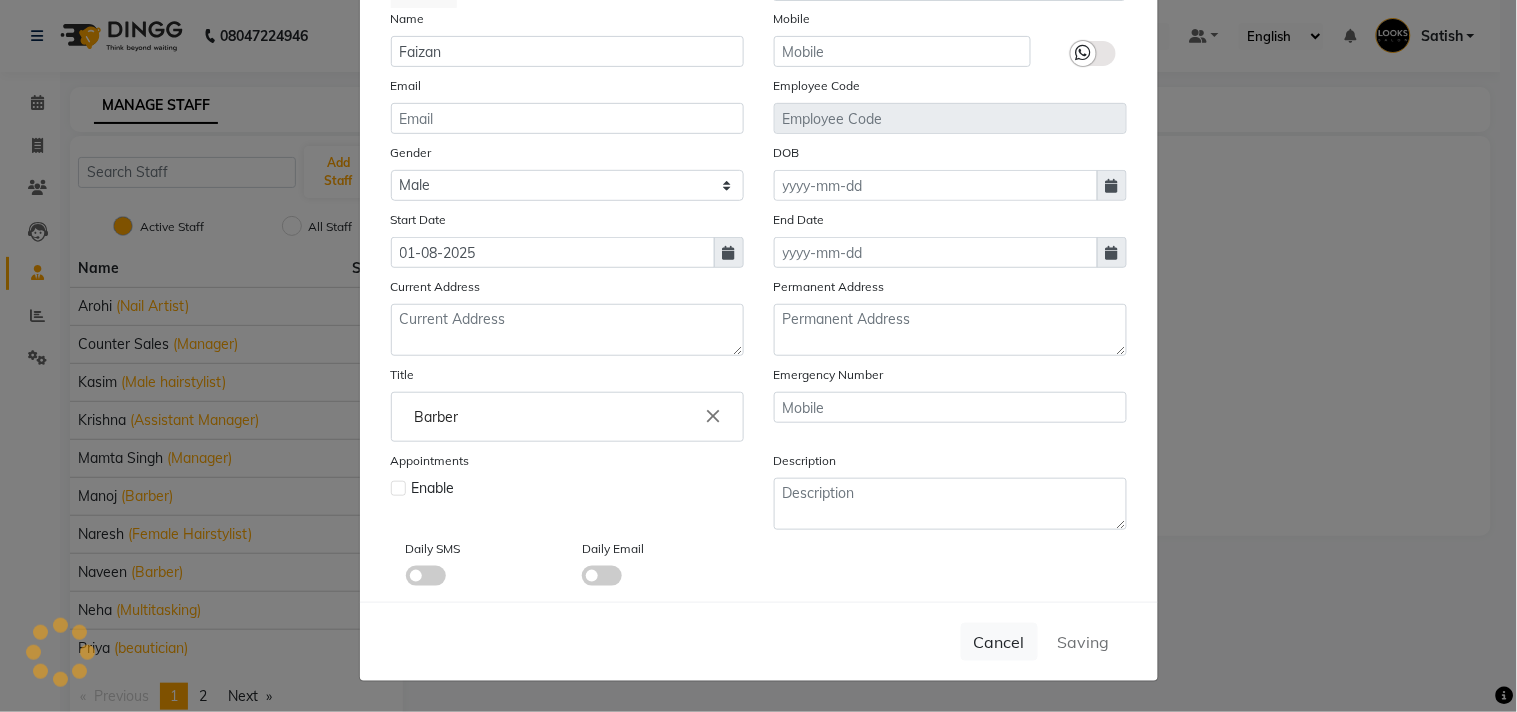 type 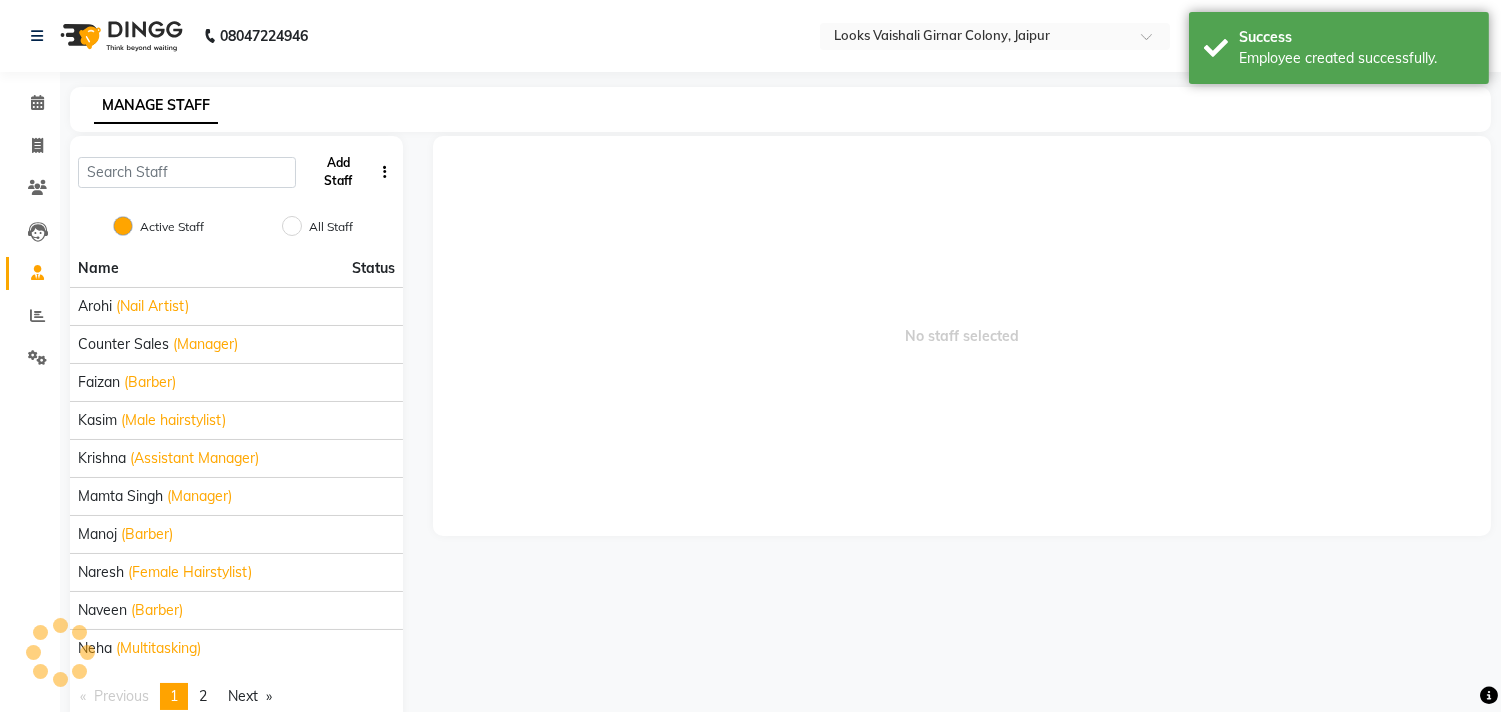 click on "Add Staff" 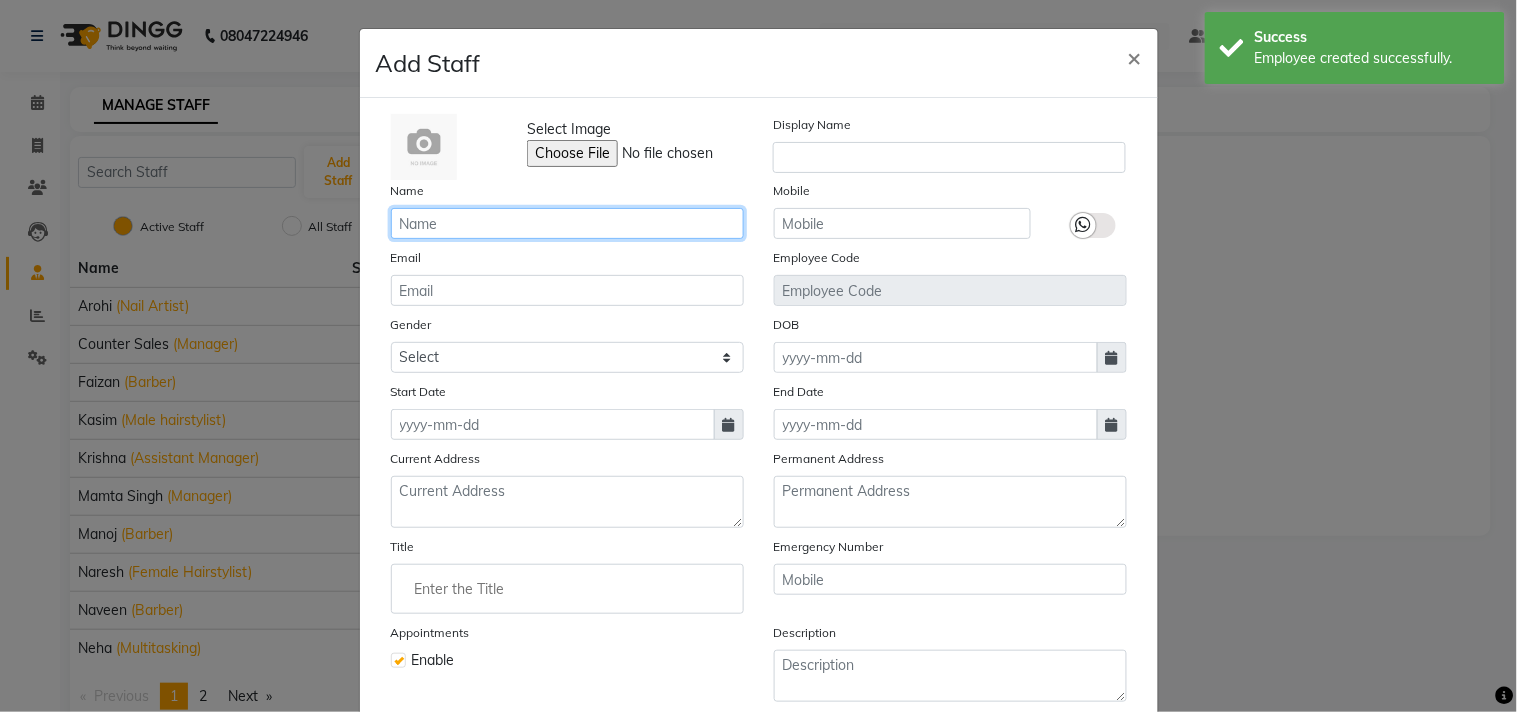 click 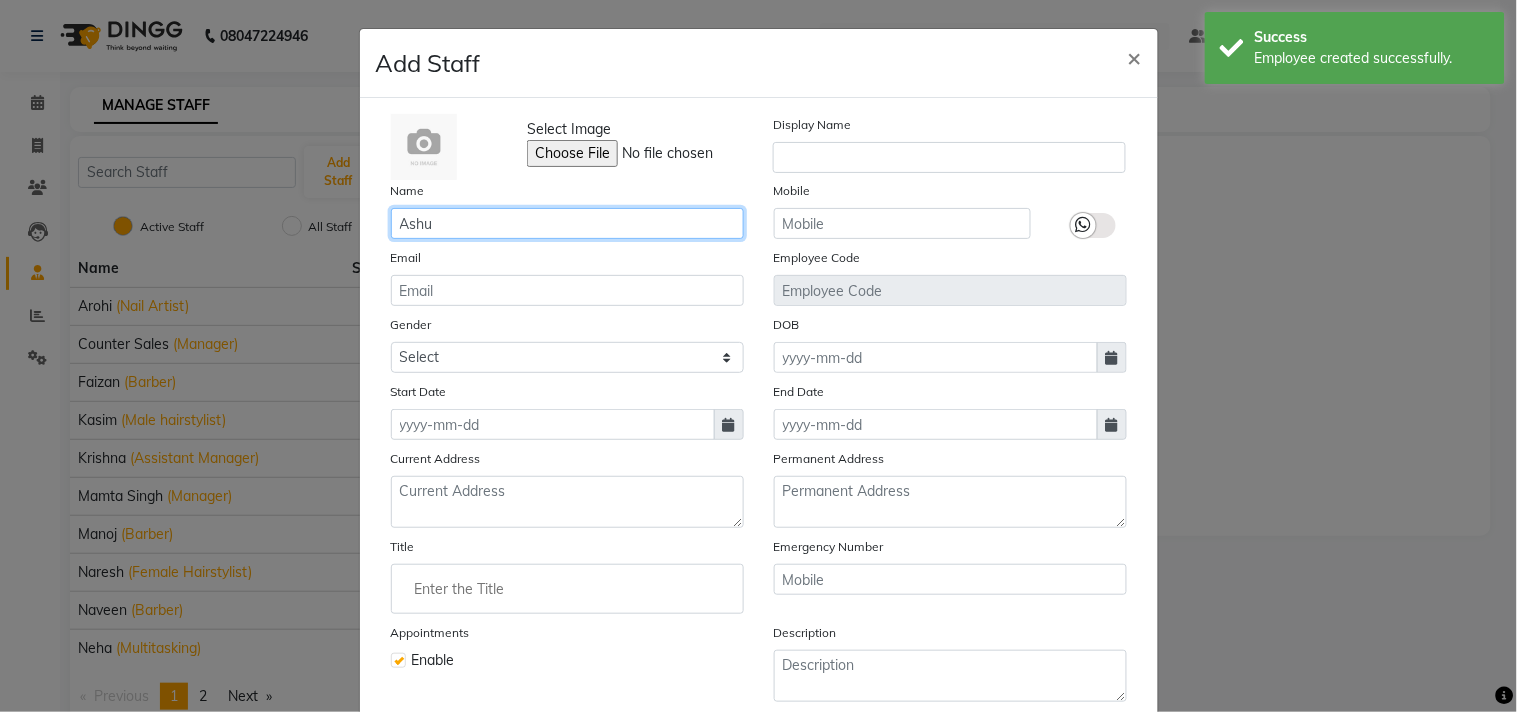 type on "Ashu" 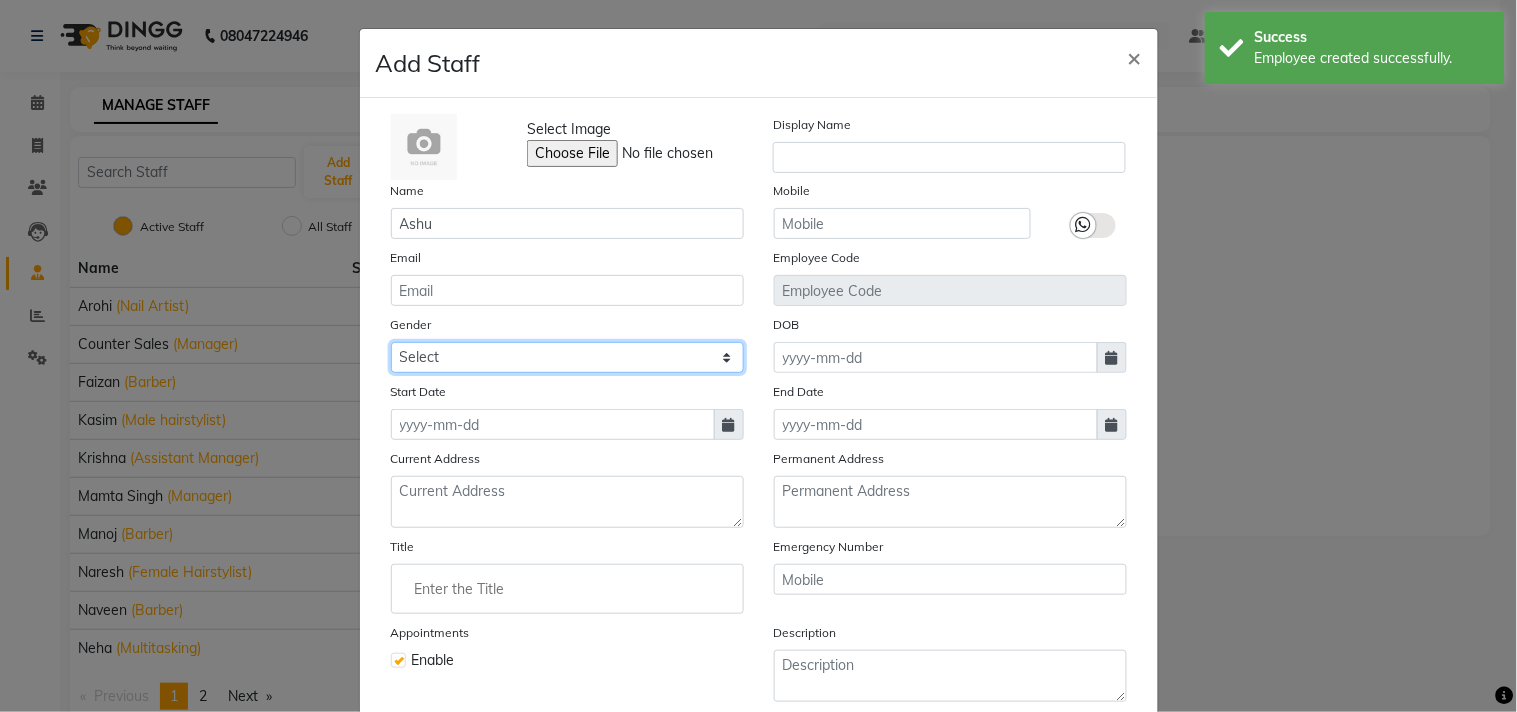 drag, startPoint x: 442, startPoint y: 355, endPoint x: 443, endPoint y: 365, distance: 10.049875 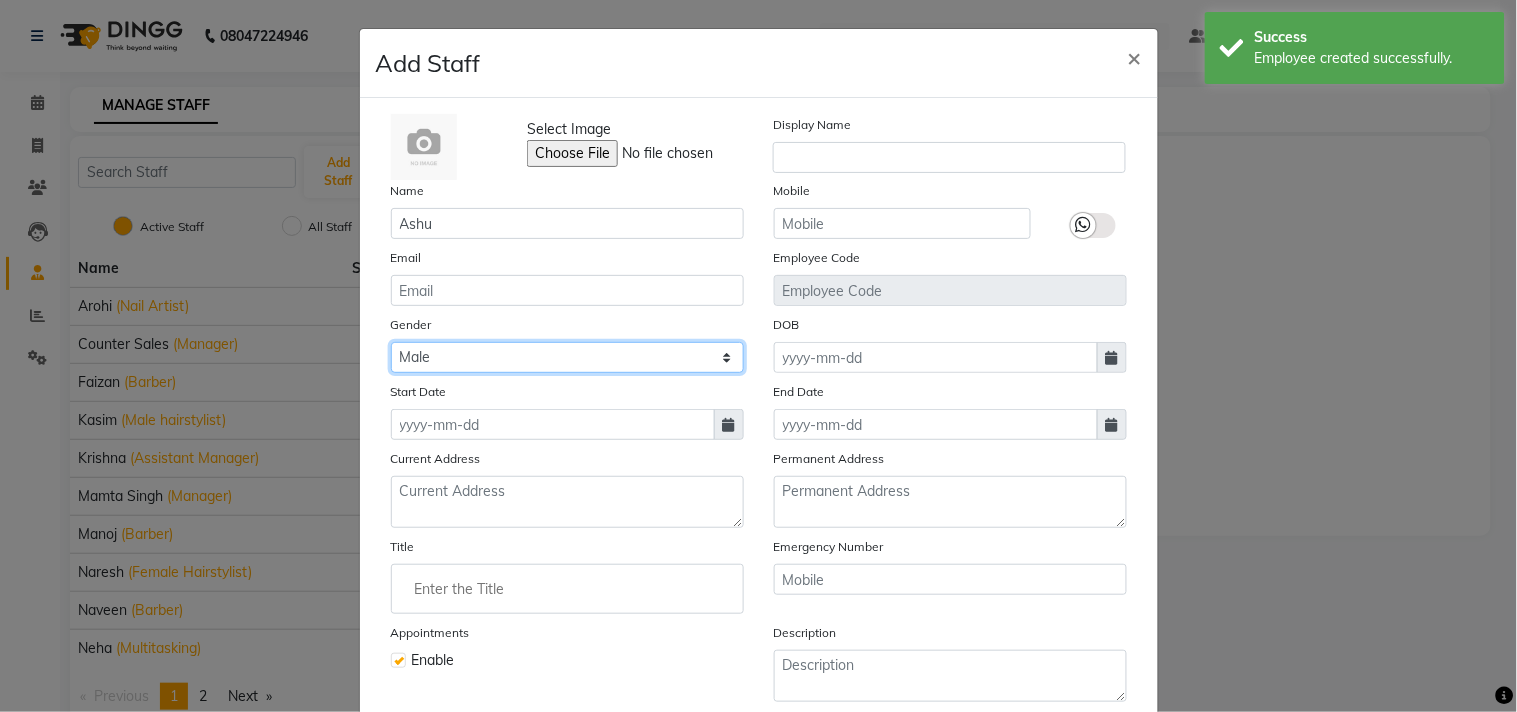 click on "Select Male Female Other Prefer Not To Say" 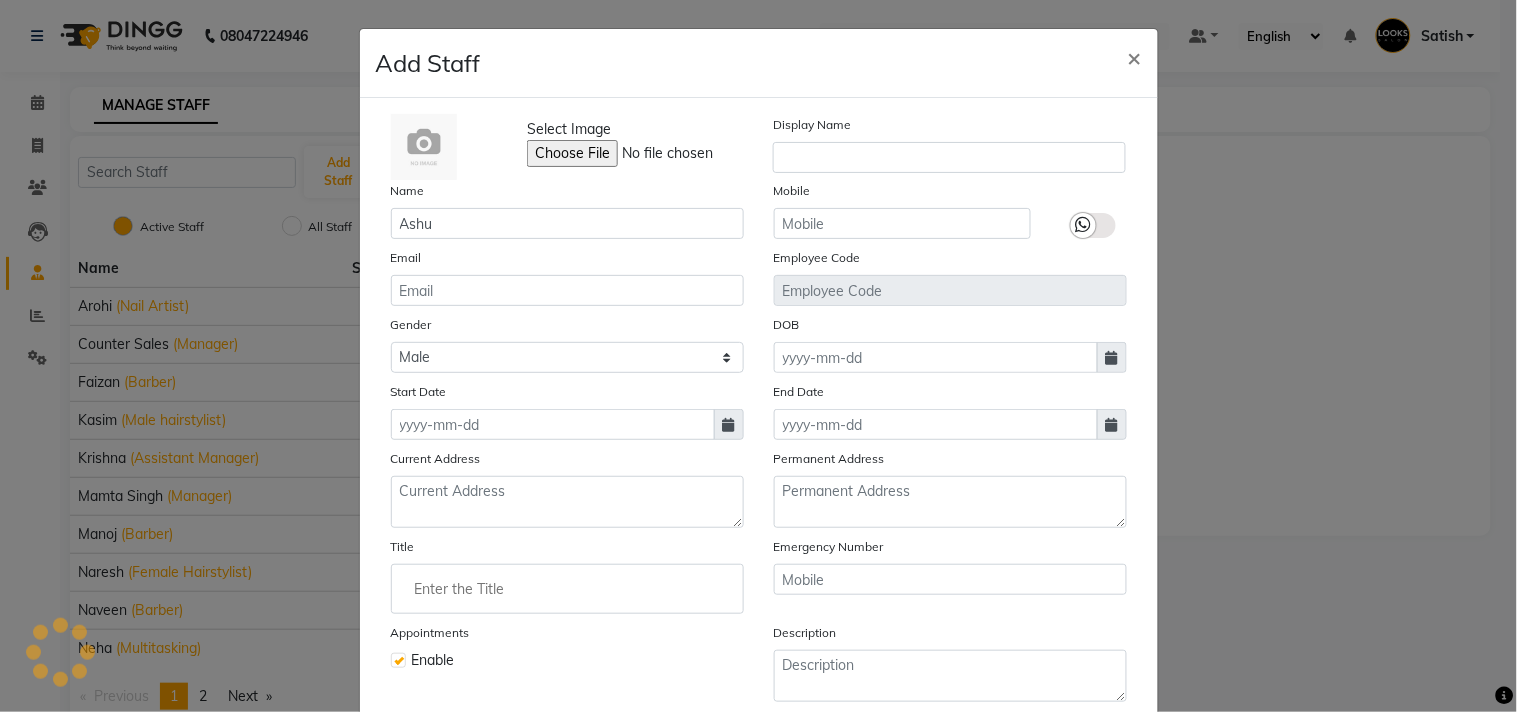 click 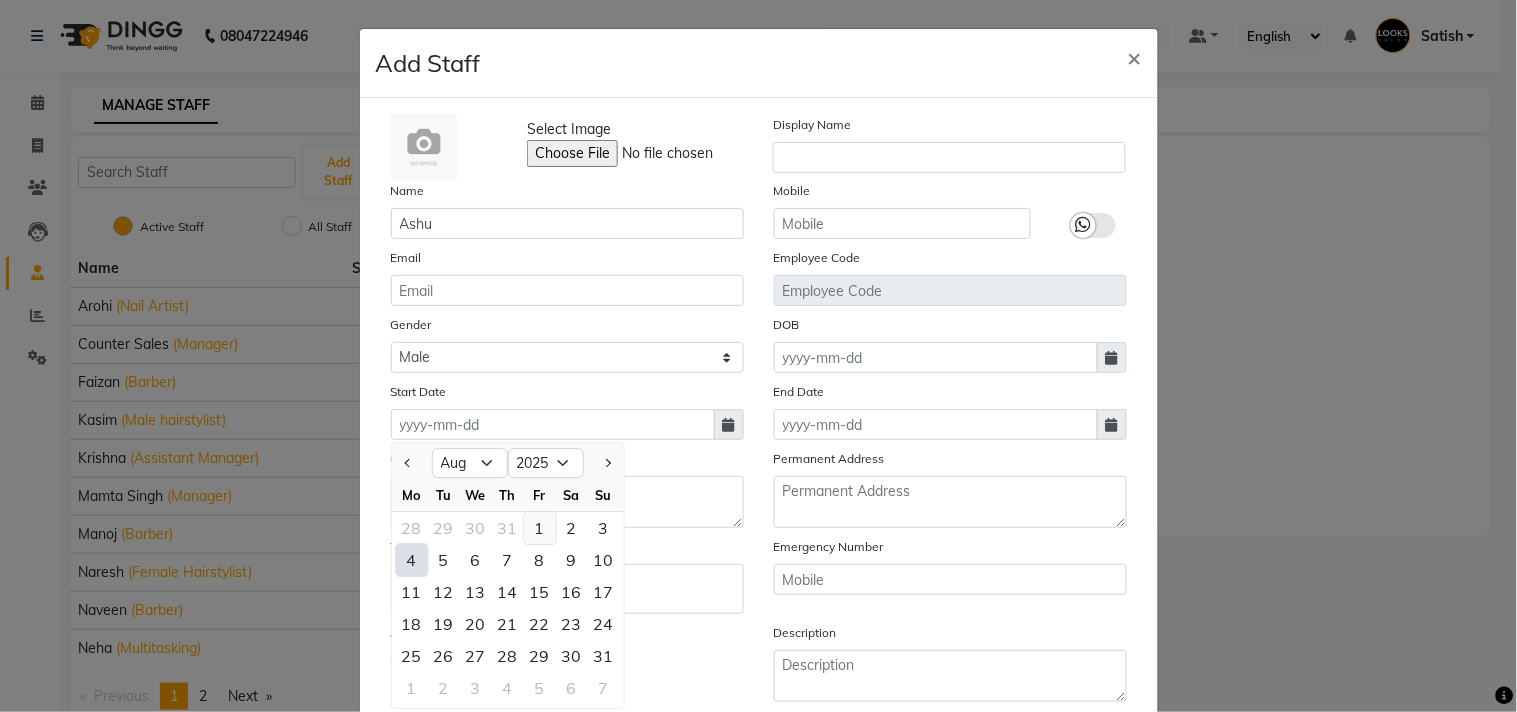 click on "1" 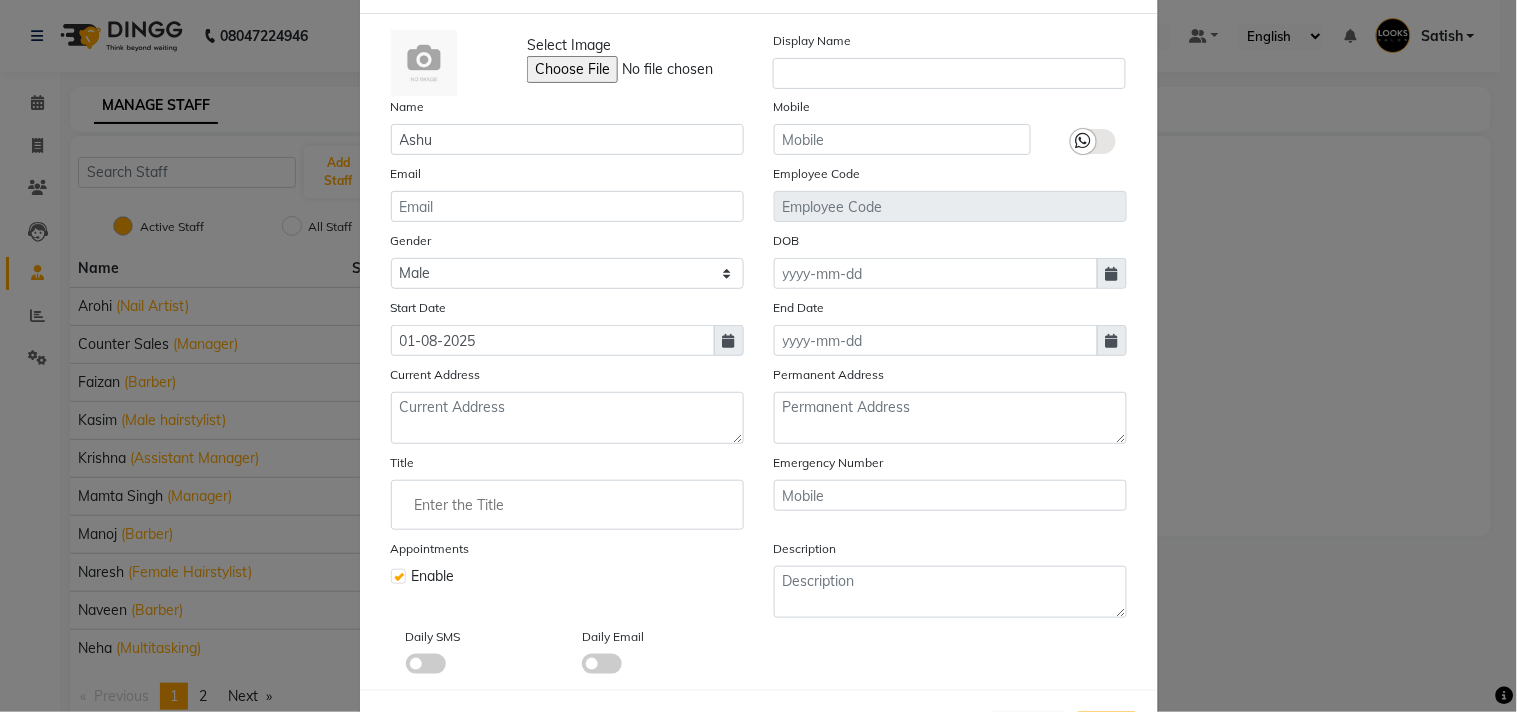 scroll, scrollTop: 172, scrollLeft: 0, axis: vertical 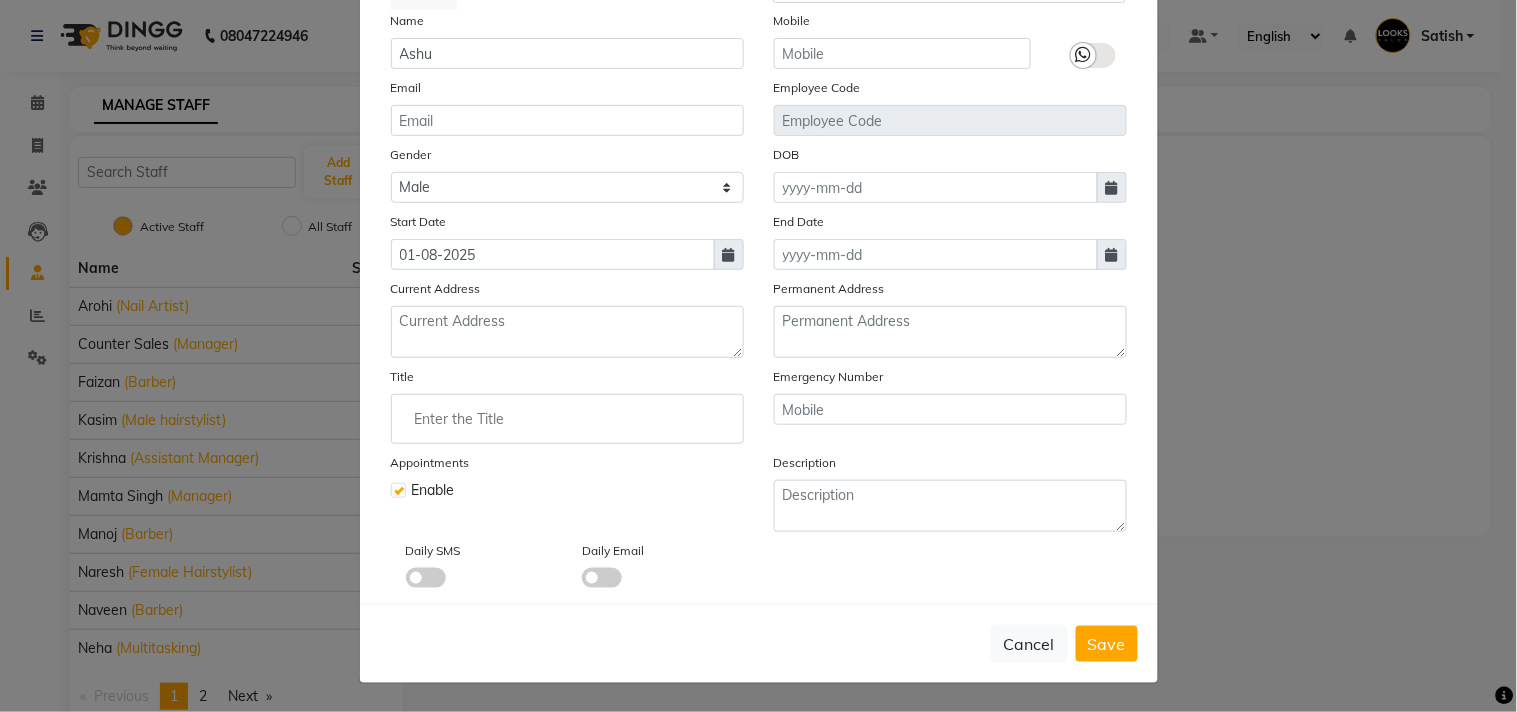 click 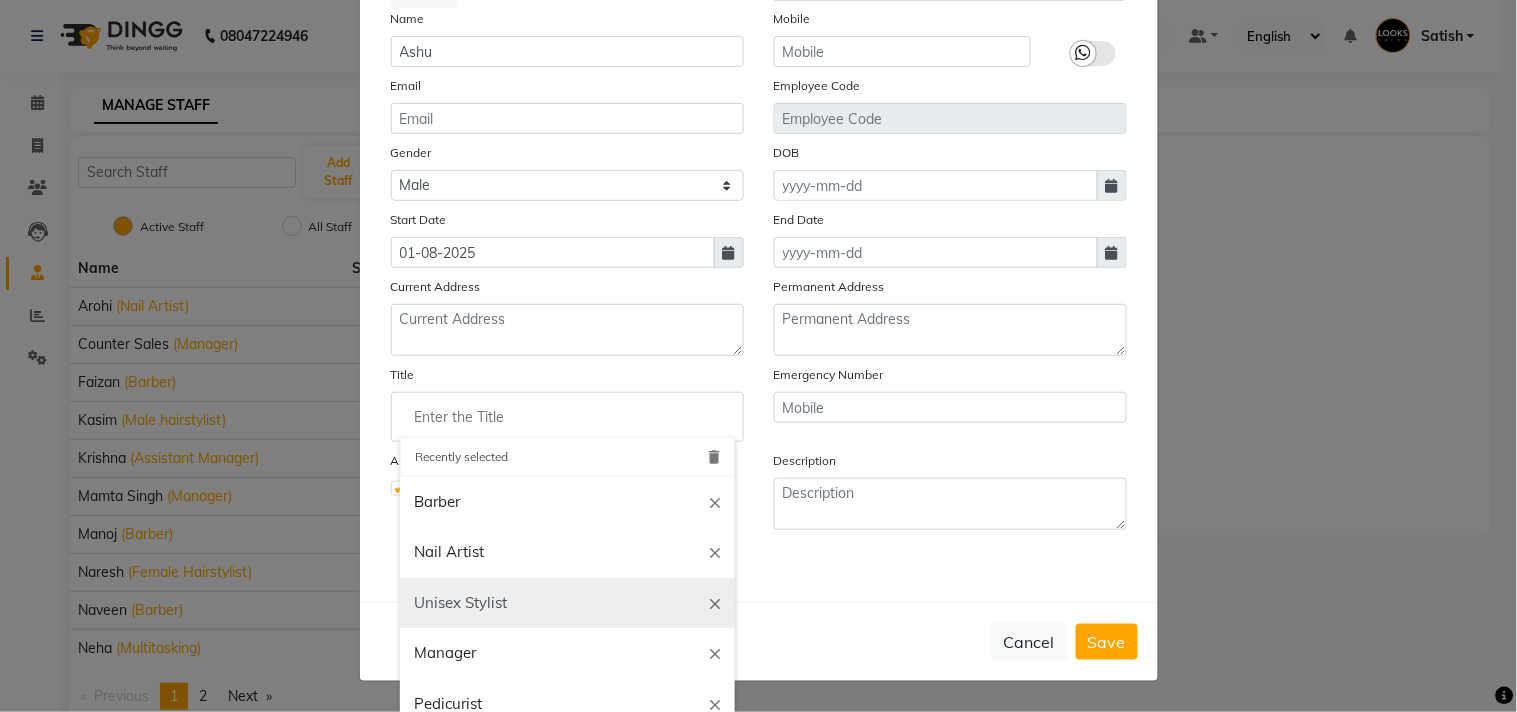 click on "Unisex Stylist" at bounding box center [567, 603] 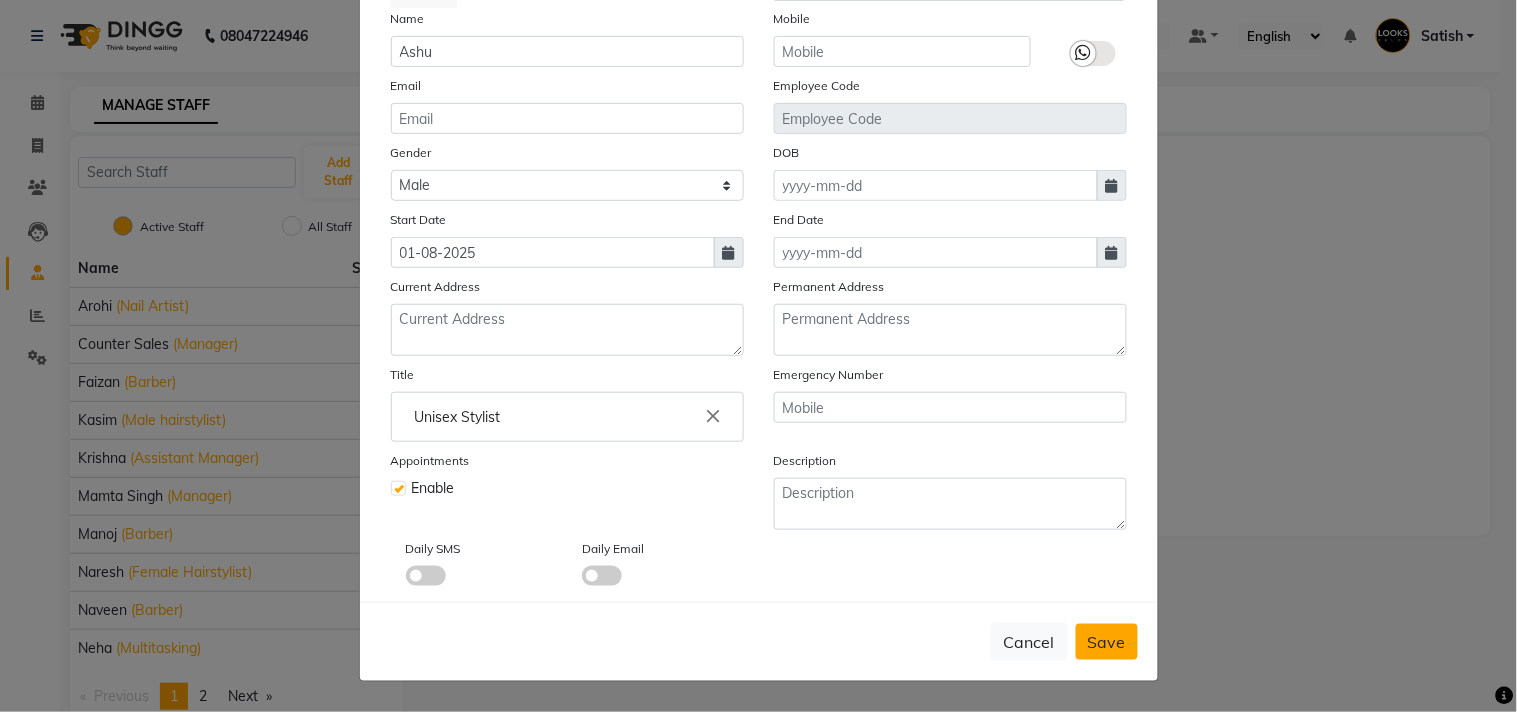 click on "Save" at bounding box center [1107, 642] 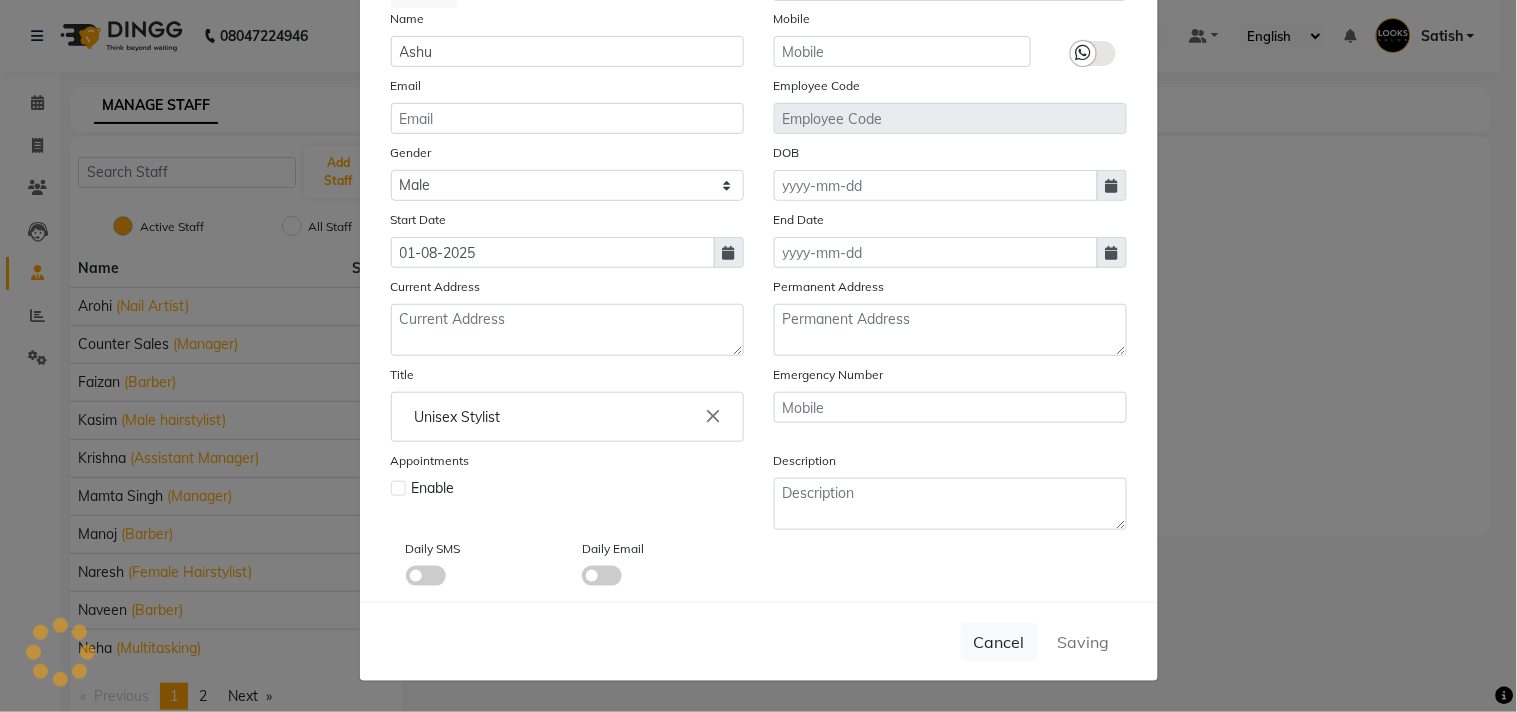 type 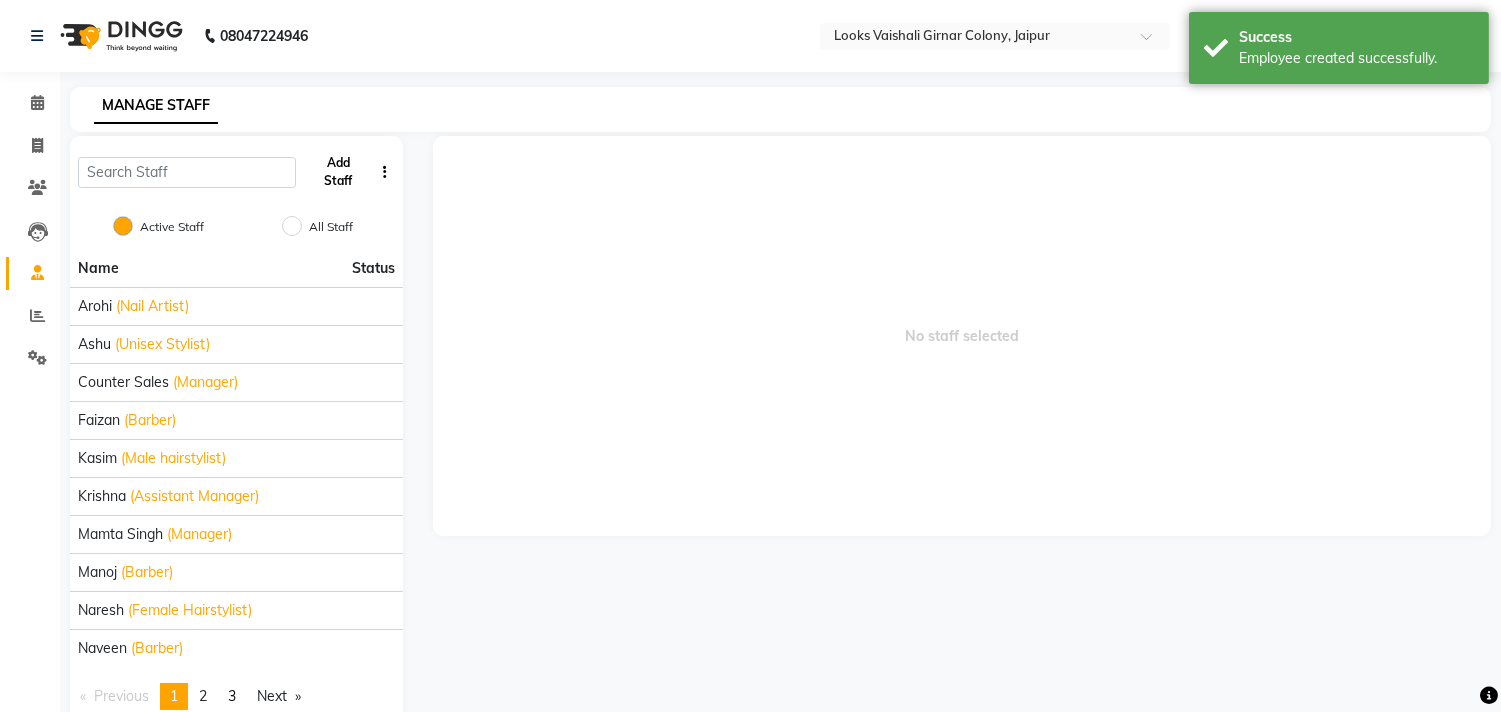 click on "Add Staff" 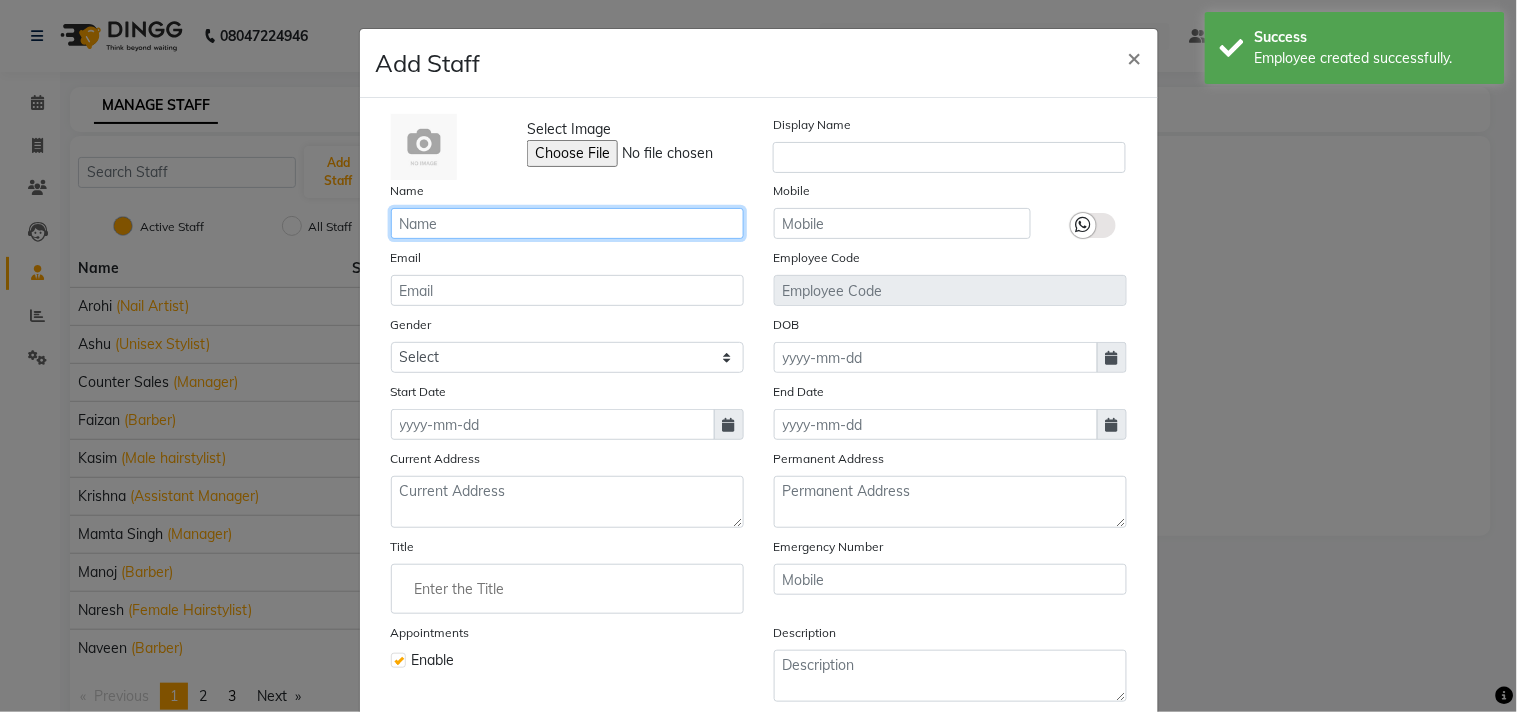 click 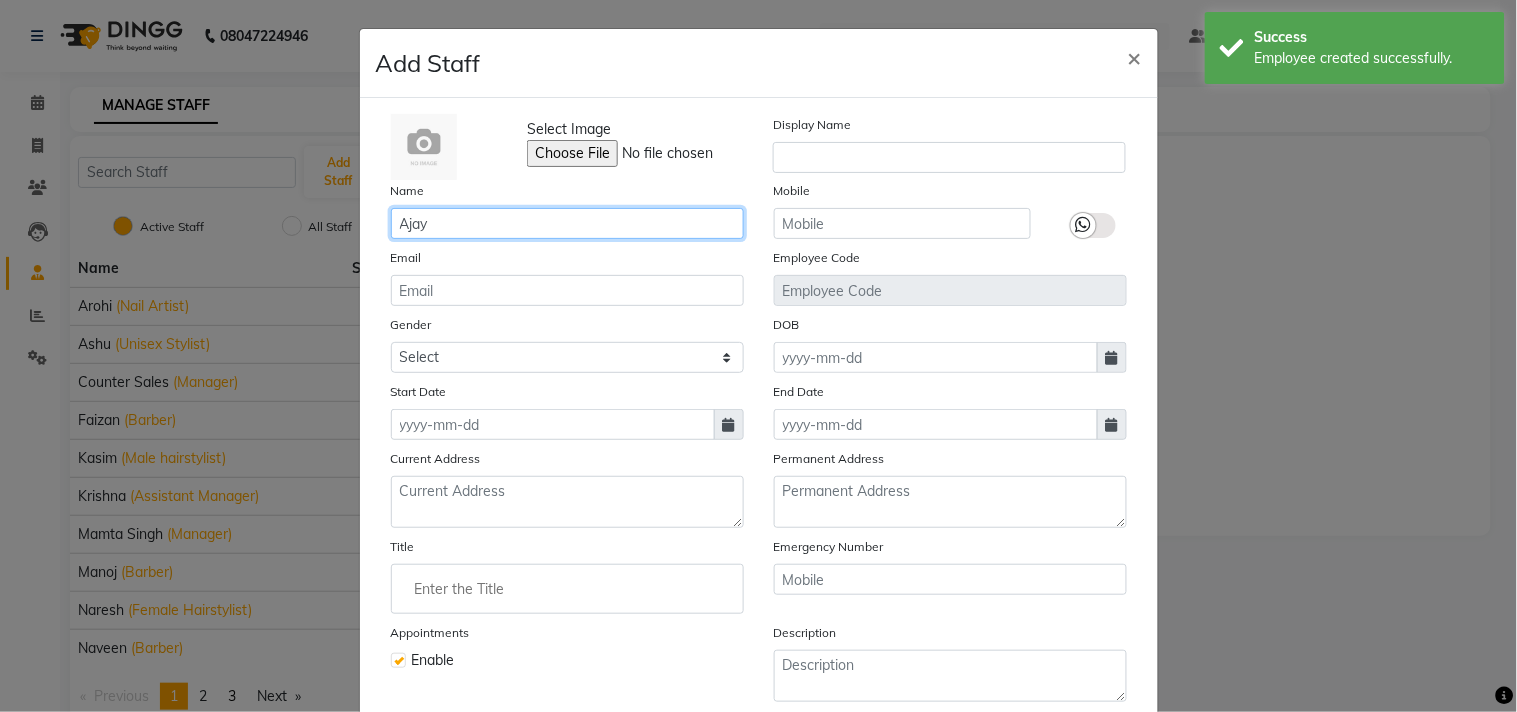 type on "Ajay" 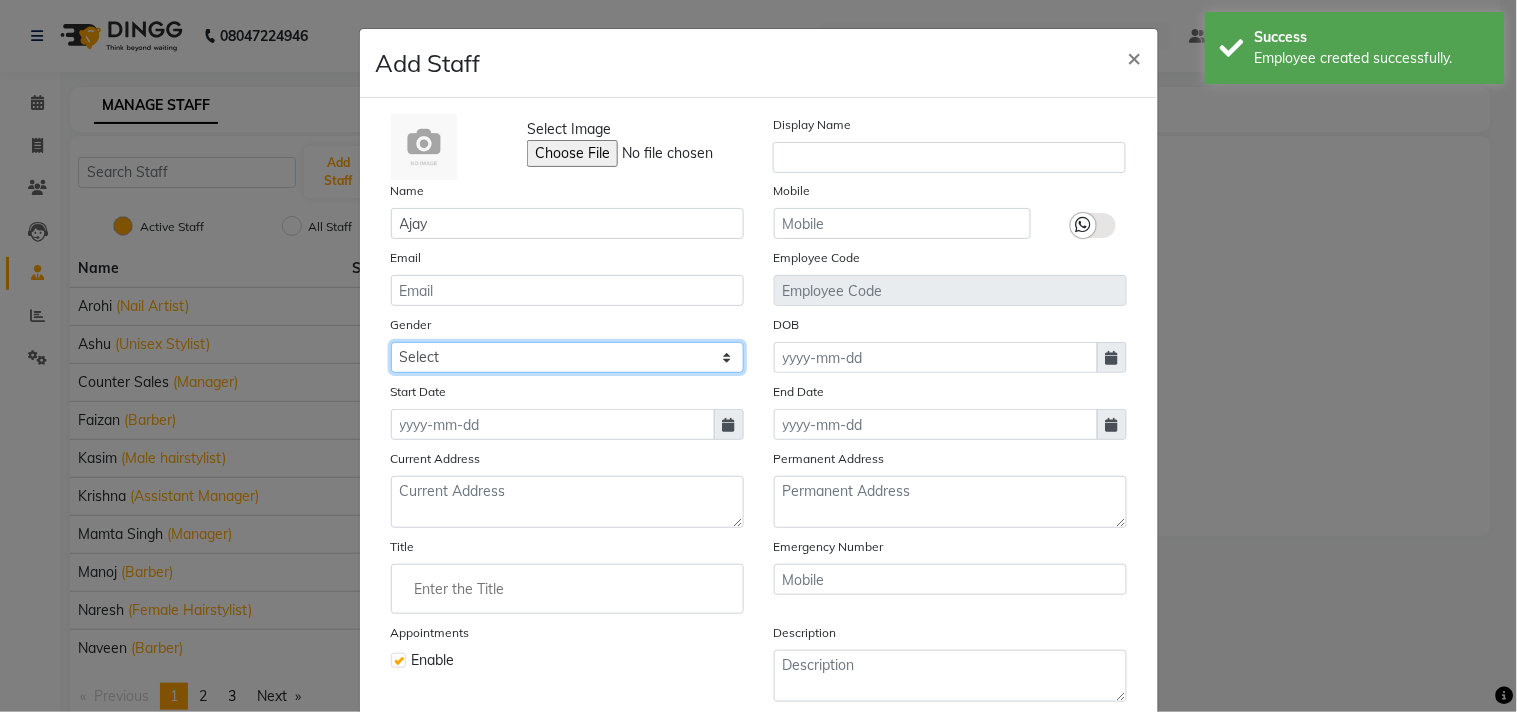 click on "Select Male Female Other Prefer Not To Say" 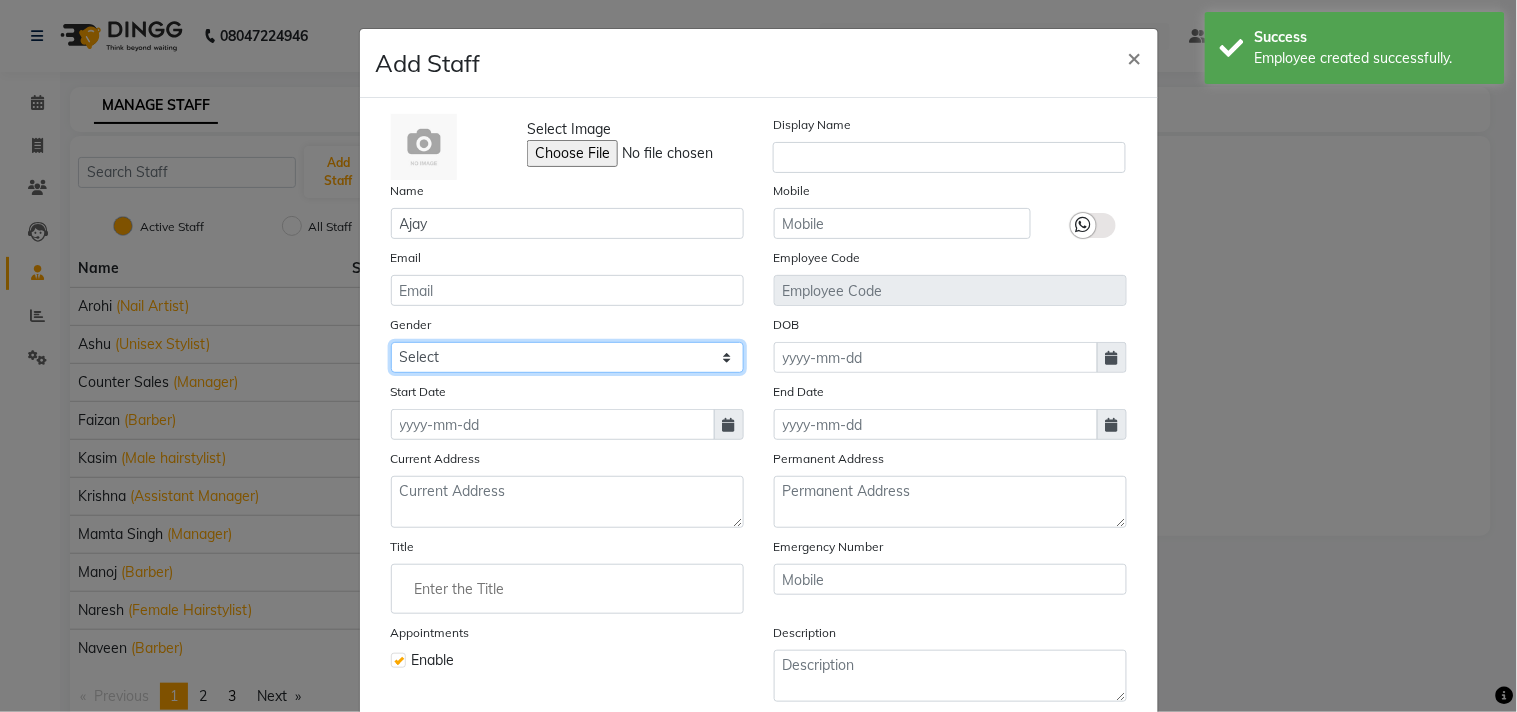 select on "male" 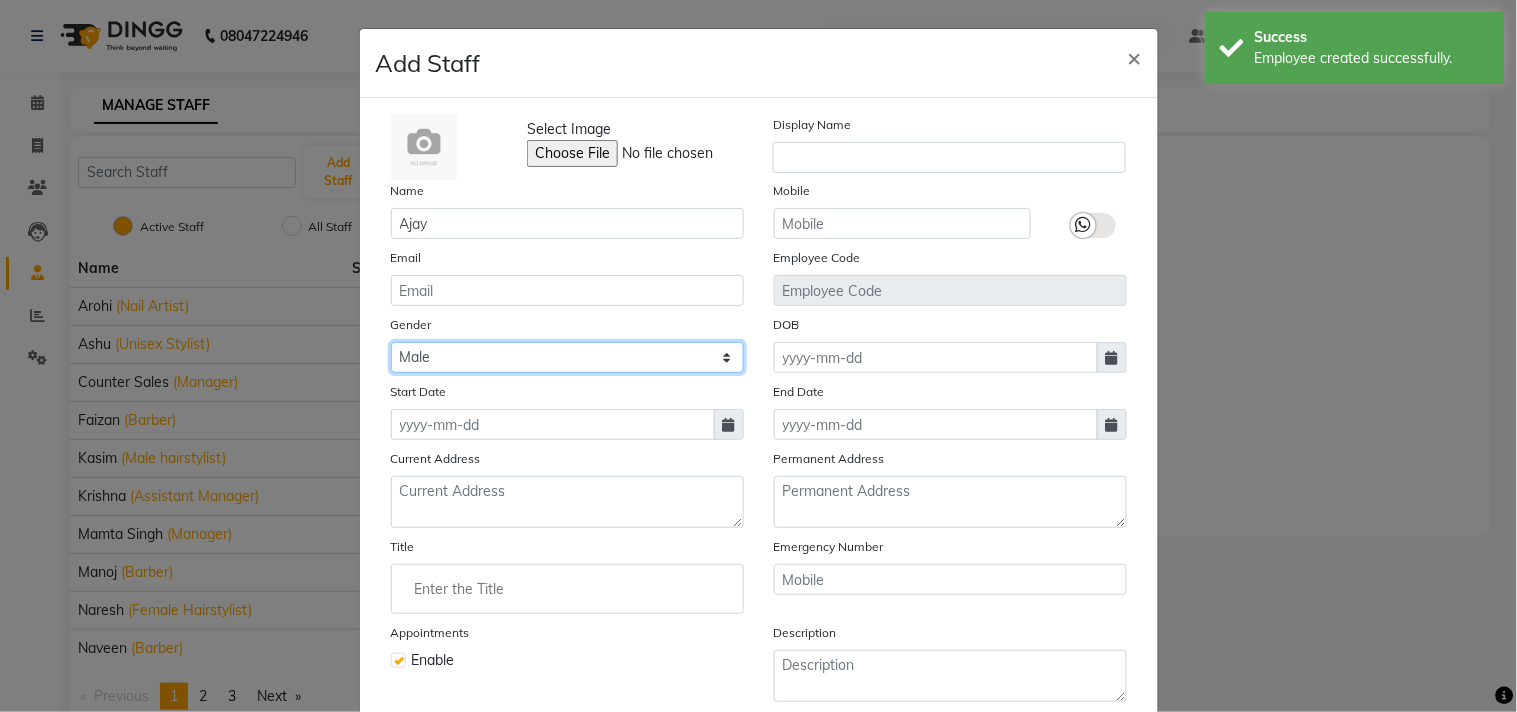 click on "Select Male Female Other Prefer Not To Say" 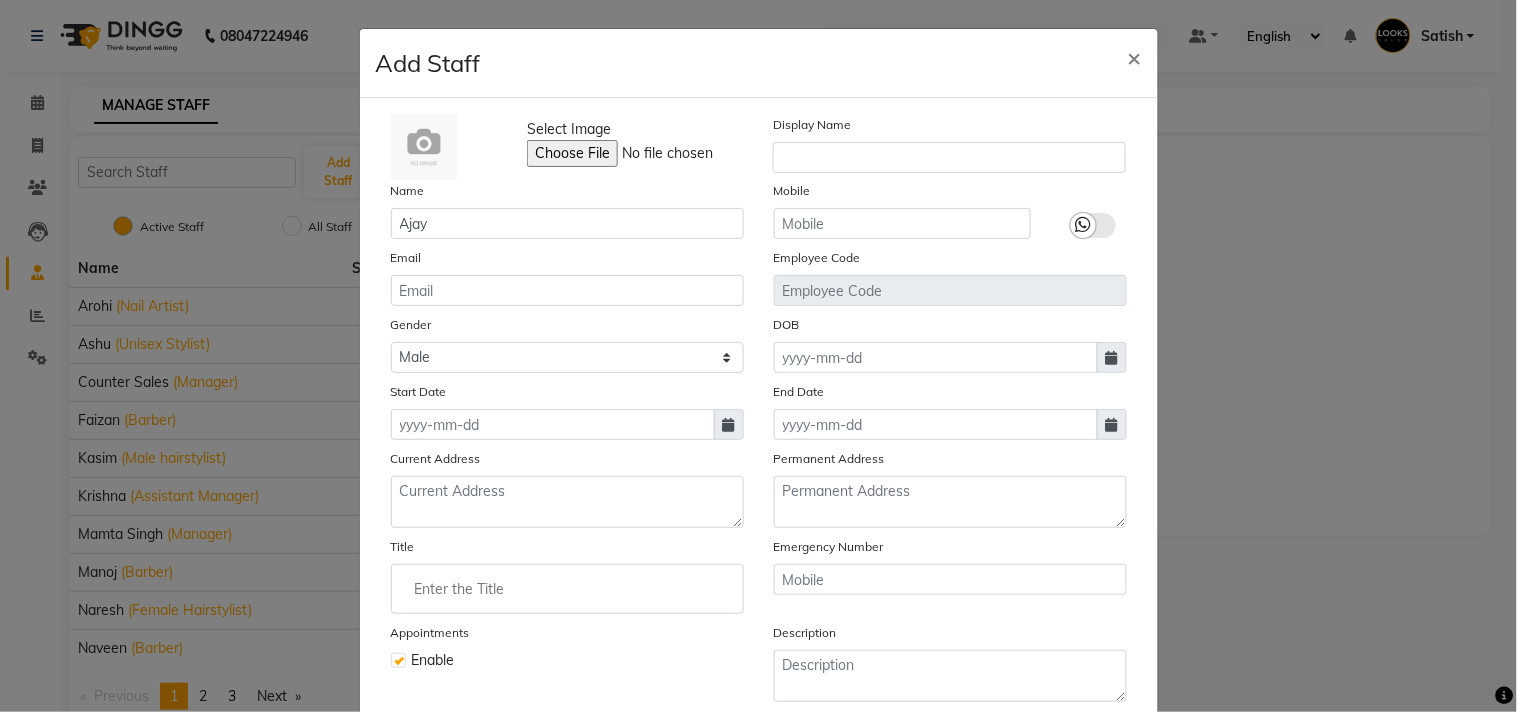 click 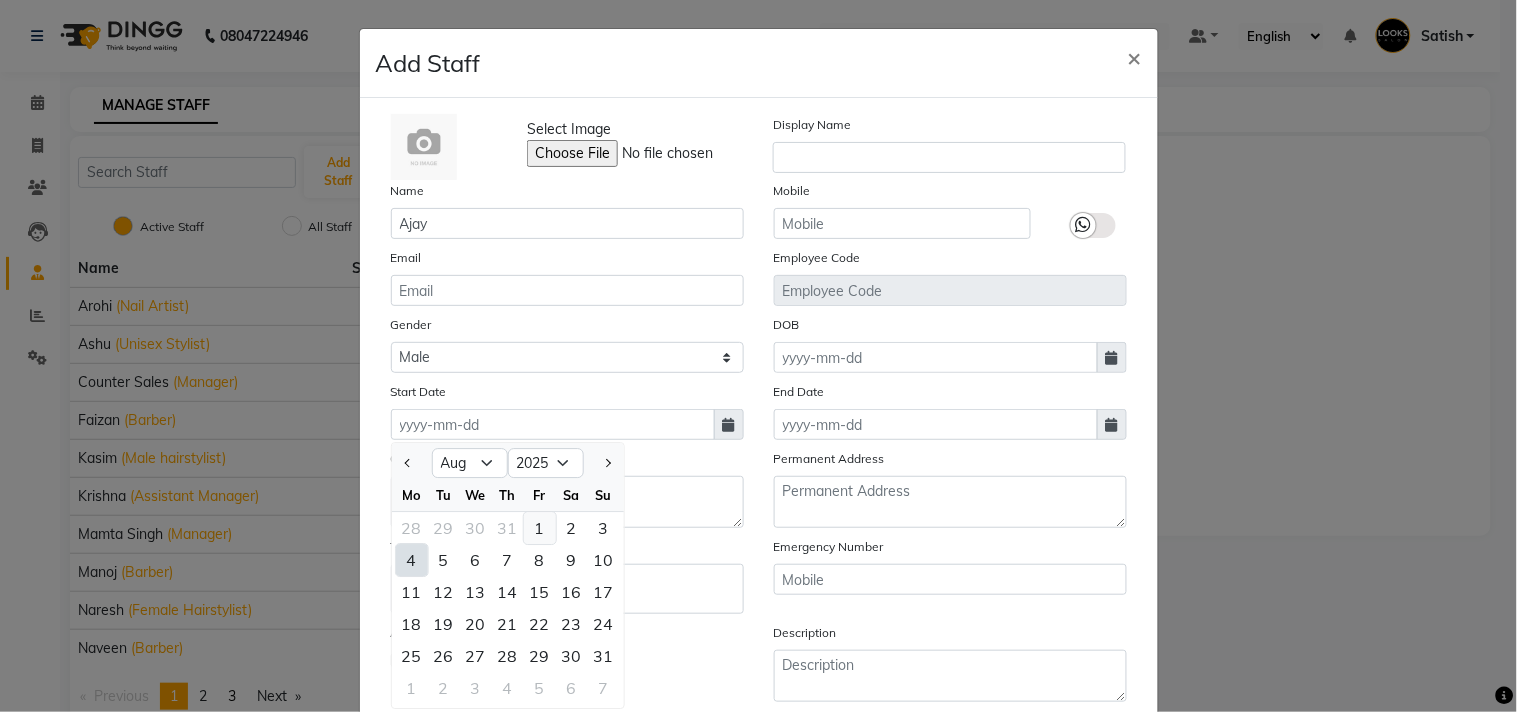 click on "1" 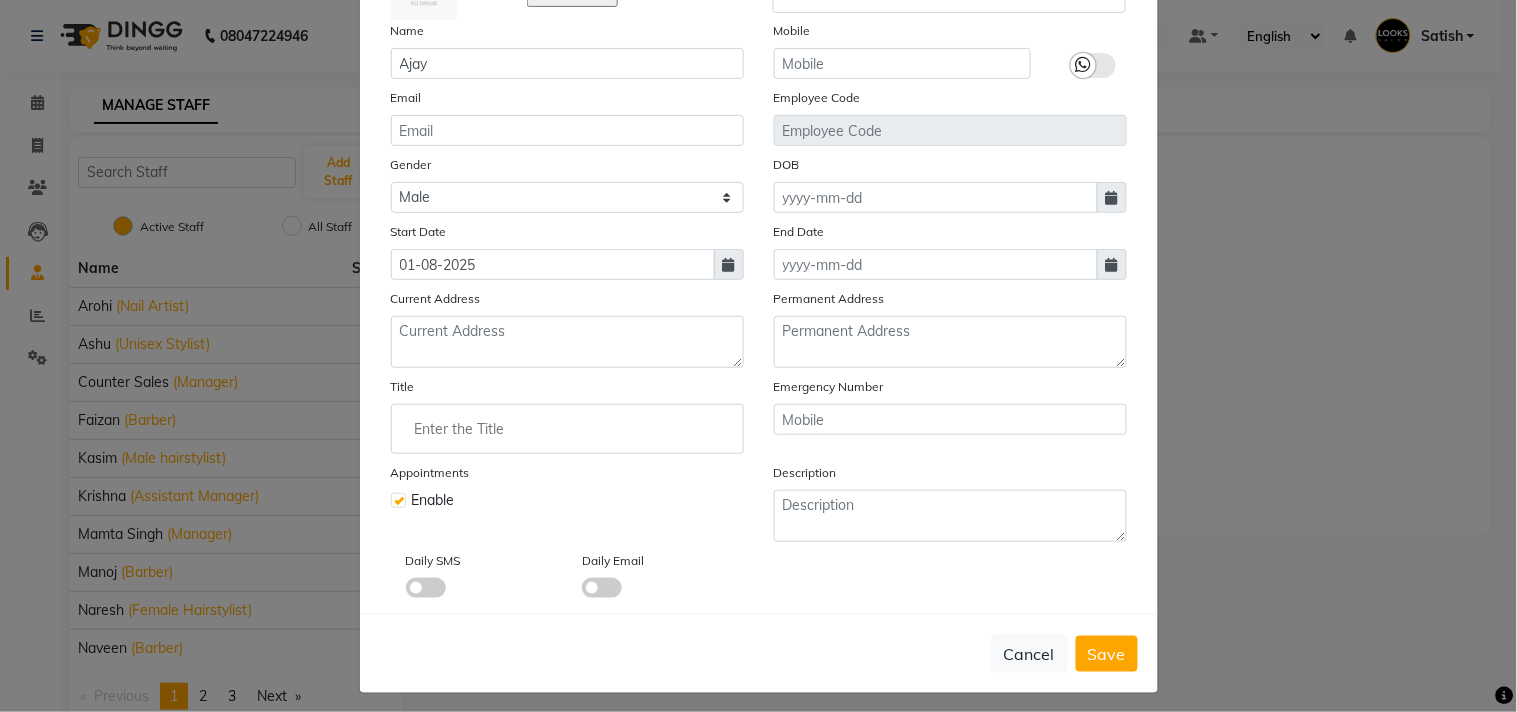 scroll, scrollTop: 172, scrollLeft: 0, axis: vertical 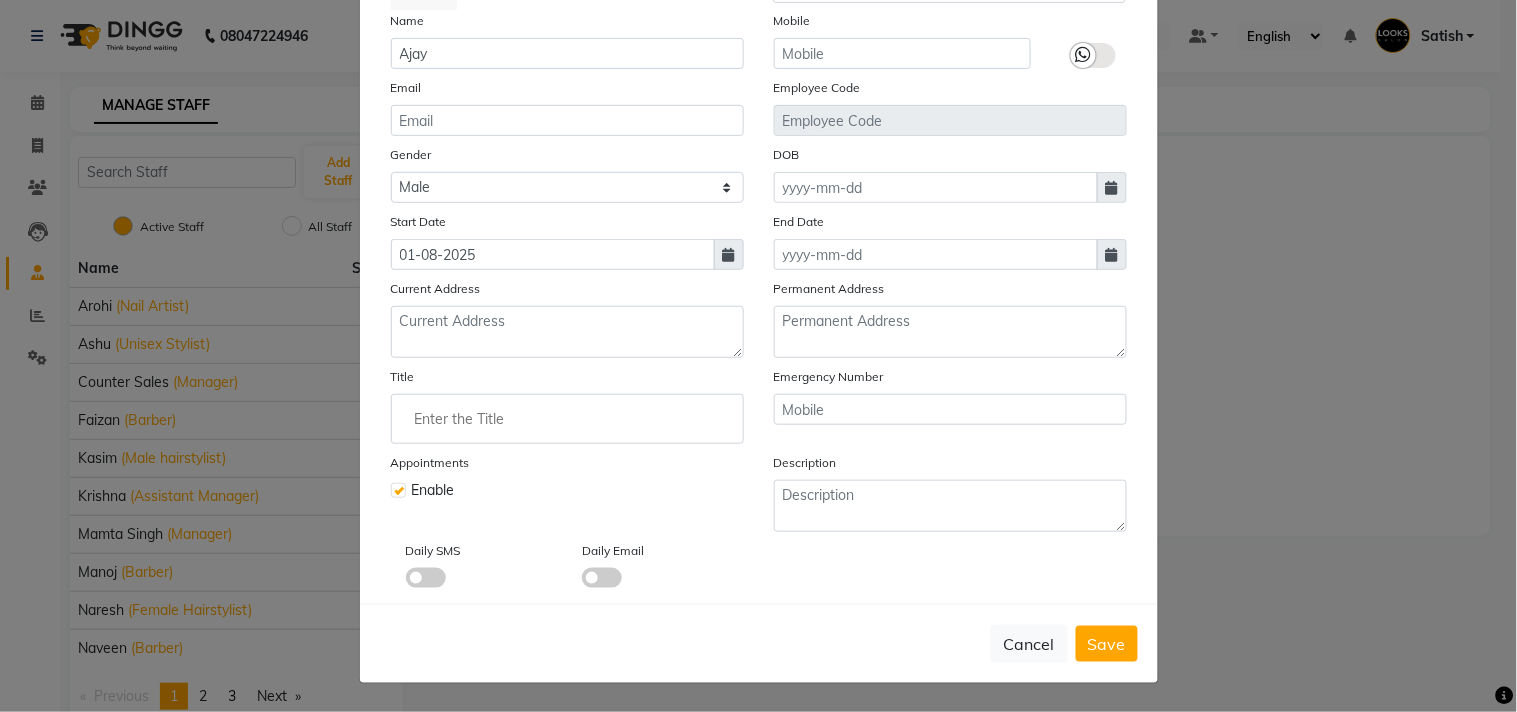 click 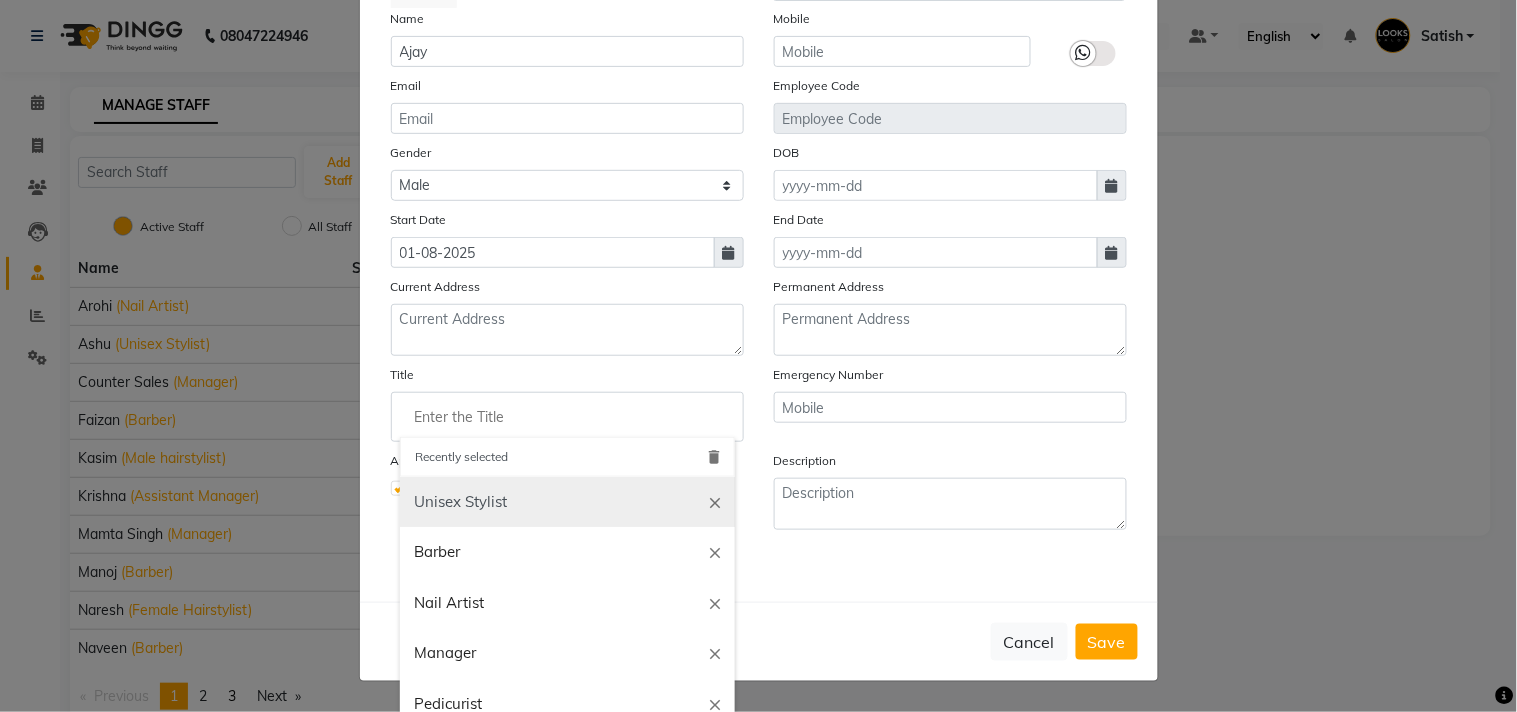 click on "Unisex Stylist" at bounding box center (567, 502) 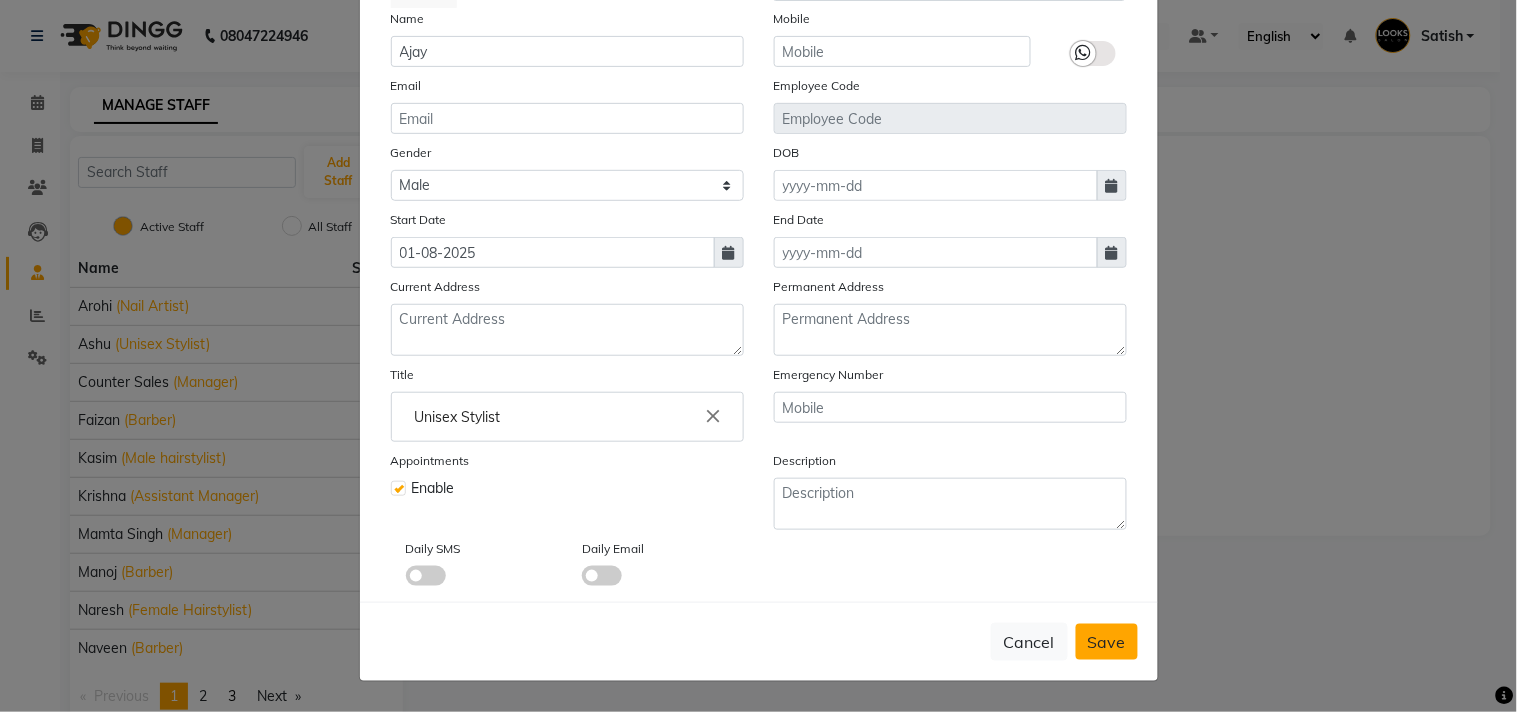 click on "Save" at bounding box center [1107, 642] 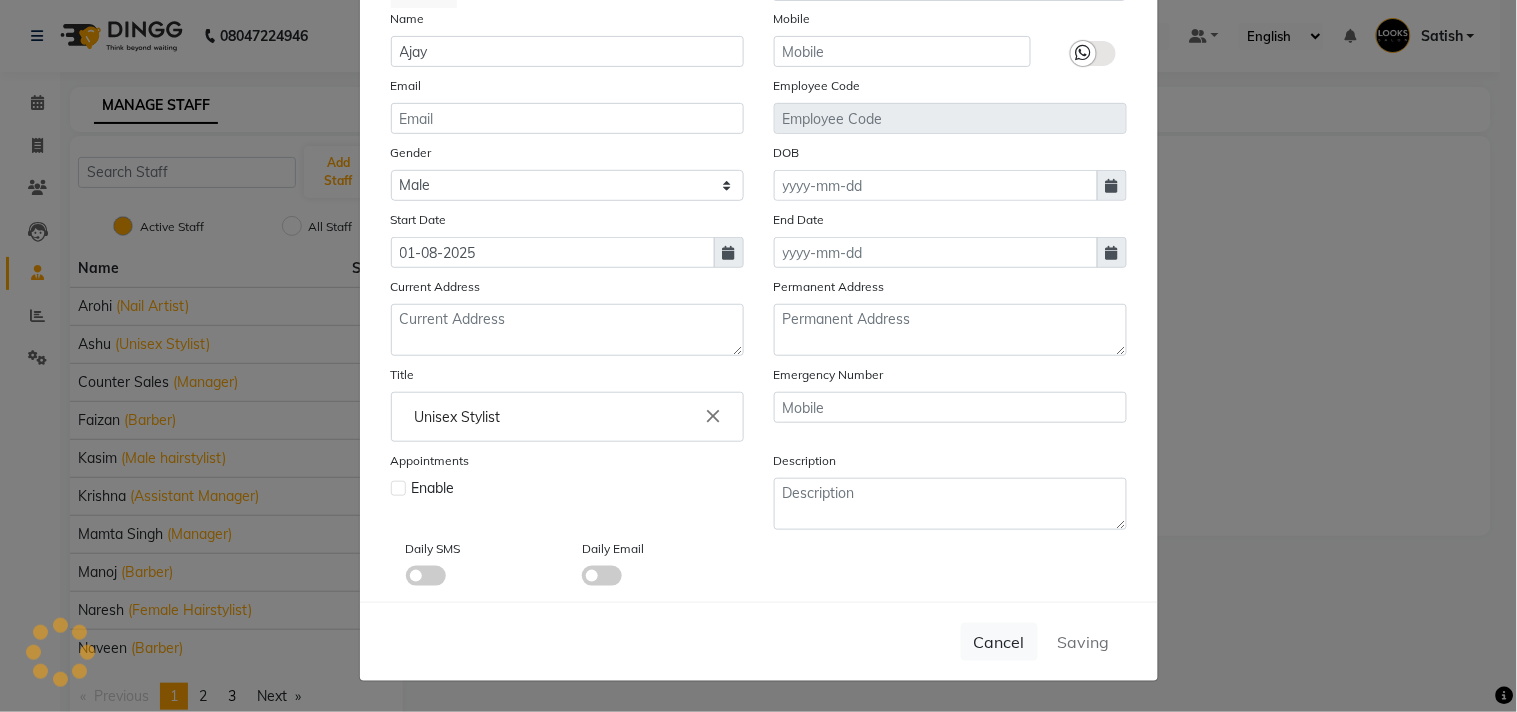 type 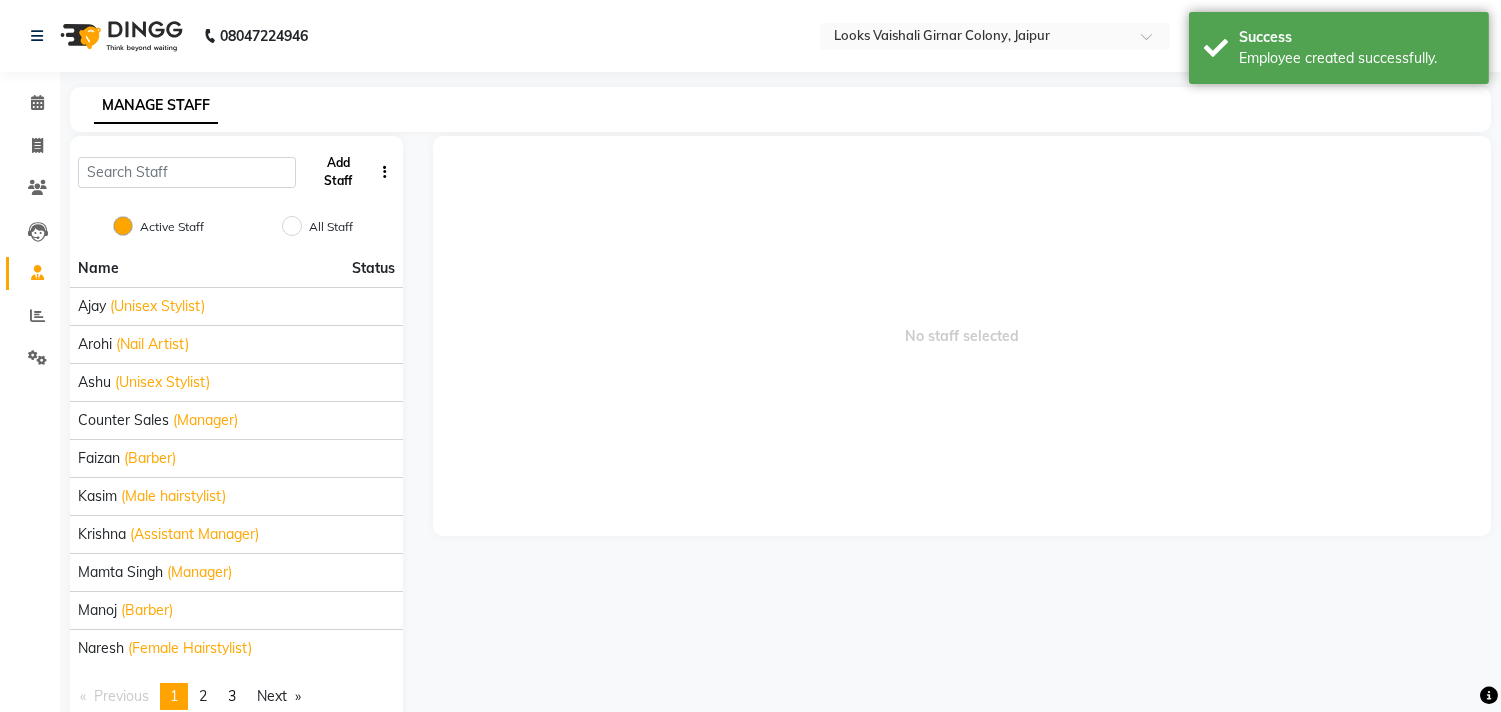 click on "Add Staff" 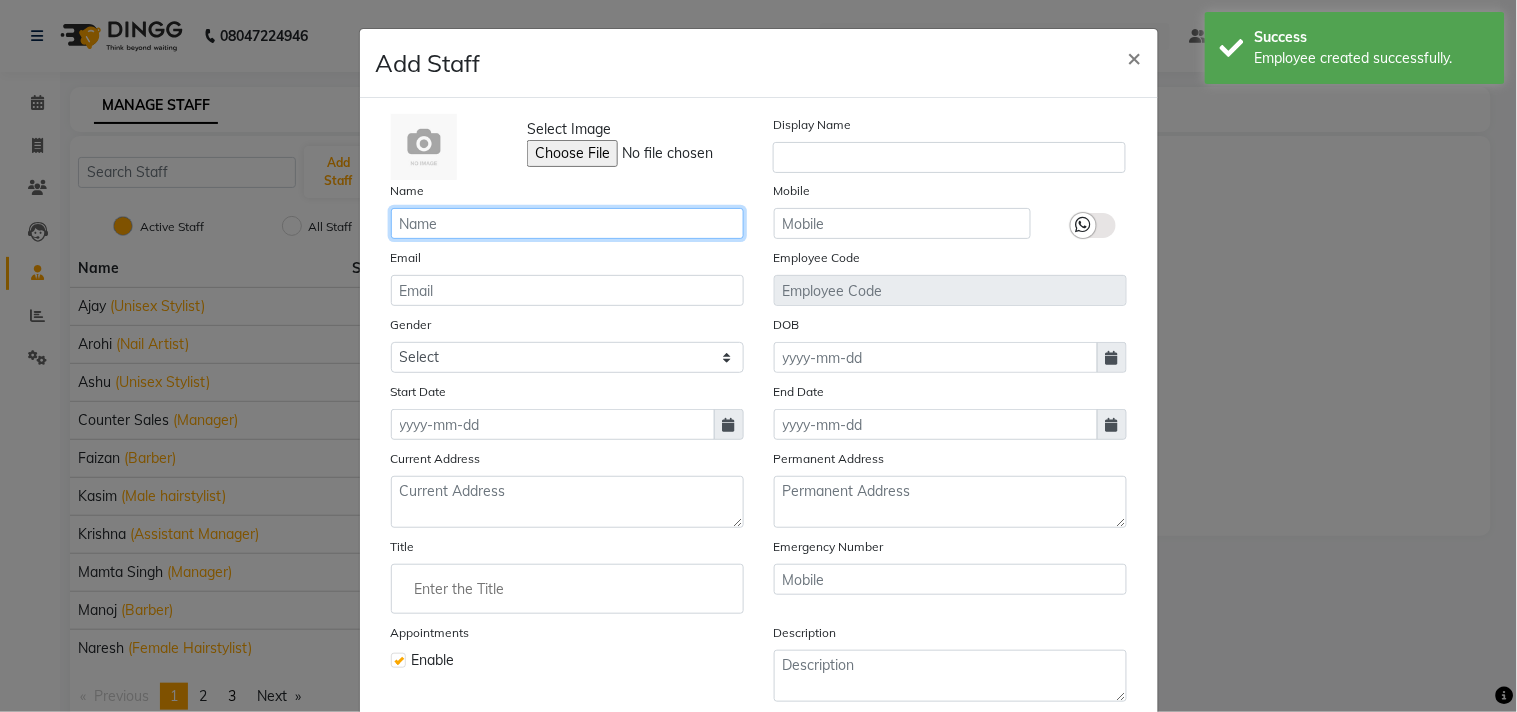 click 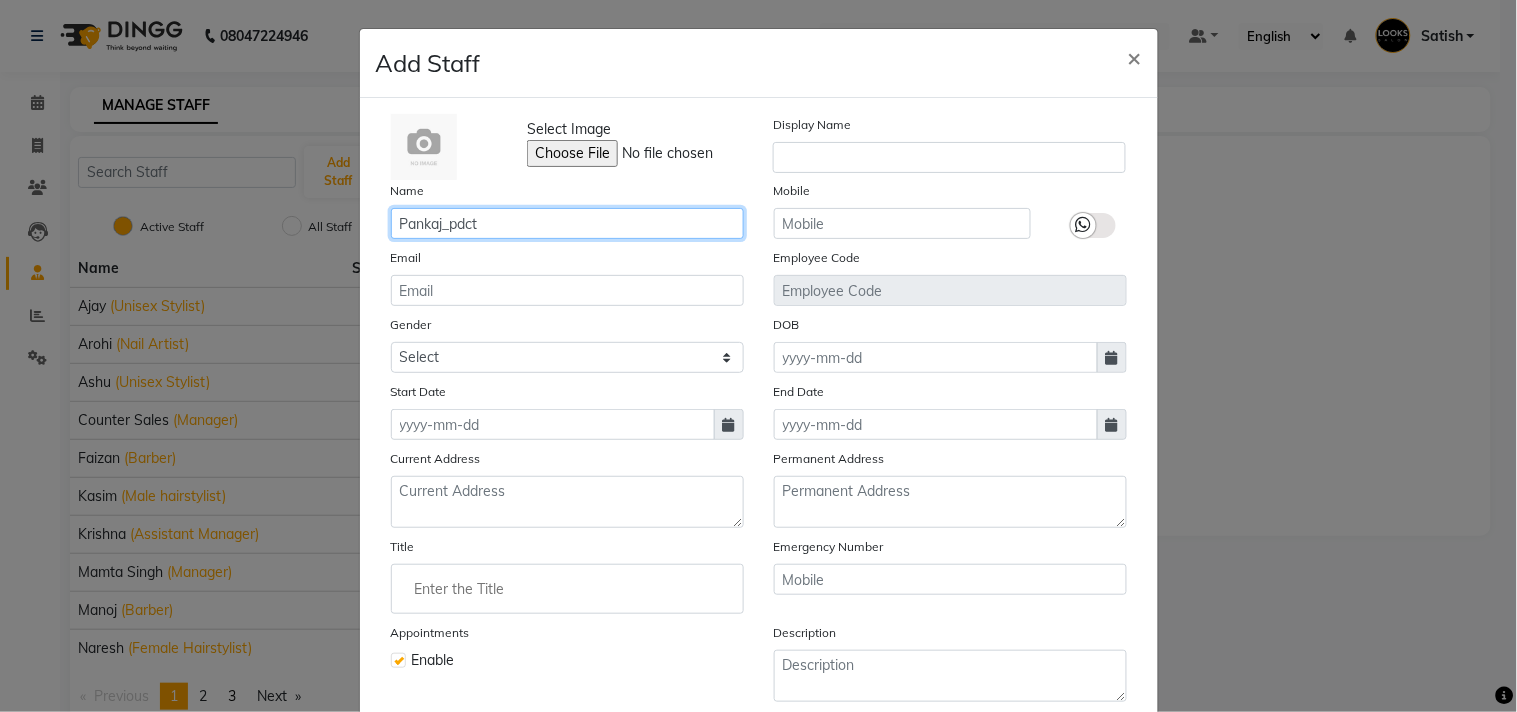 type on "Pankaj_pdct" 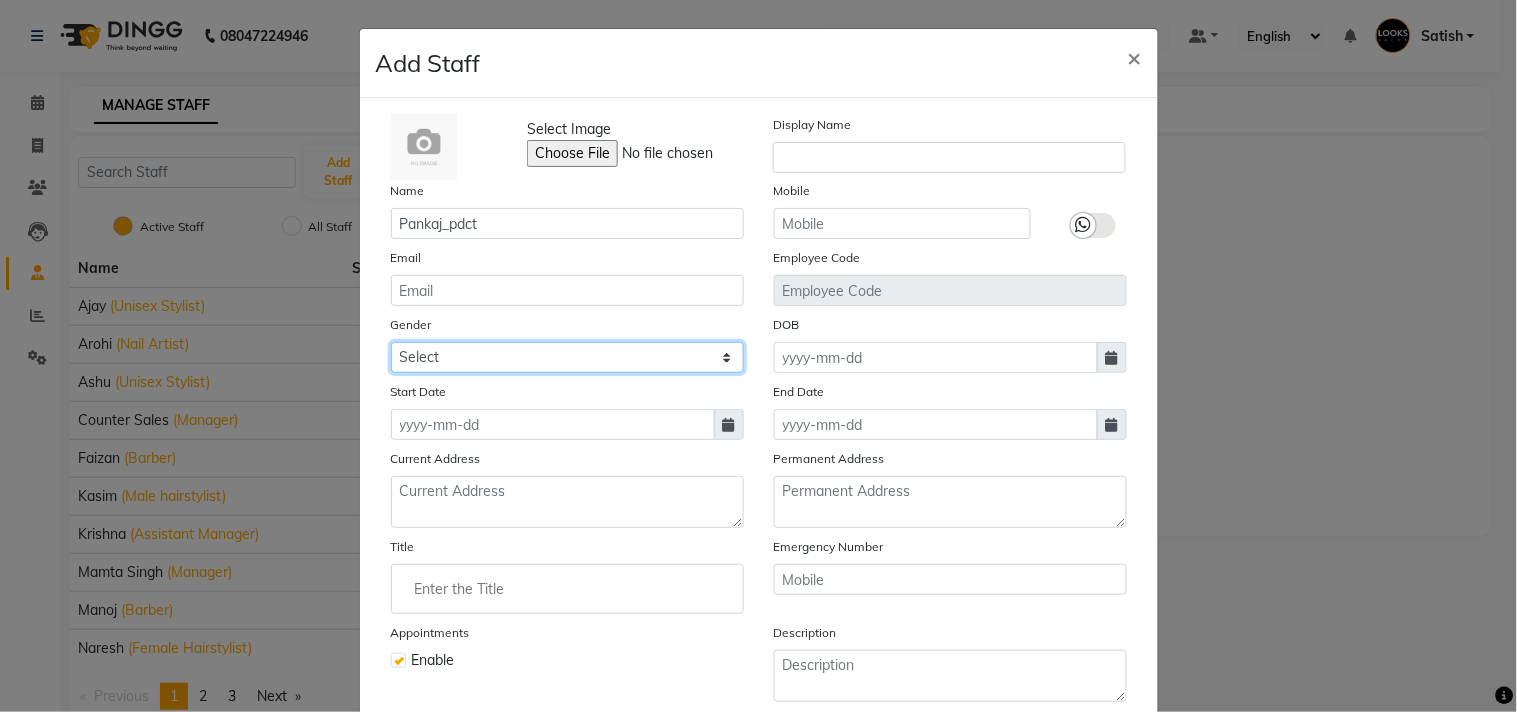 drag, startPoint x: 443, startPoint y: 354, endPoint x: 444, endPoint y: 367, distance: 13.038404 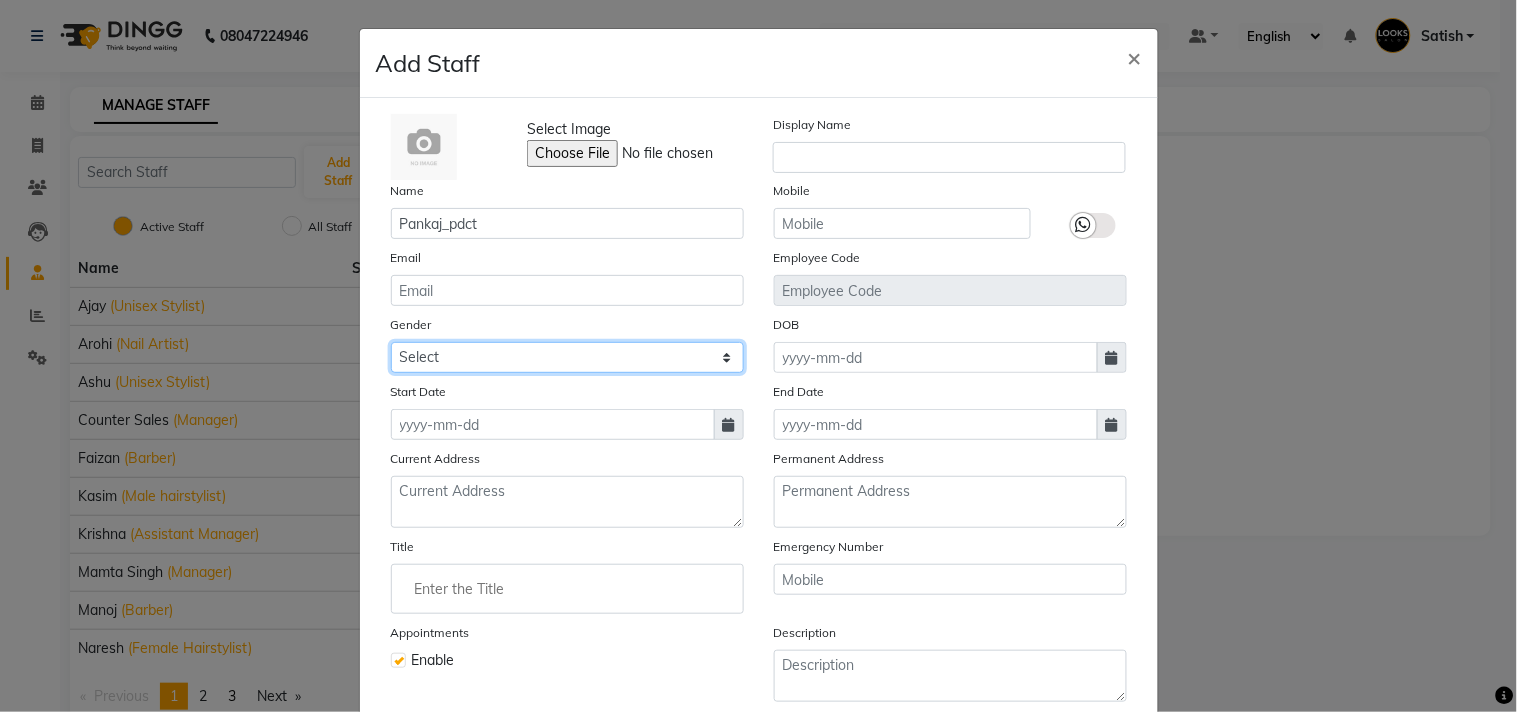 select on "male" 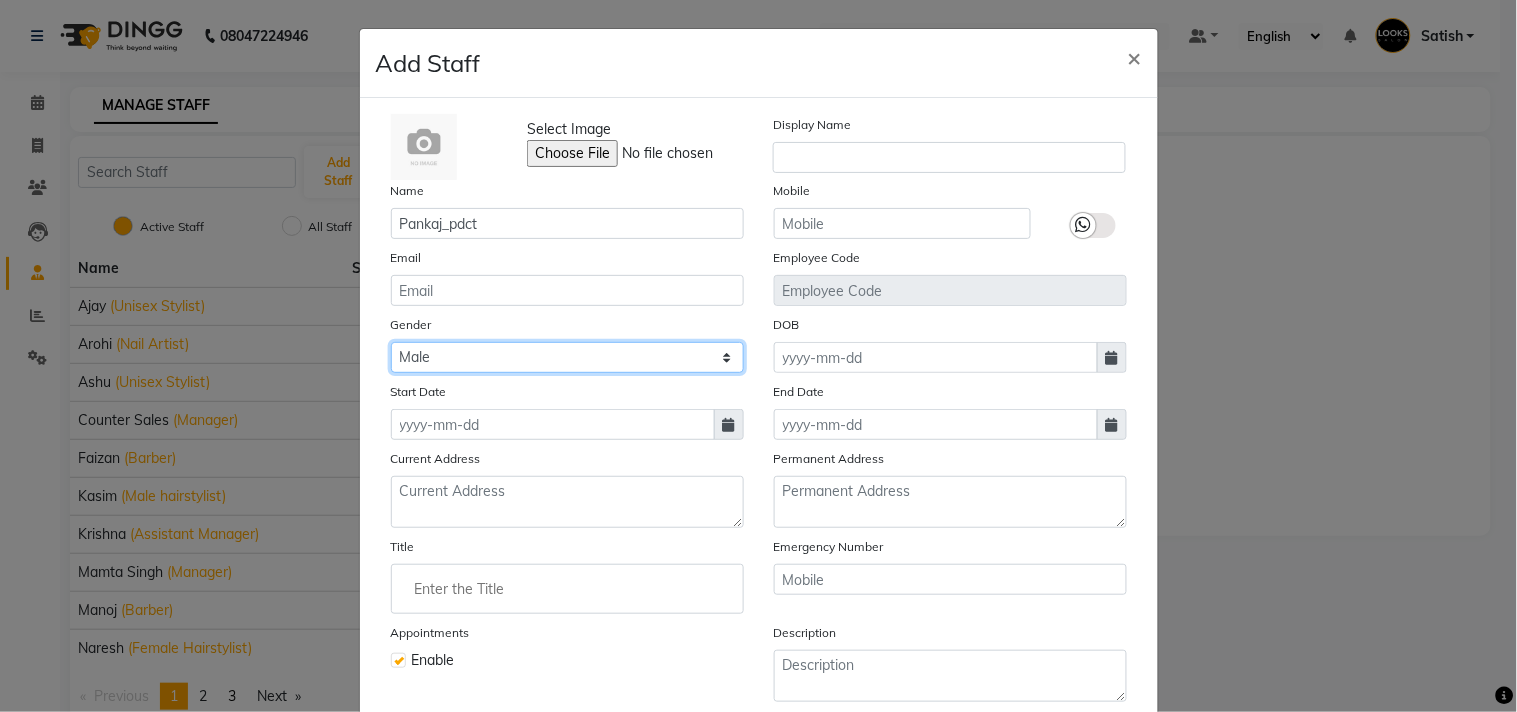 click on "Select Male Female Other Prefer Not To Say" 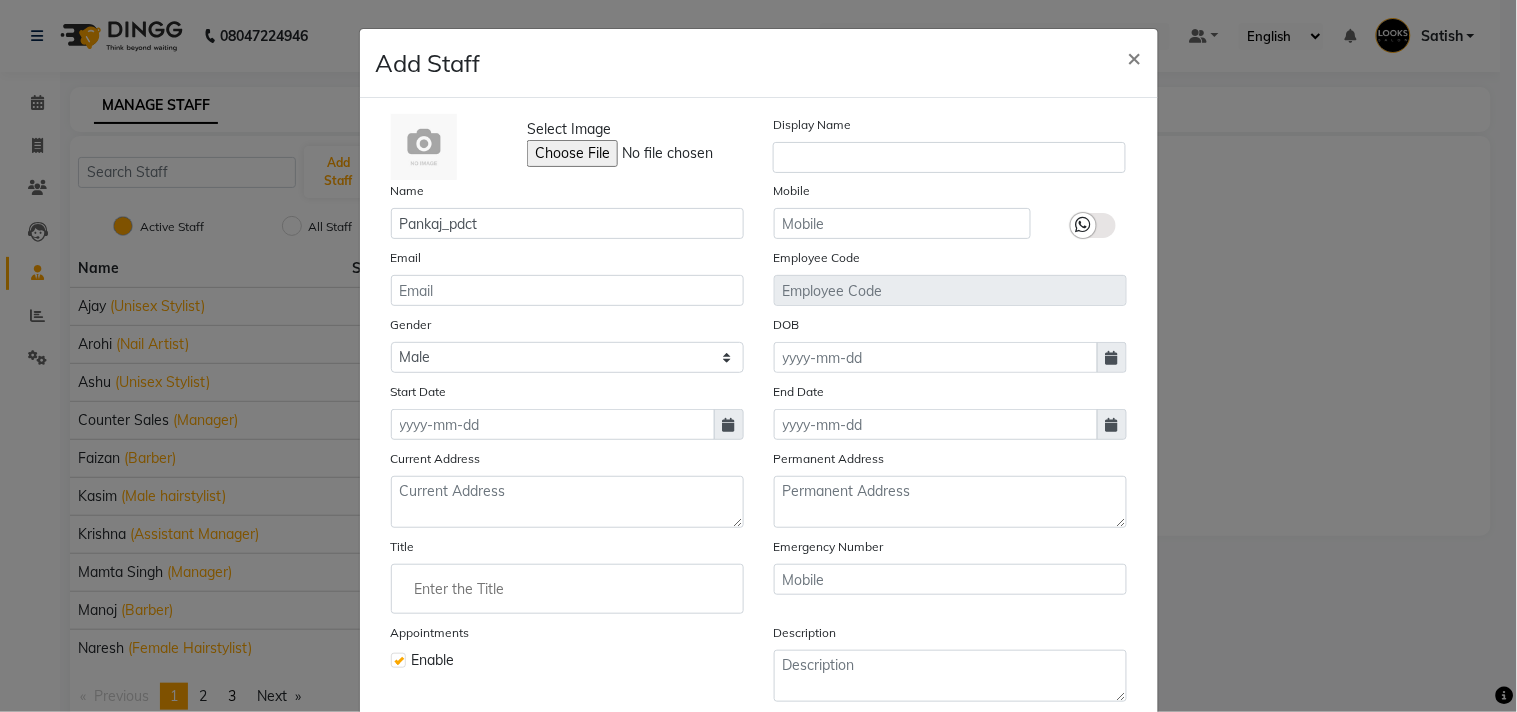 click 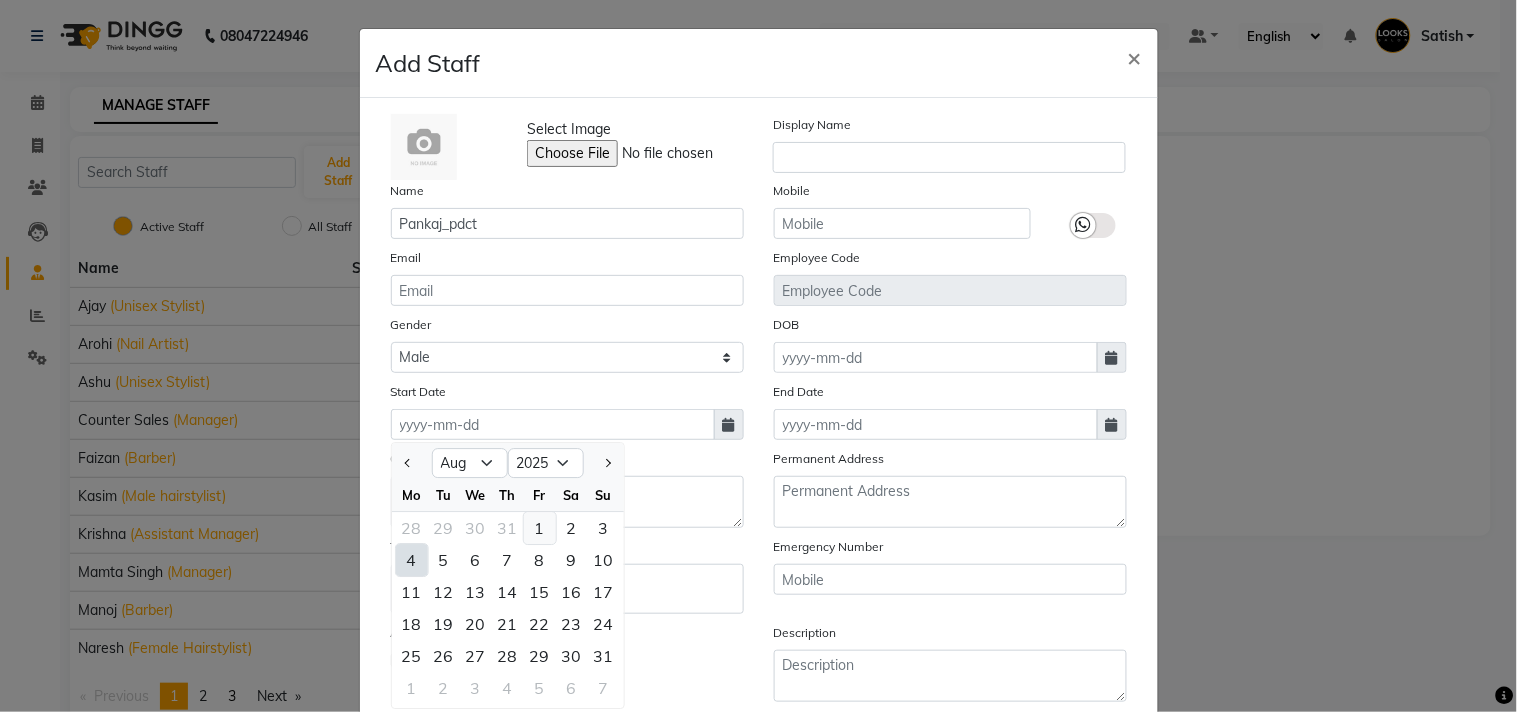 click on "1" 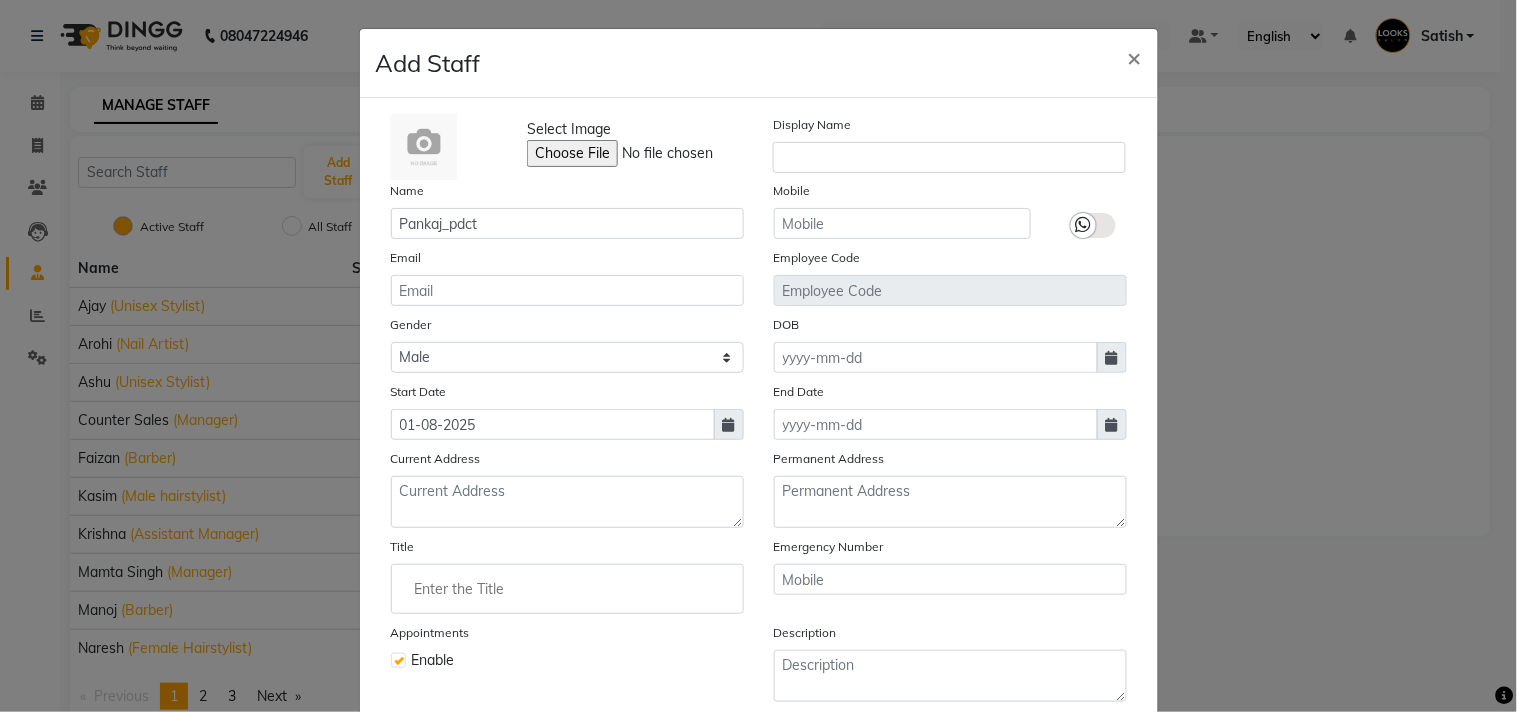 scroll, scrollTop: 172, scrollLeft: 0, axis: vertical 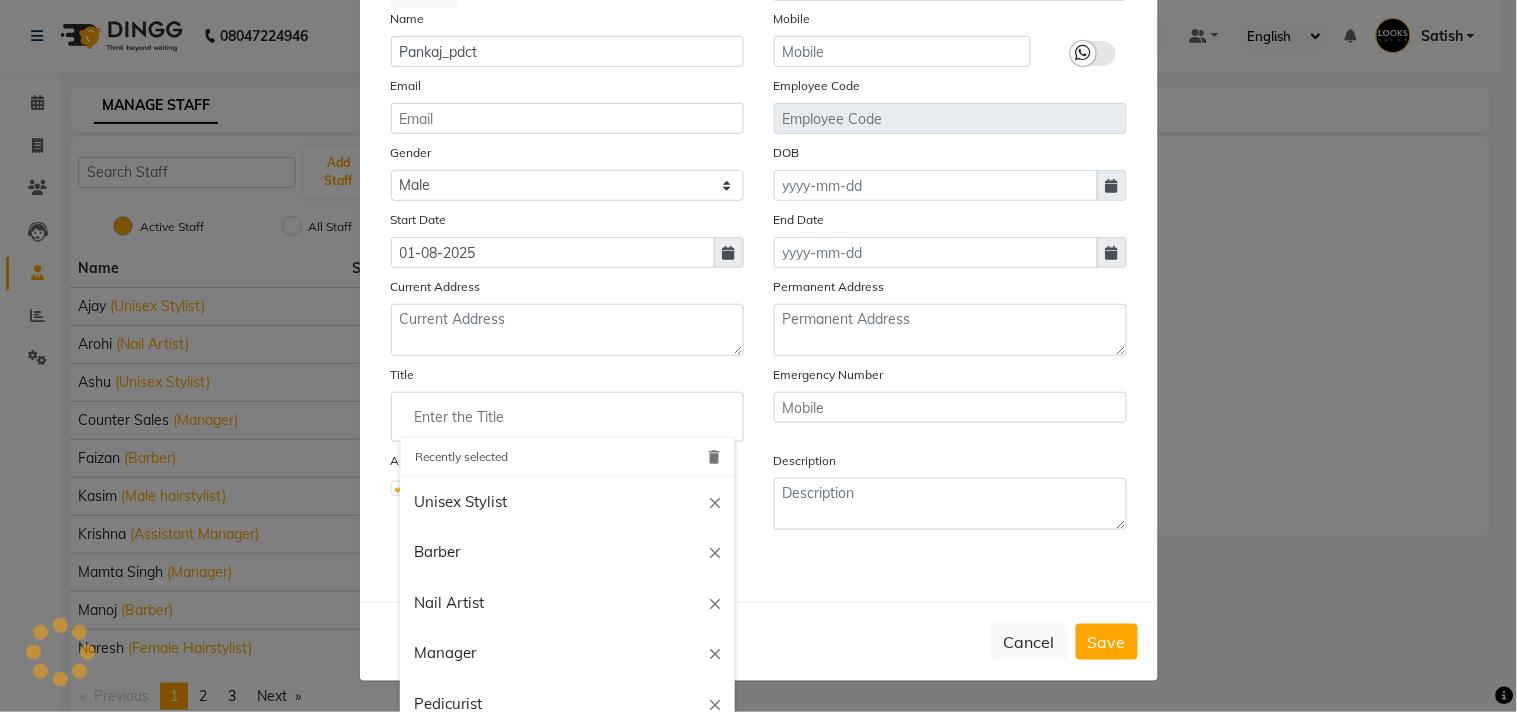 click 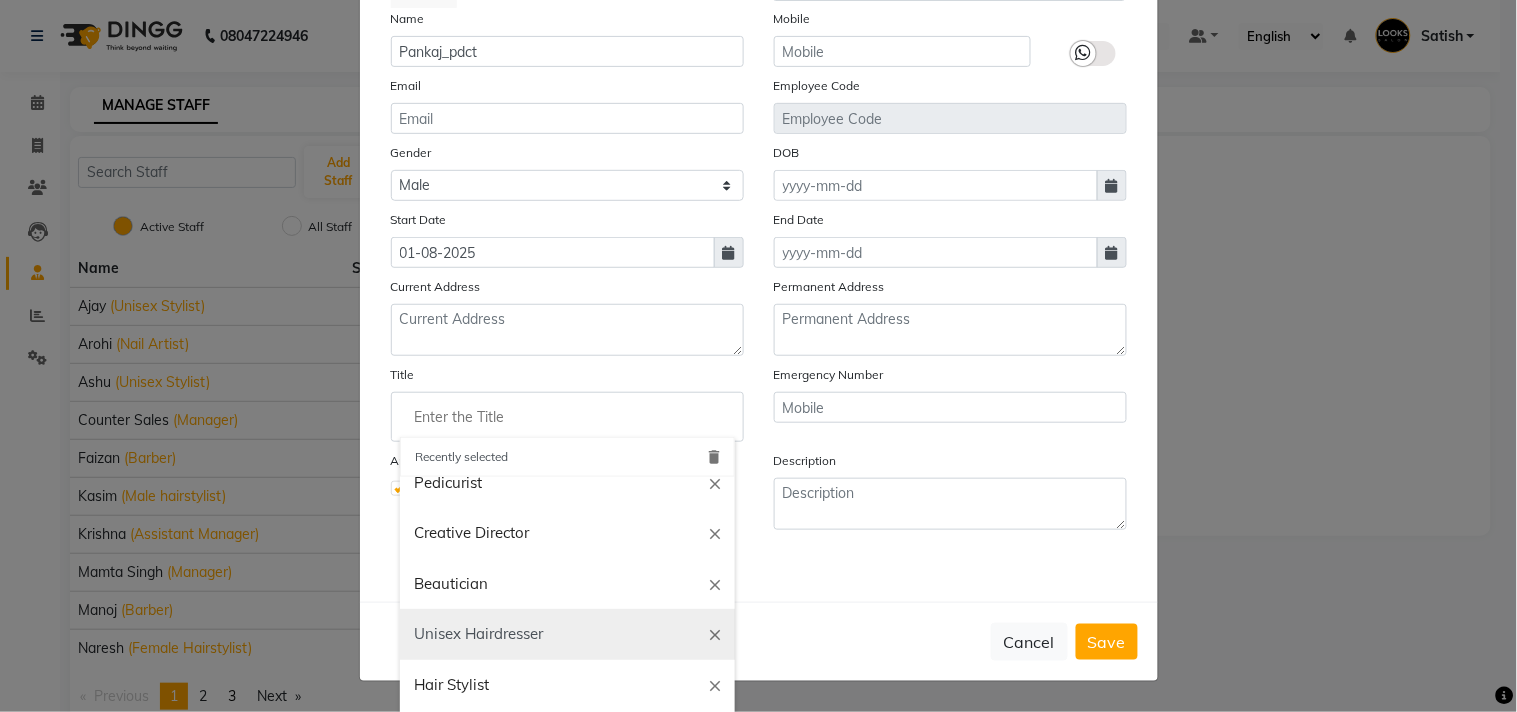 scroll, scrollTop: 222, scrollLeft: 0, axis: vertical 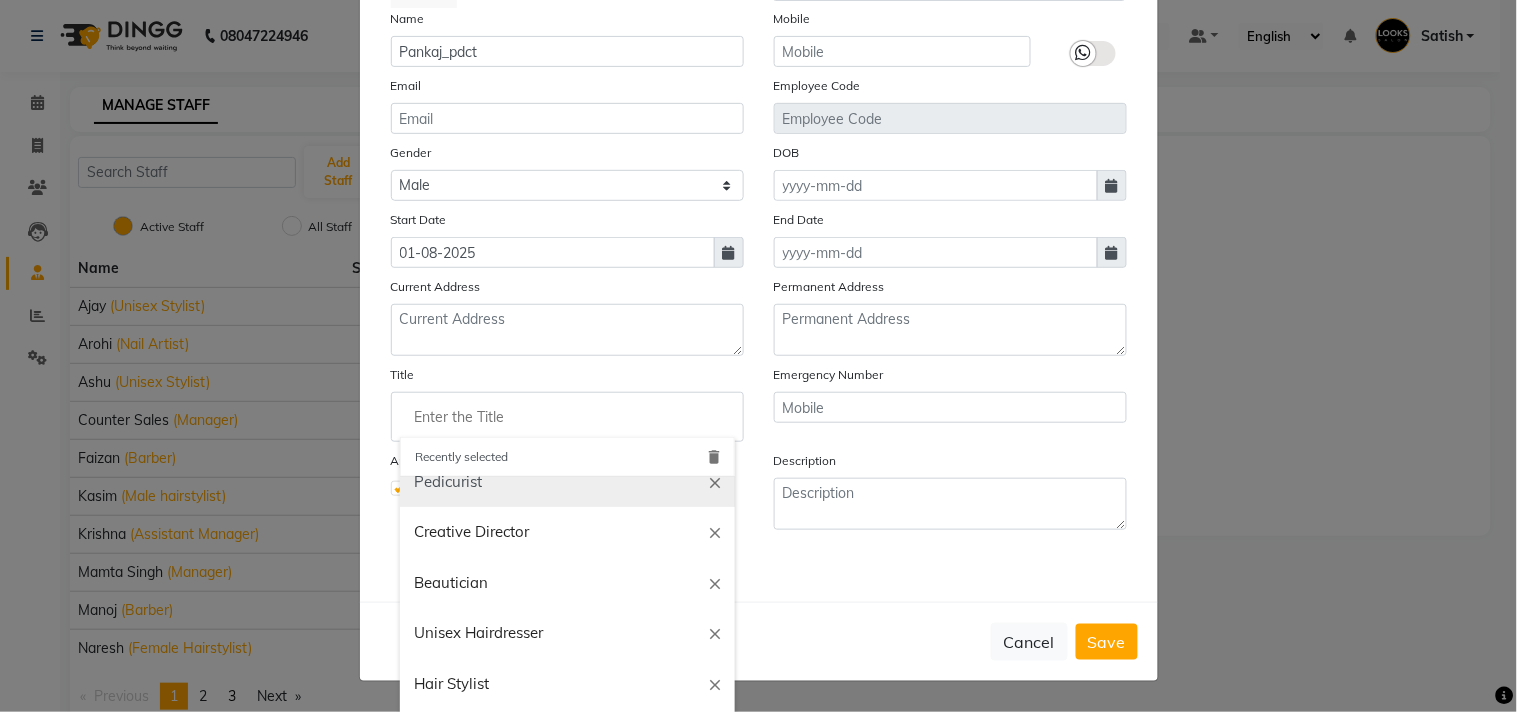 click on "Pedicurist" at bounding box center (567, 482) 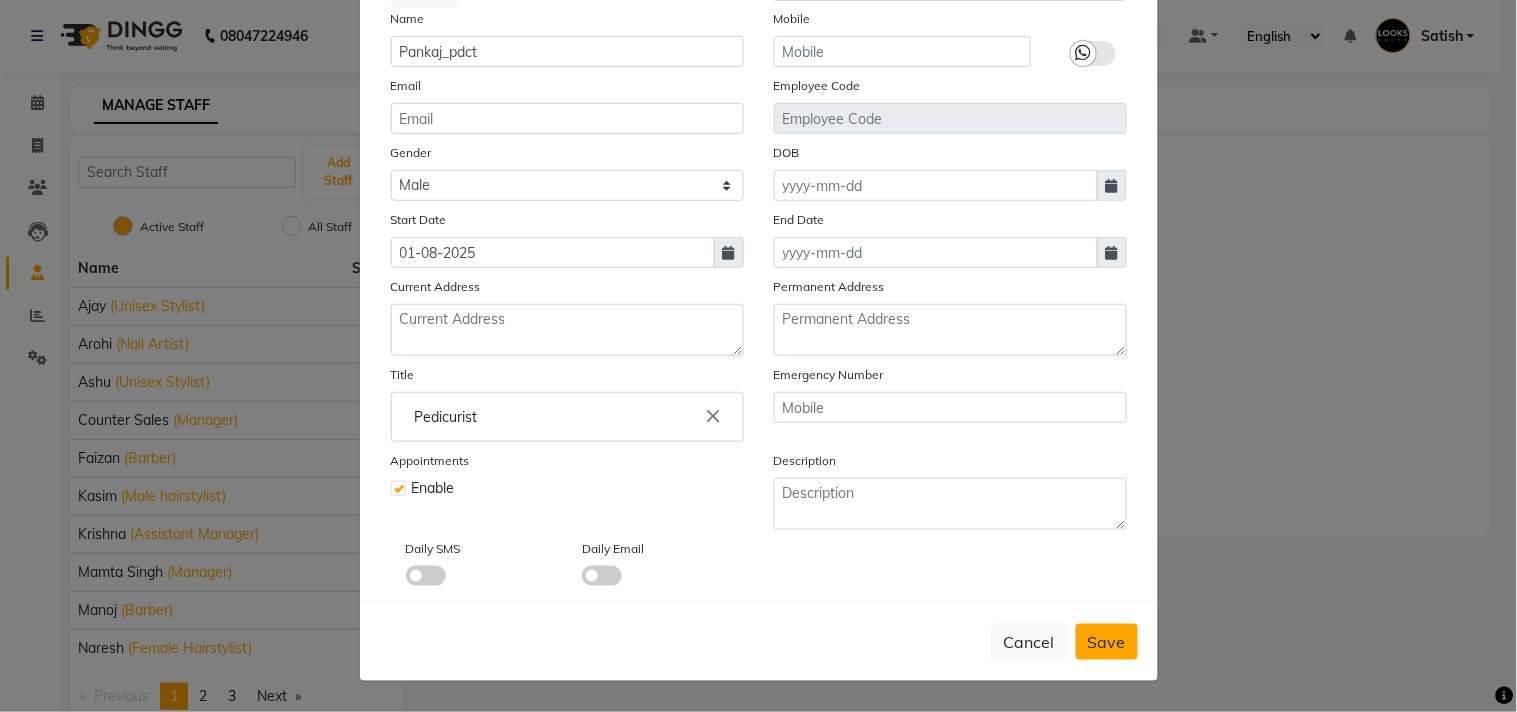 click on "Save" at bounding box center [1107, 642] 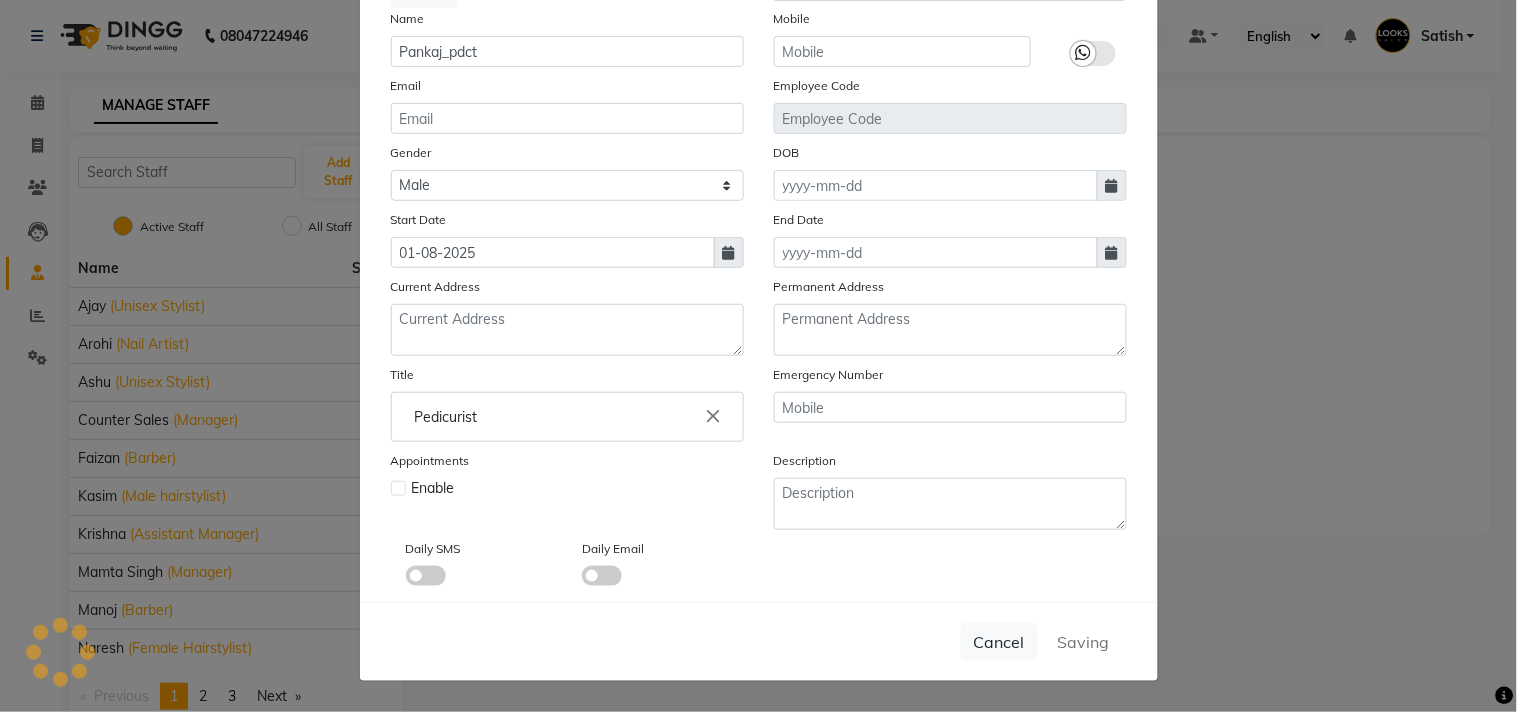 type 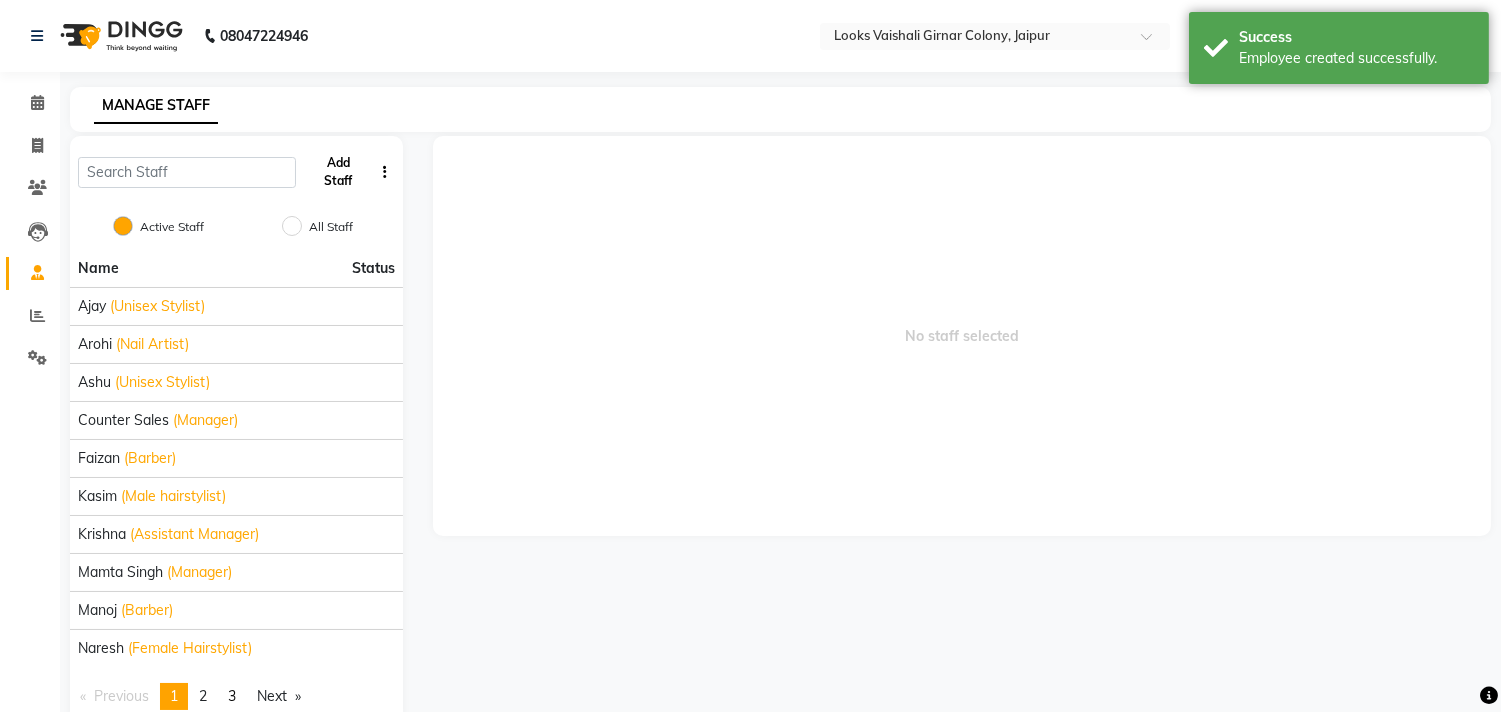 click on "Add Staff" 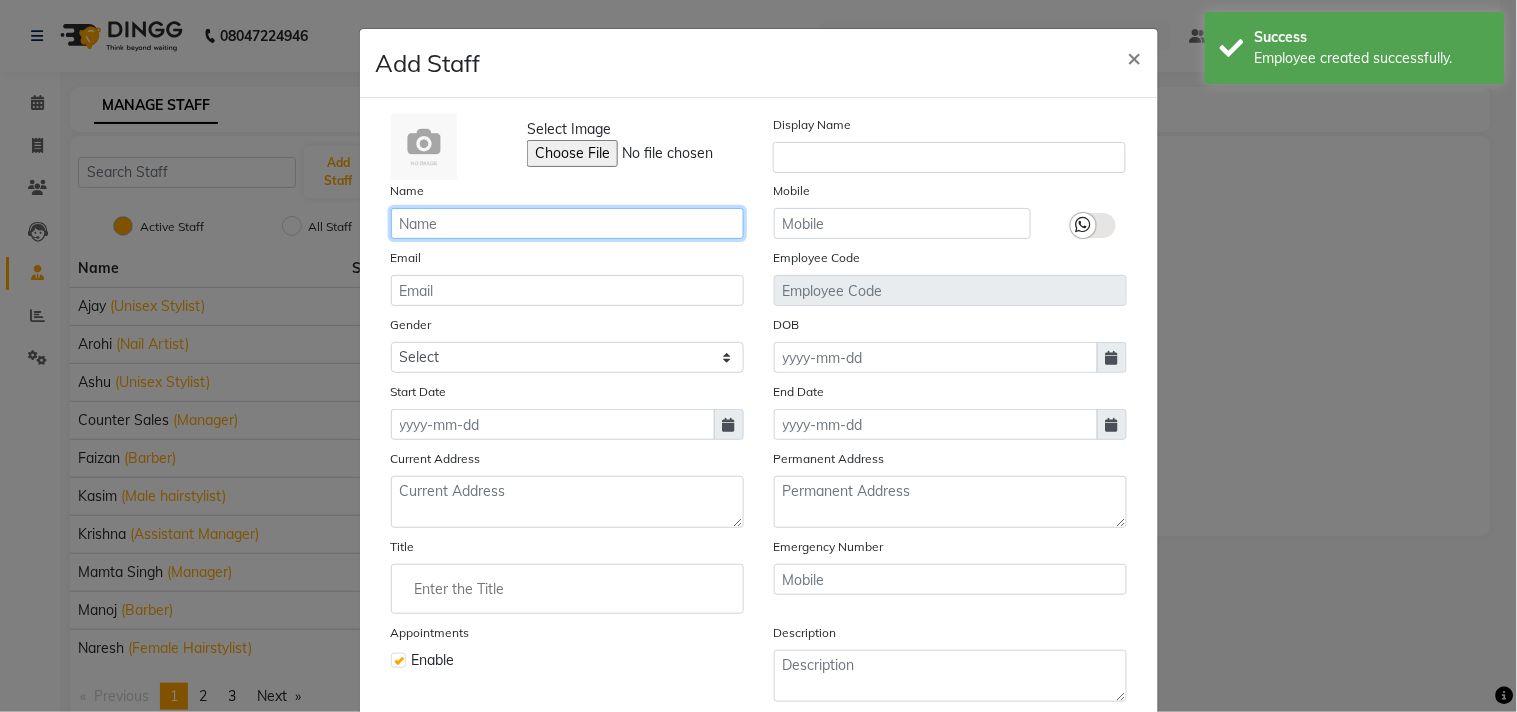 click 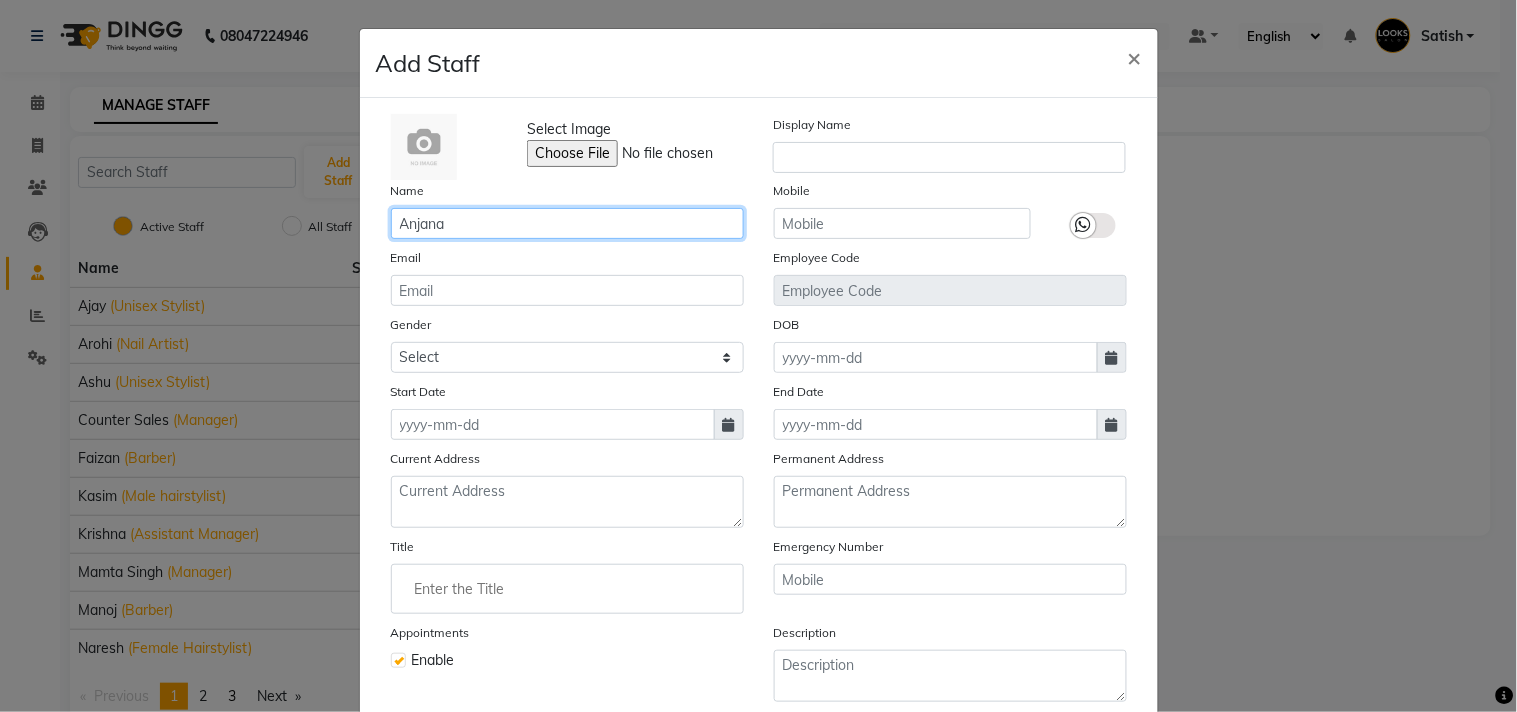 type on "Anjana" 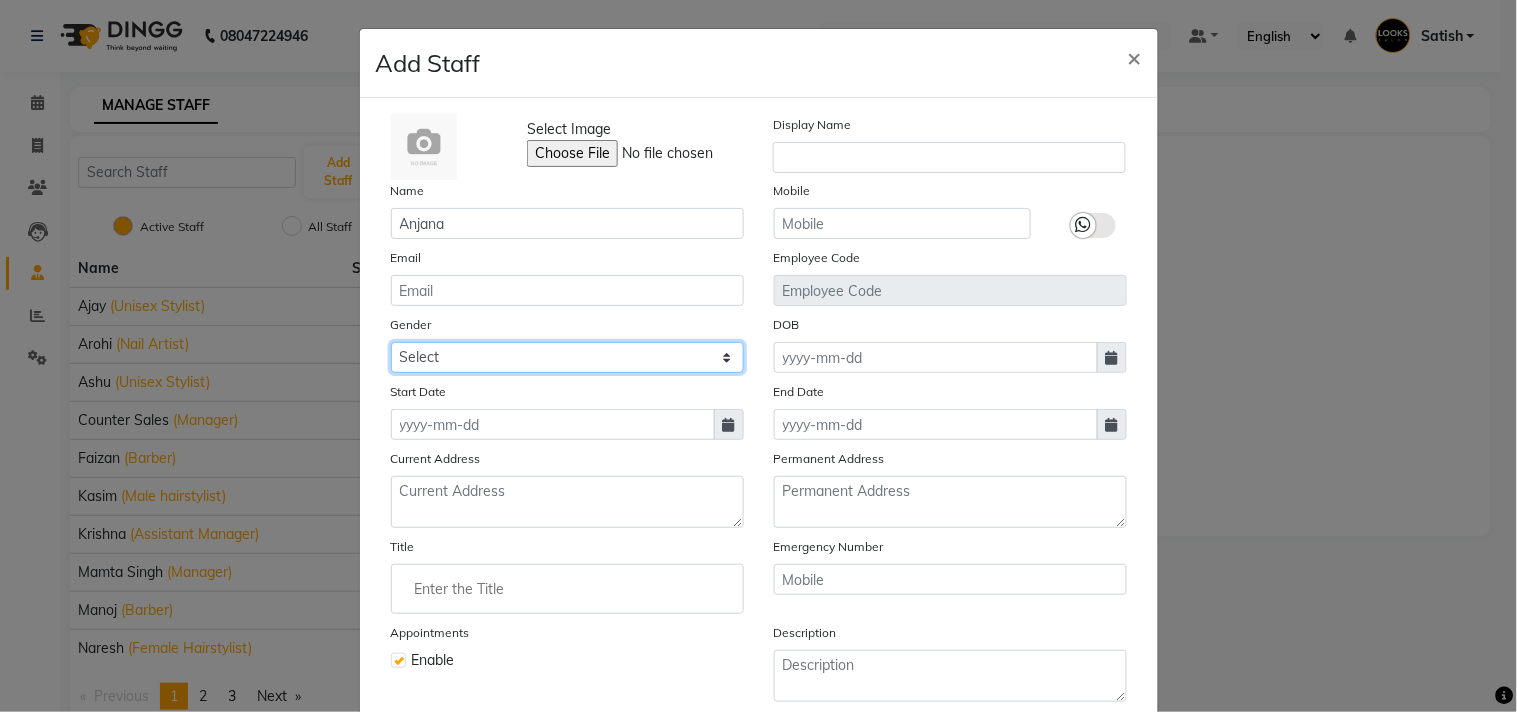 click on "Select Male Female Other Prefer Not To Say" 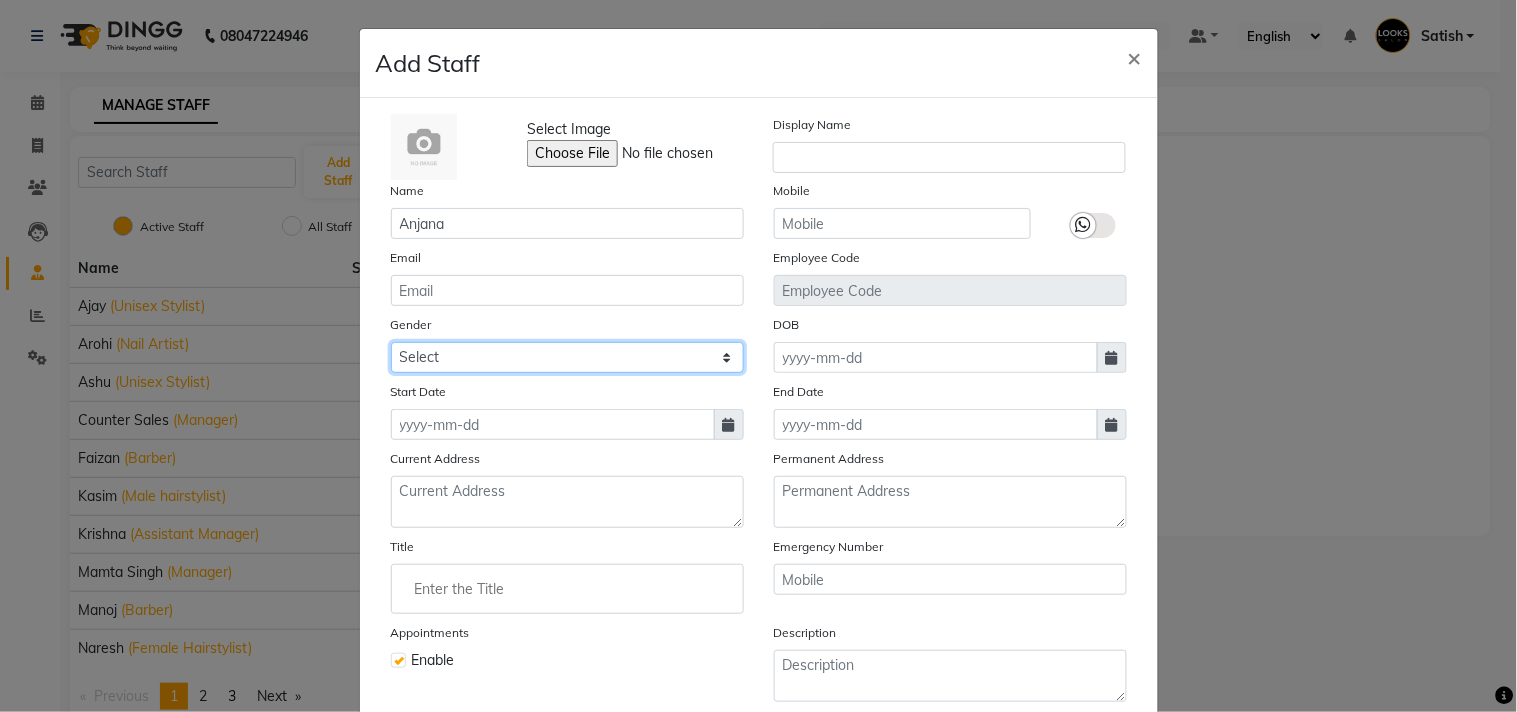 select on "female" 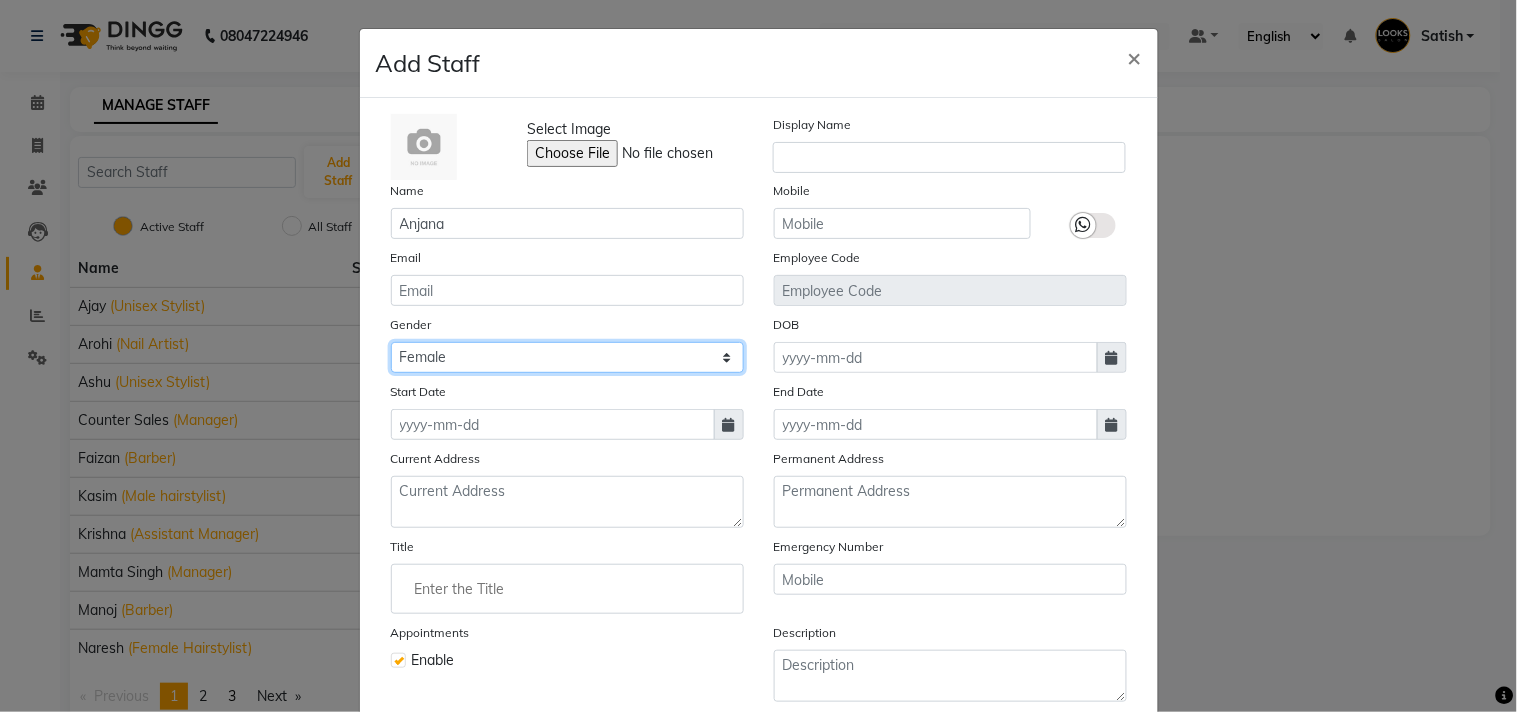 click on "Select Male Female Other Prefer Not To Say" 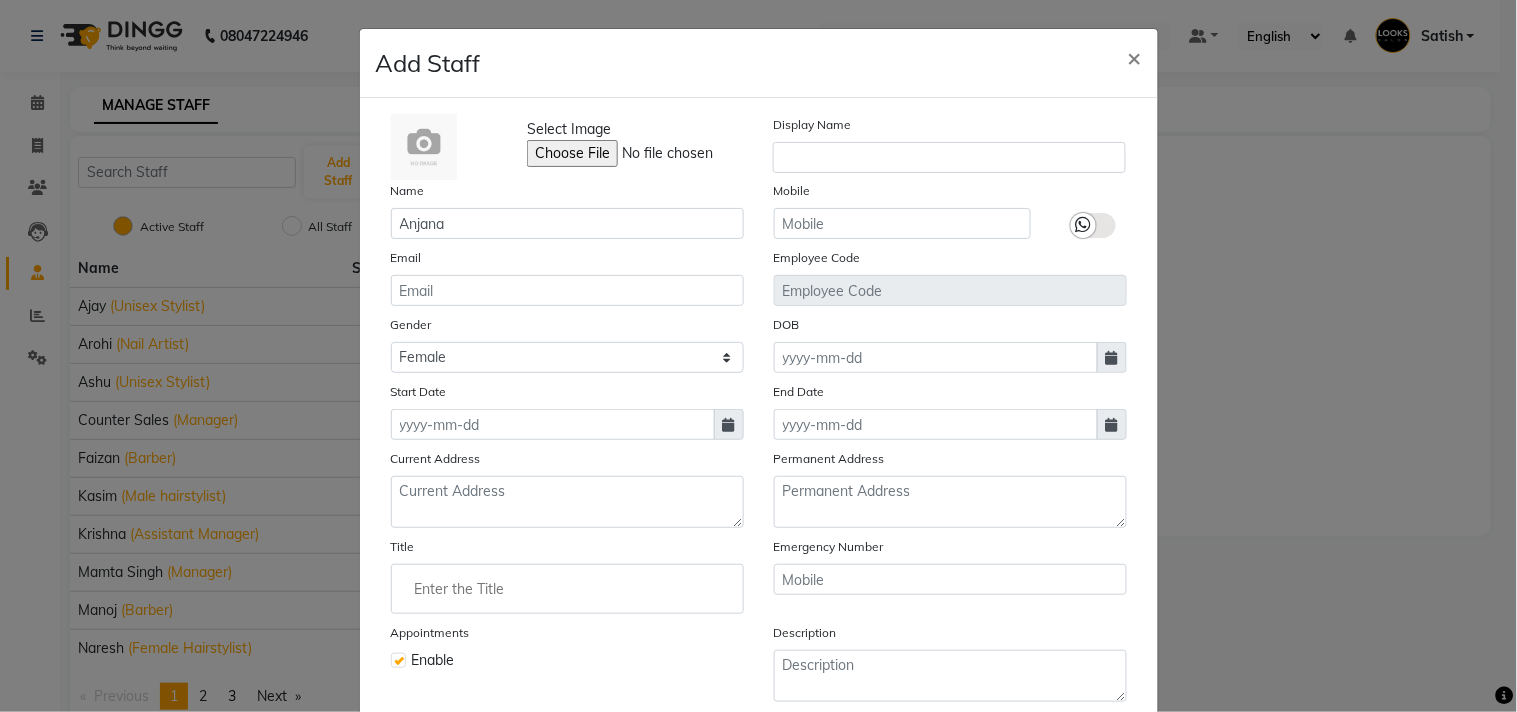 click 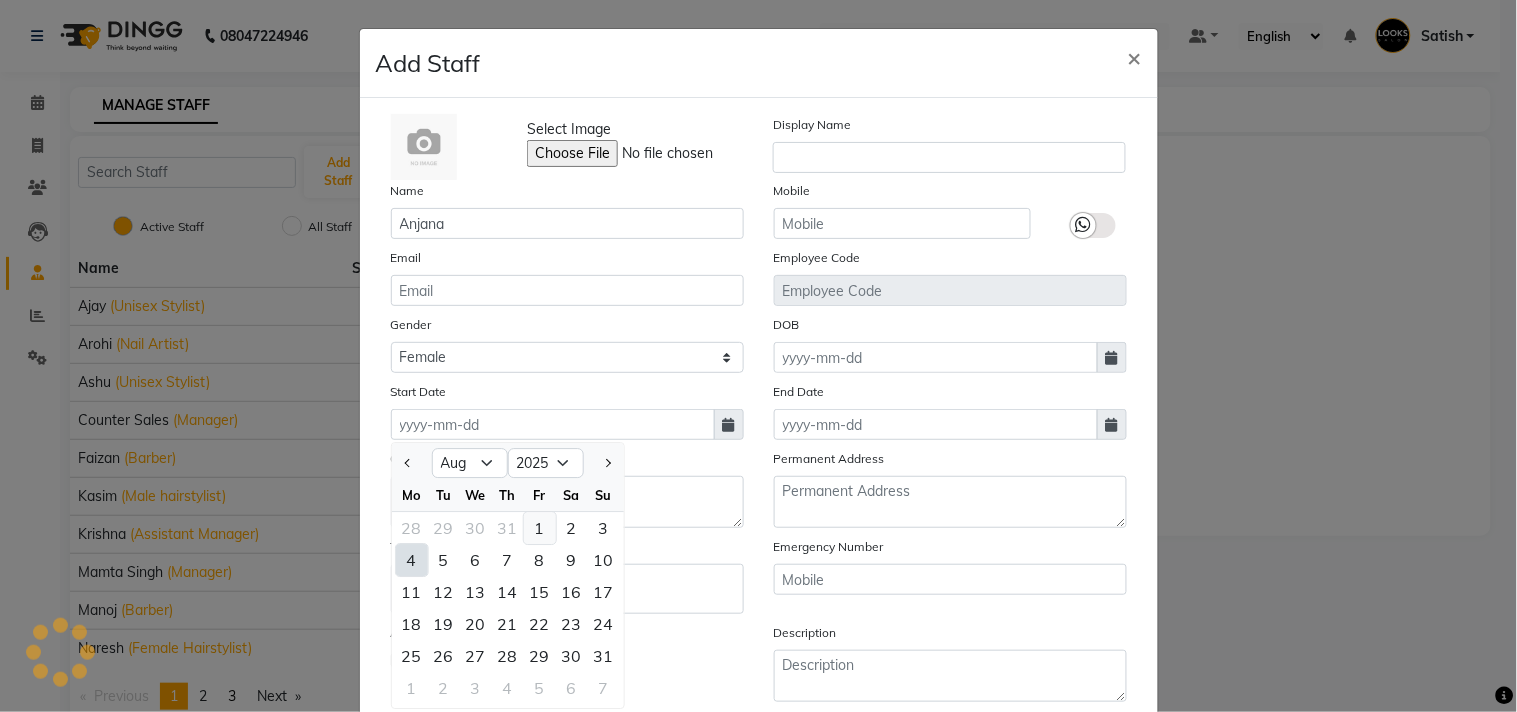 click on "1" 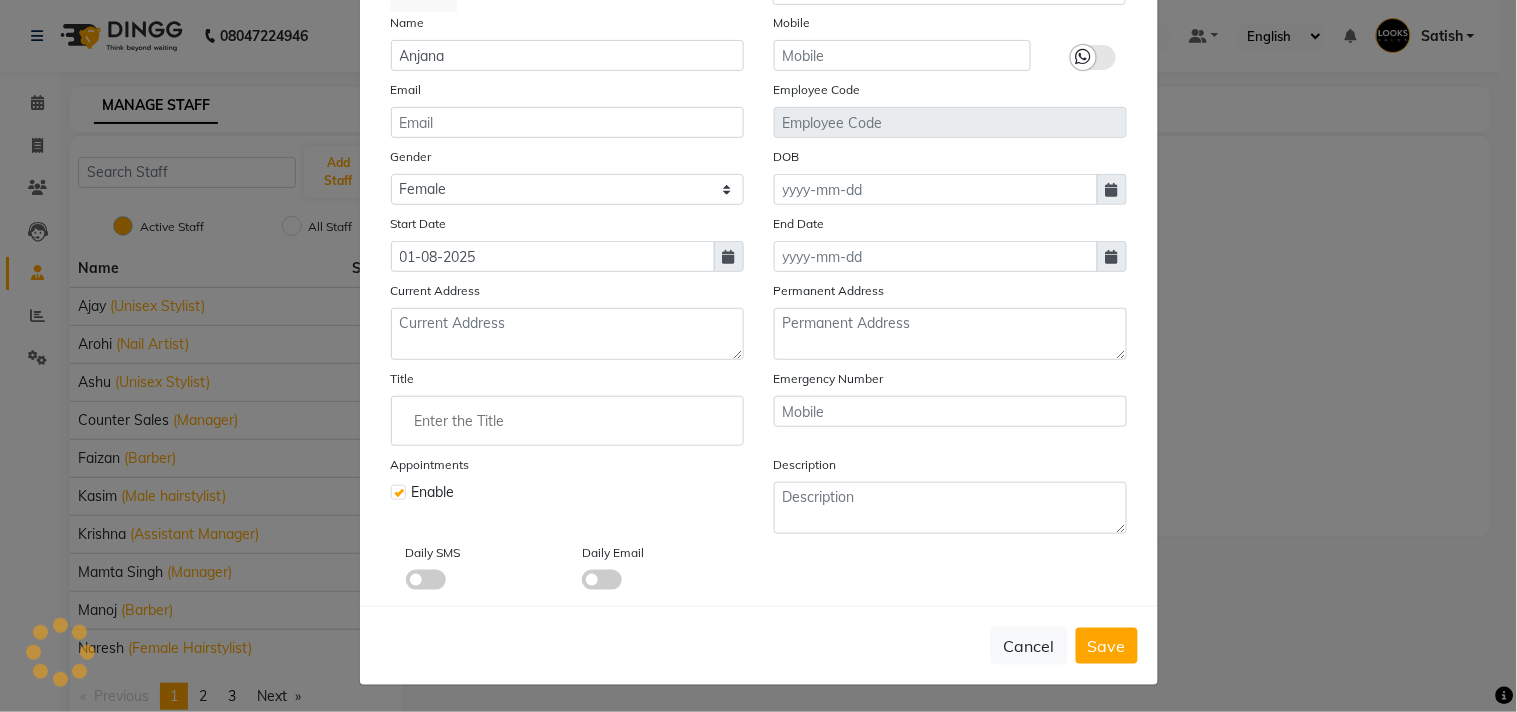 scroll, scrollTop: 172, scrollLeft: 0, axis: vertical 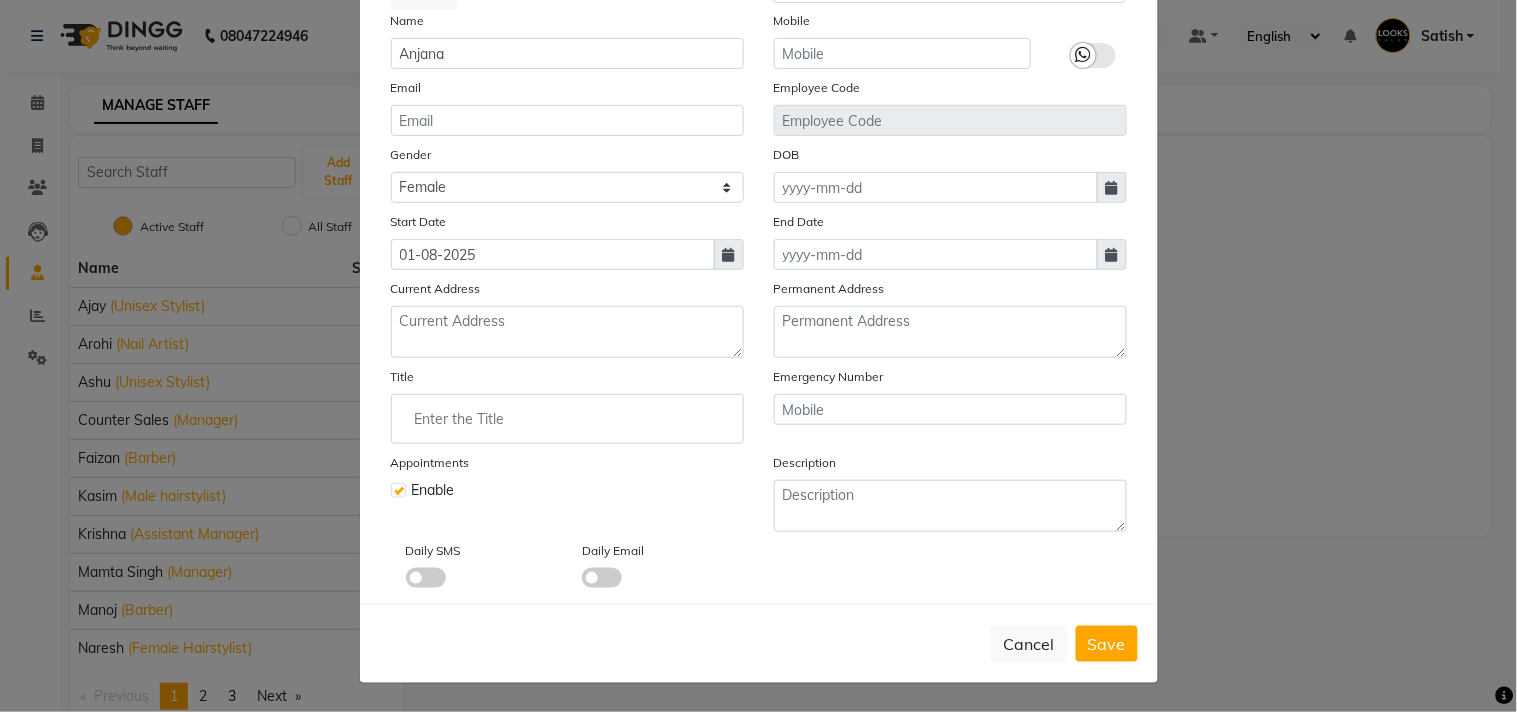 click 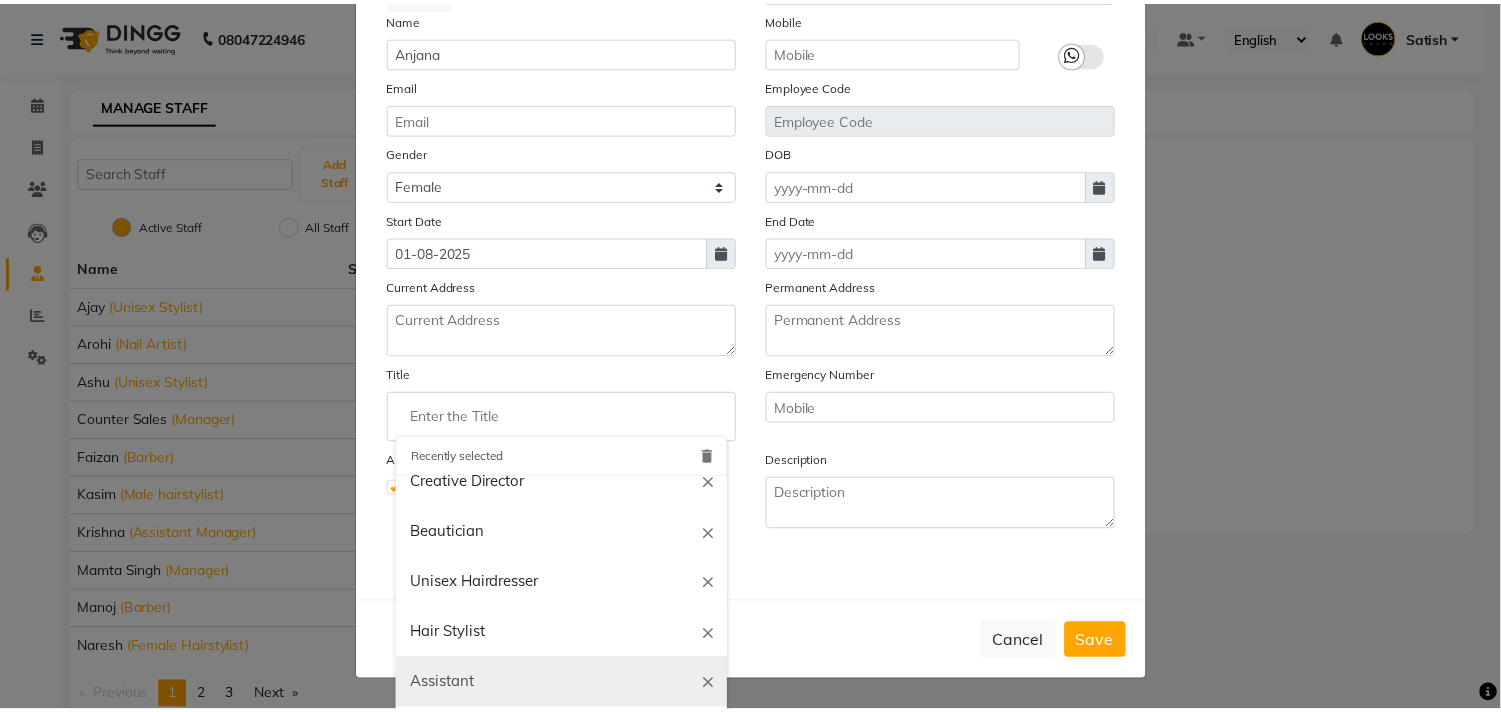 scroll, scrollTop: 222, scrollLeft: 0, axis: vertical 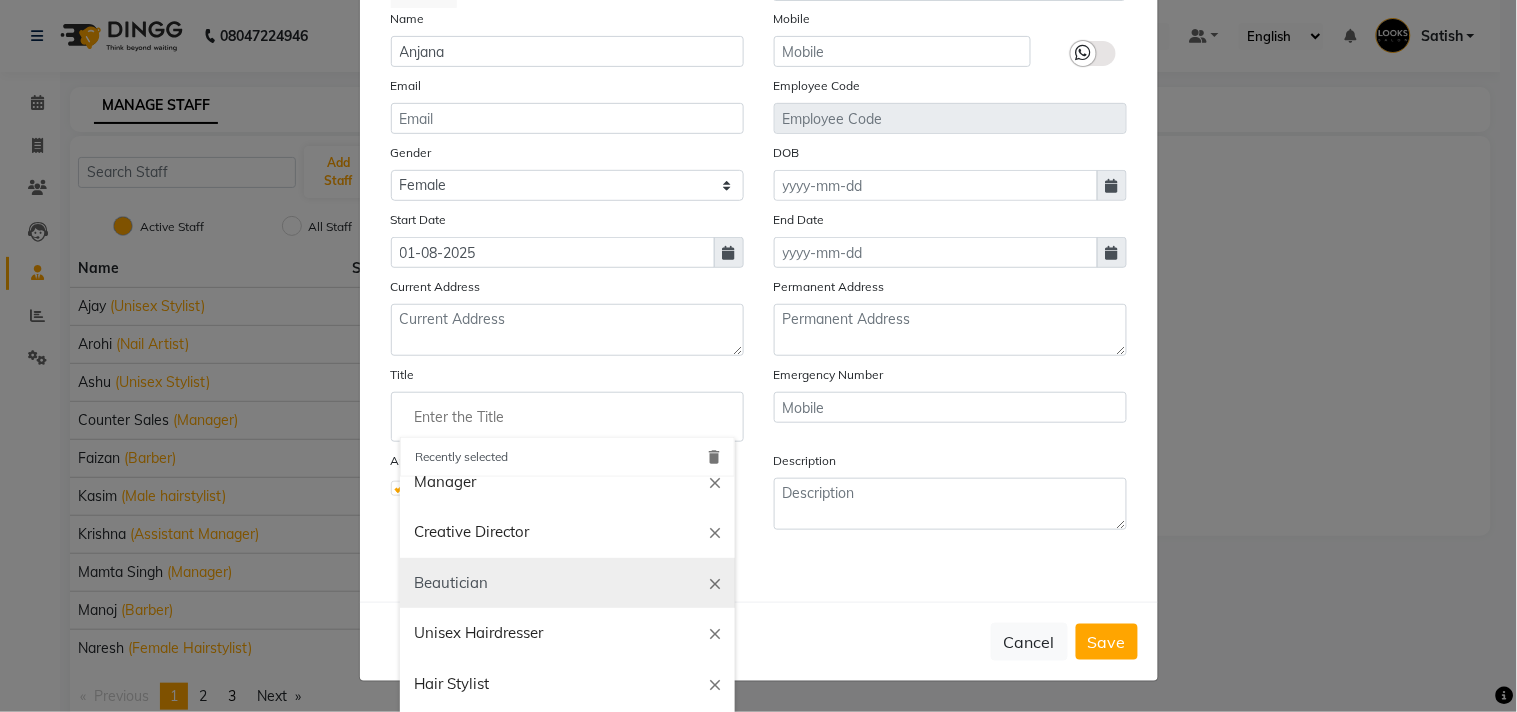 click on "Beautician" at bounding box center [567, 583] 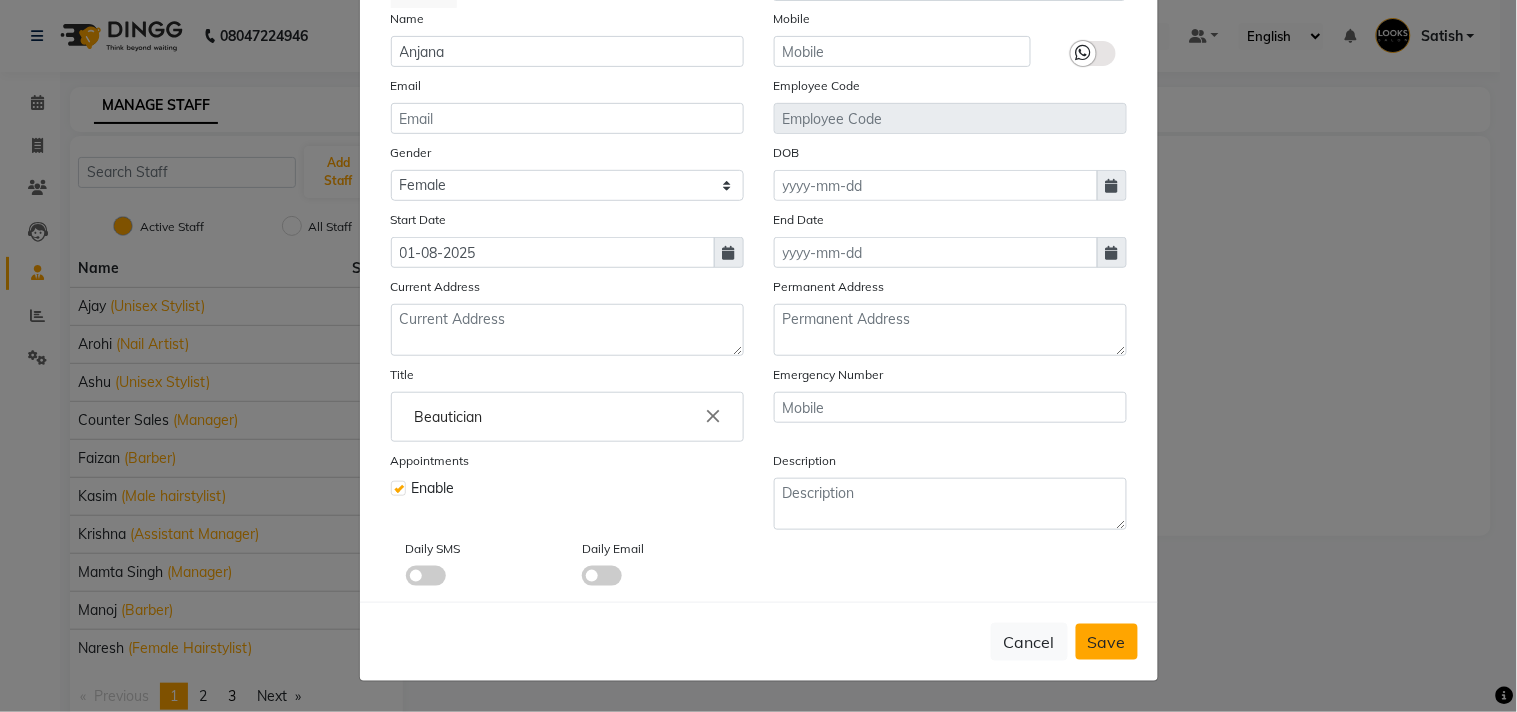 click on "Save" at bounding box center [1107, 642] 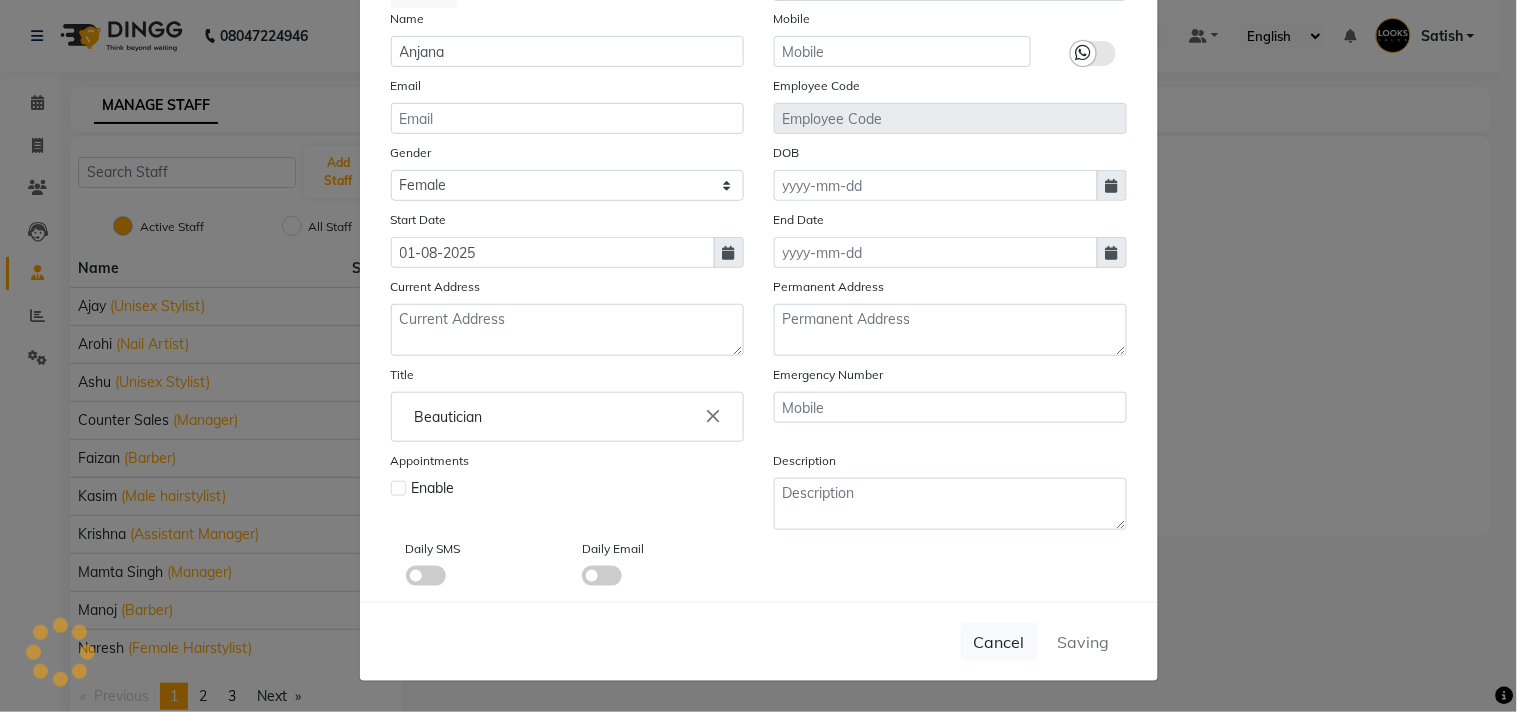 type 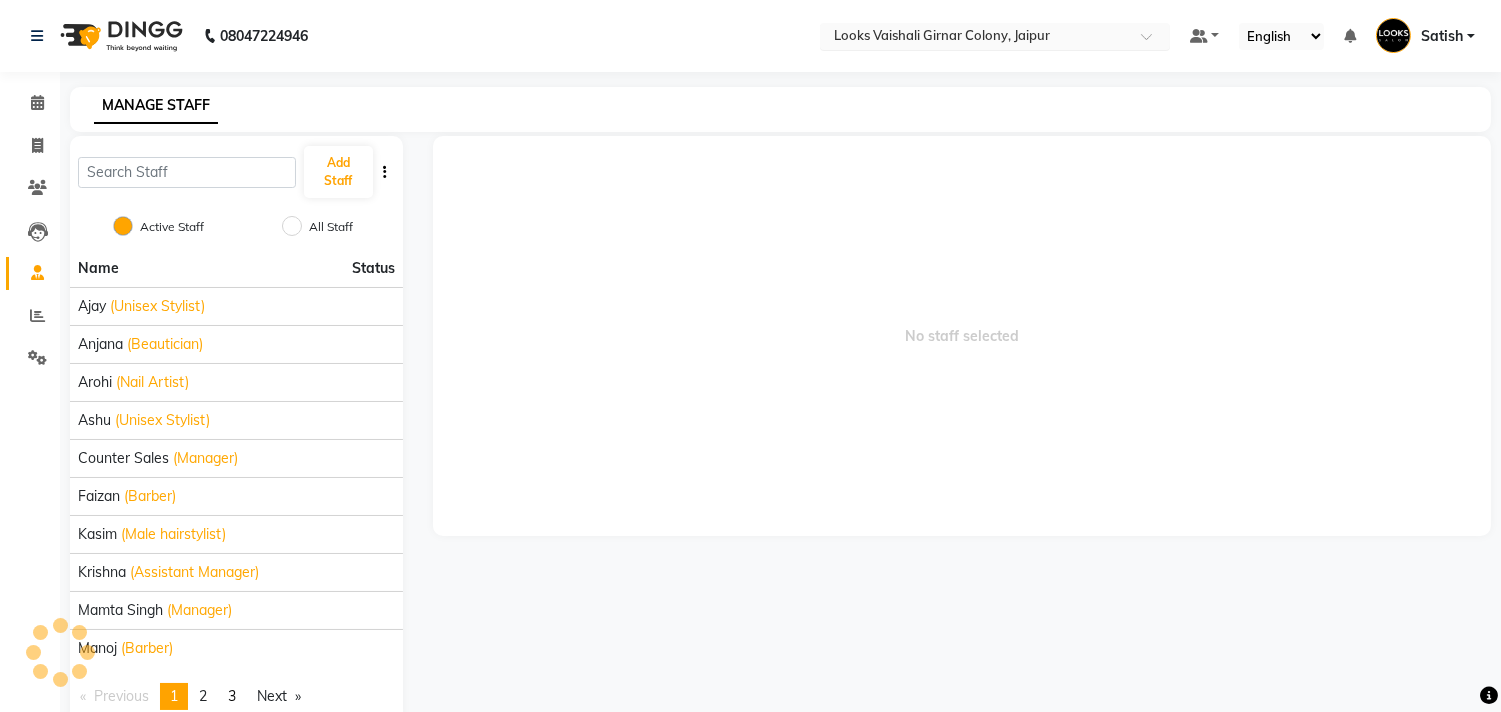 click at bounding box center [975, 38] 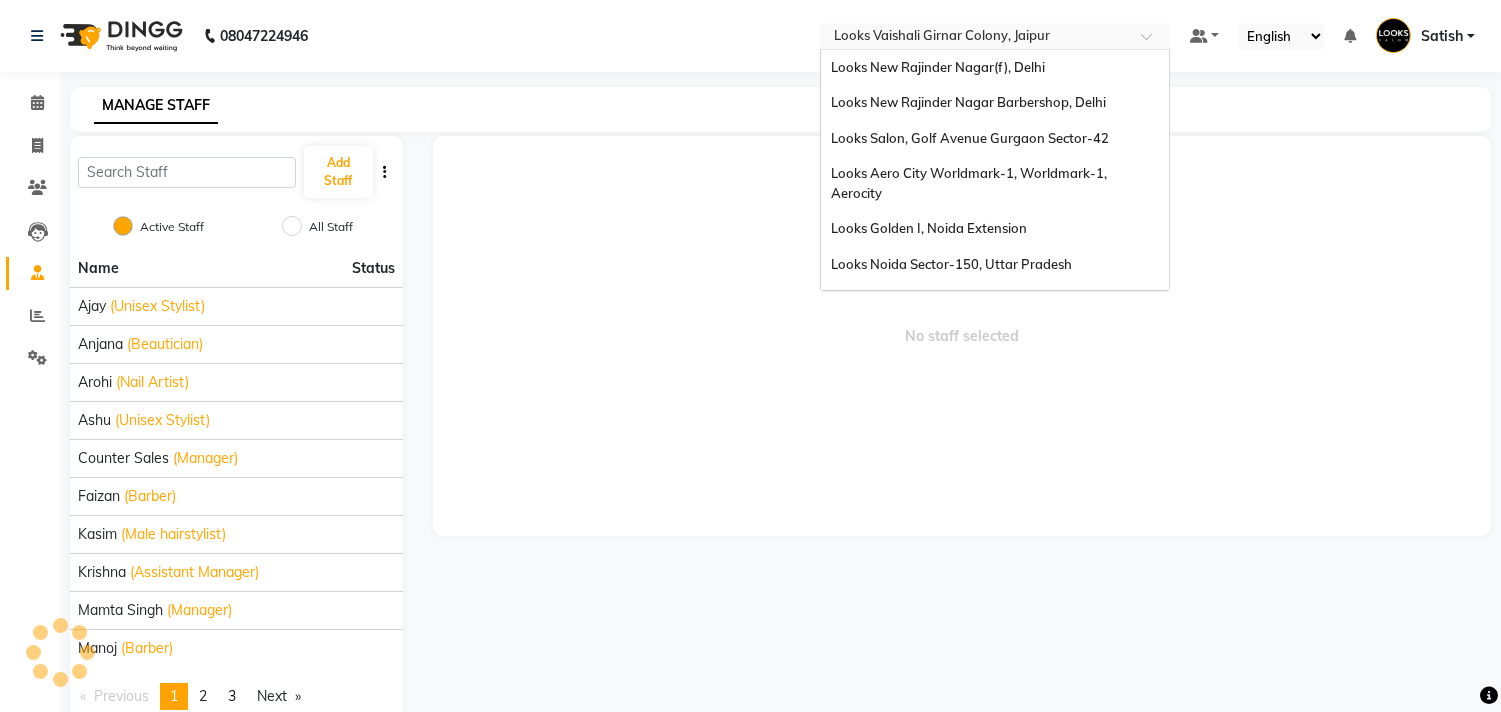 scroll, scrollTop: 267, scrollLeft: 0, axis: vertical 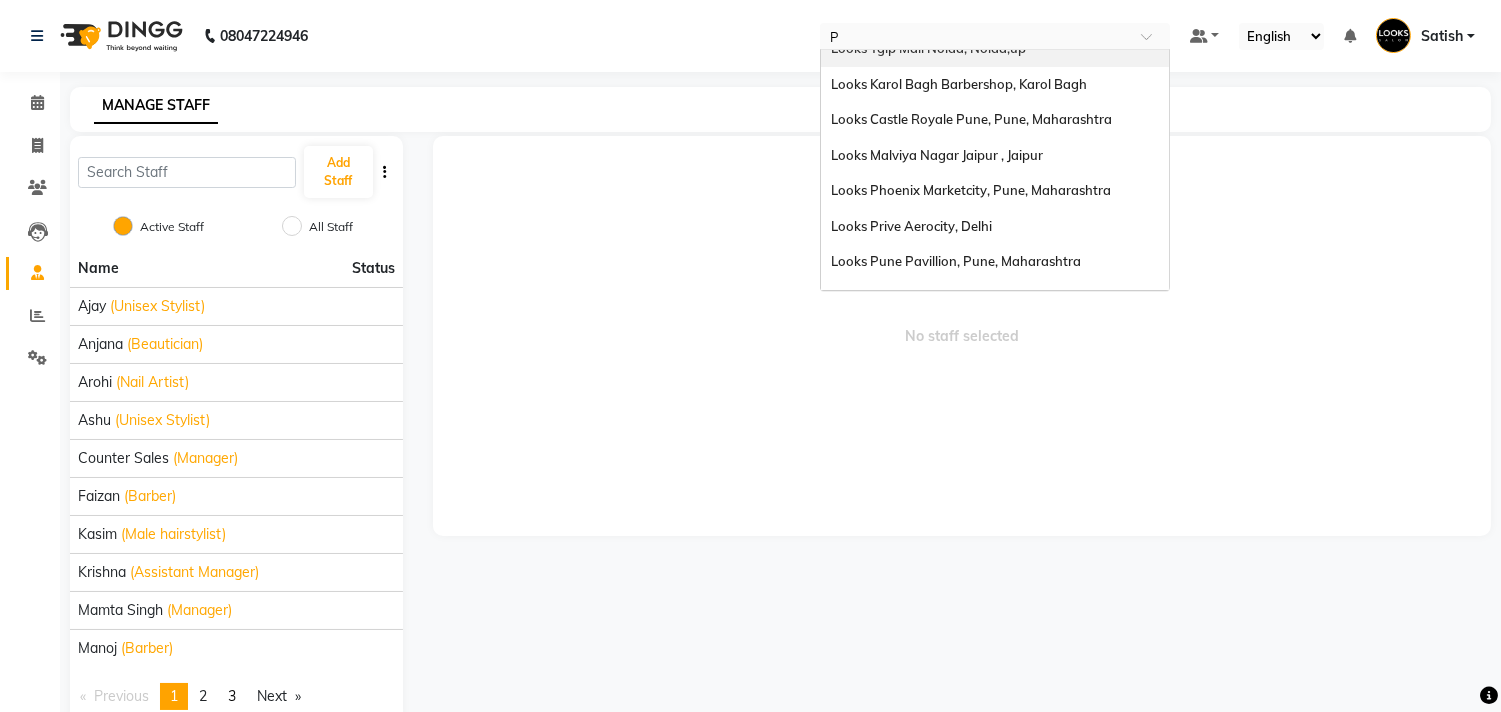 type on "PO" 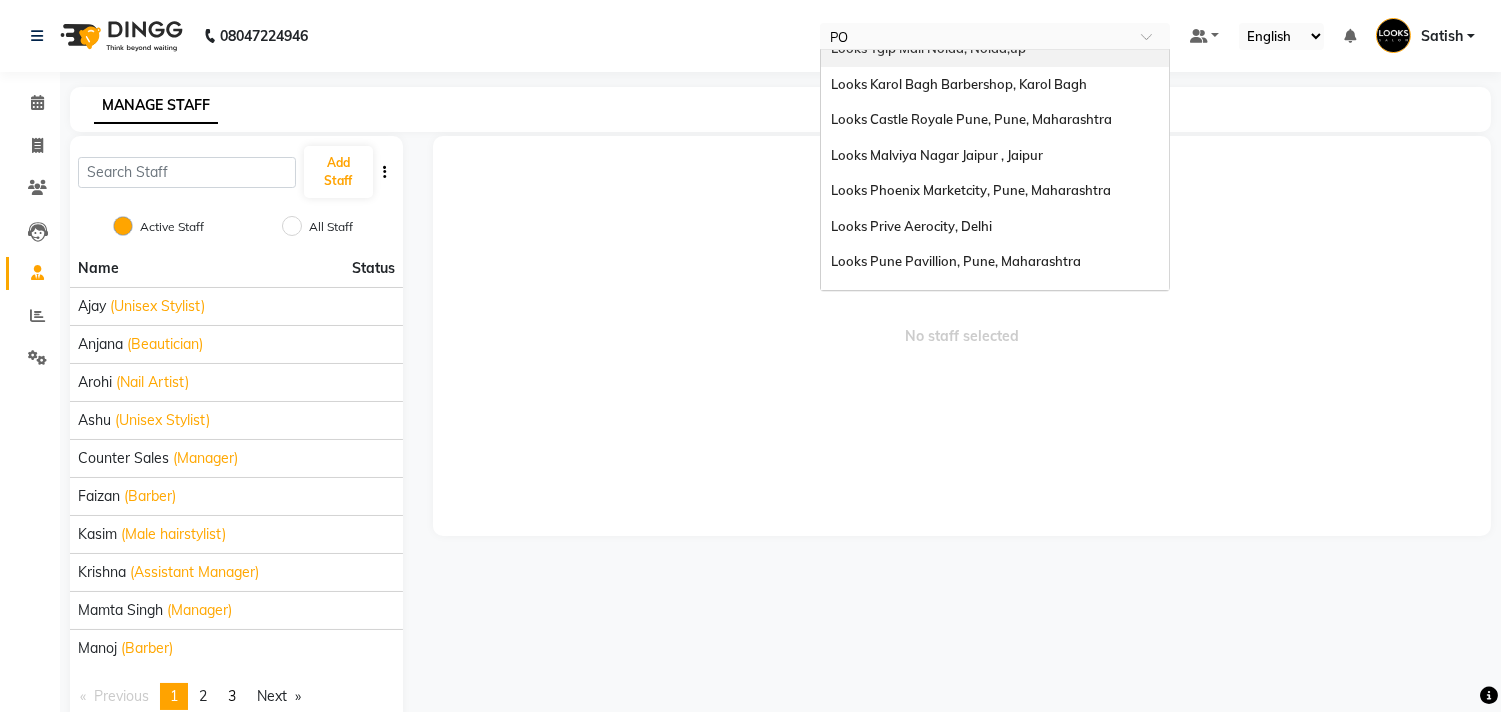scroll, scrollTop: 0, scrollLeft: 0, axis: both 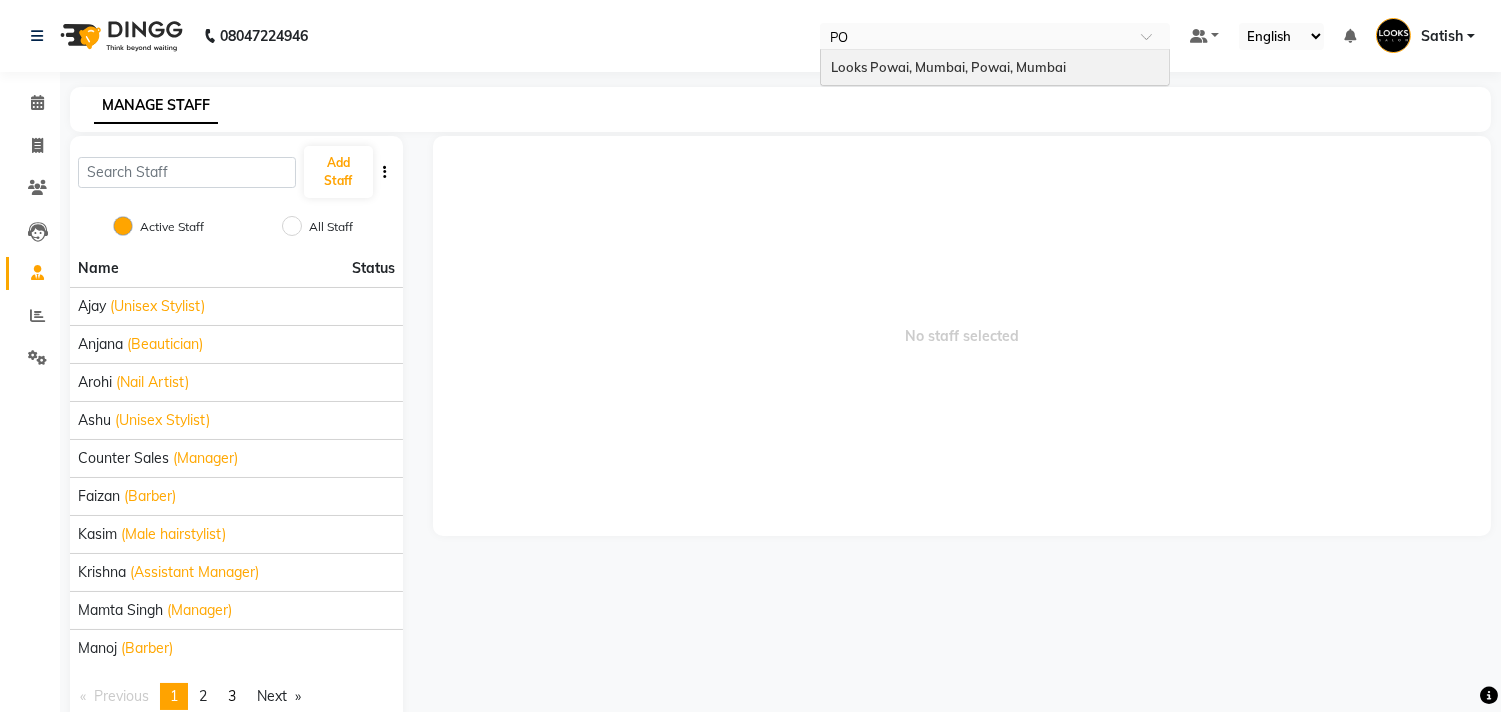 click on "Looks Powai, Mumbai, Powai, Mumbai" at bounding box center [948, 67] 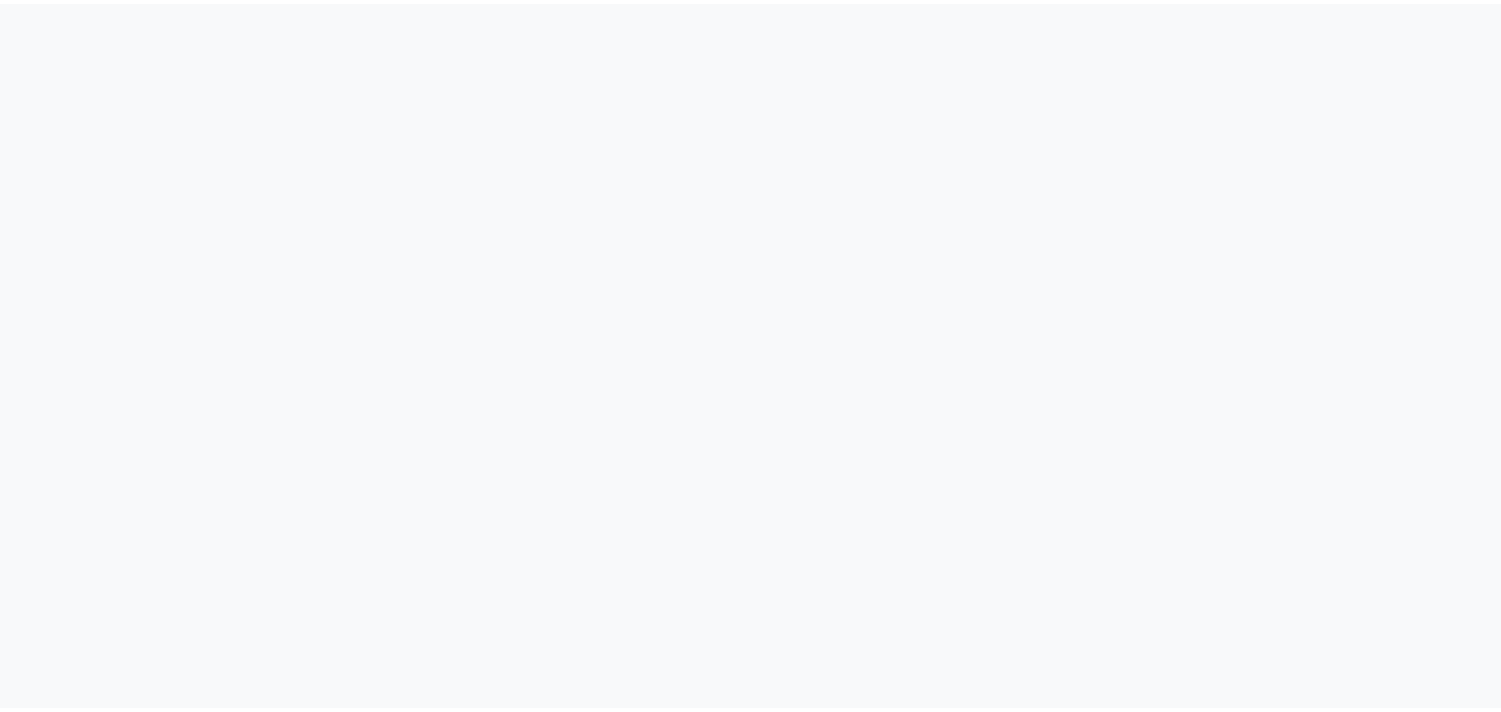 scroll, scrollTop: 0, scrollLeft: 0, axis: both 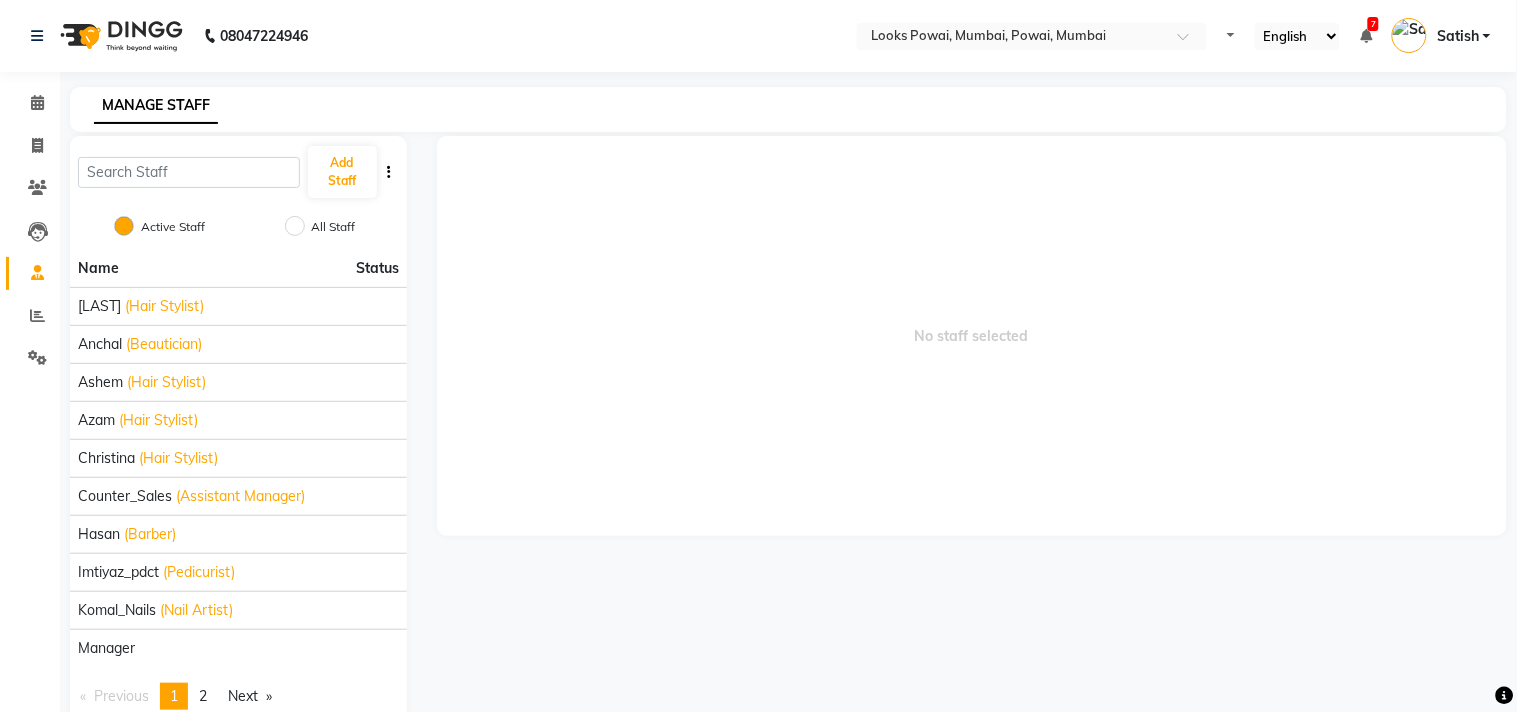 select on "en" 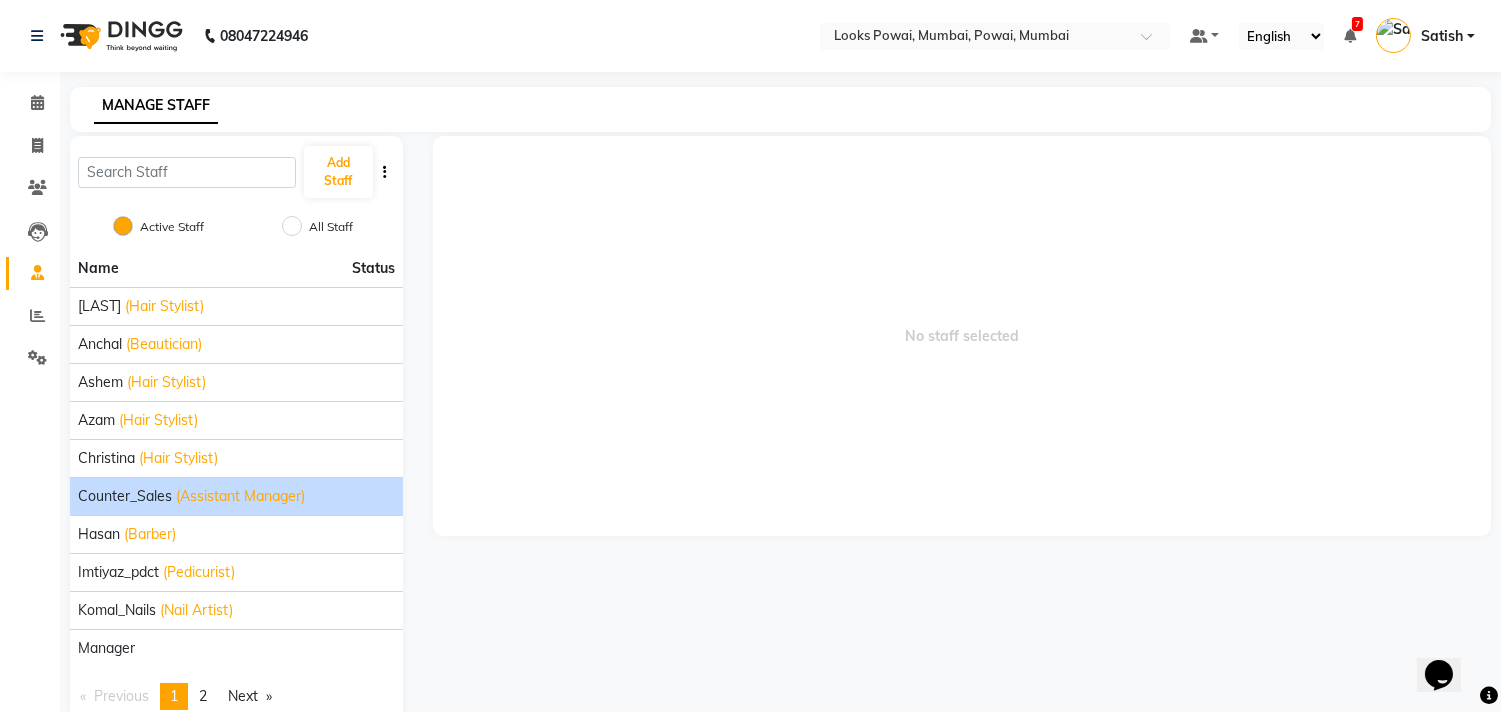 scroll, scrollTop: 0, scrollLeft: 0, axis: both 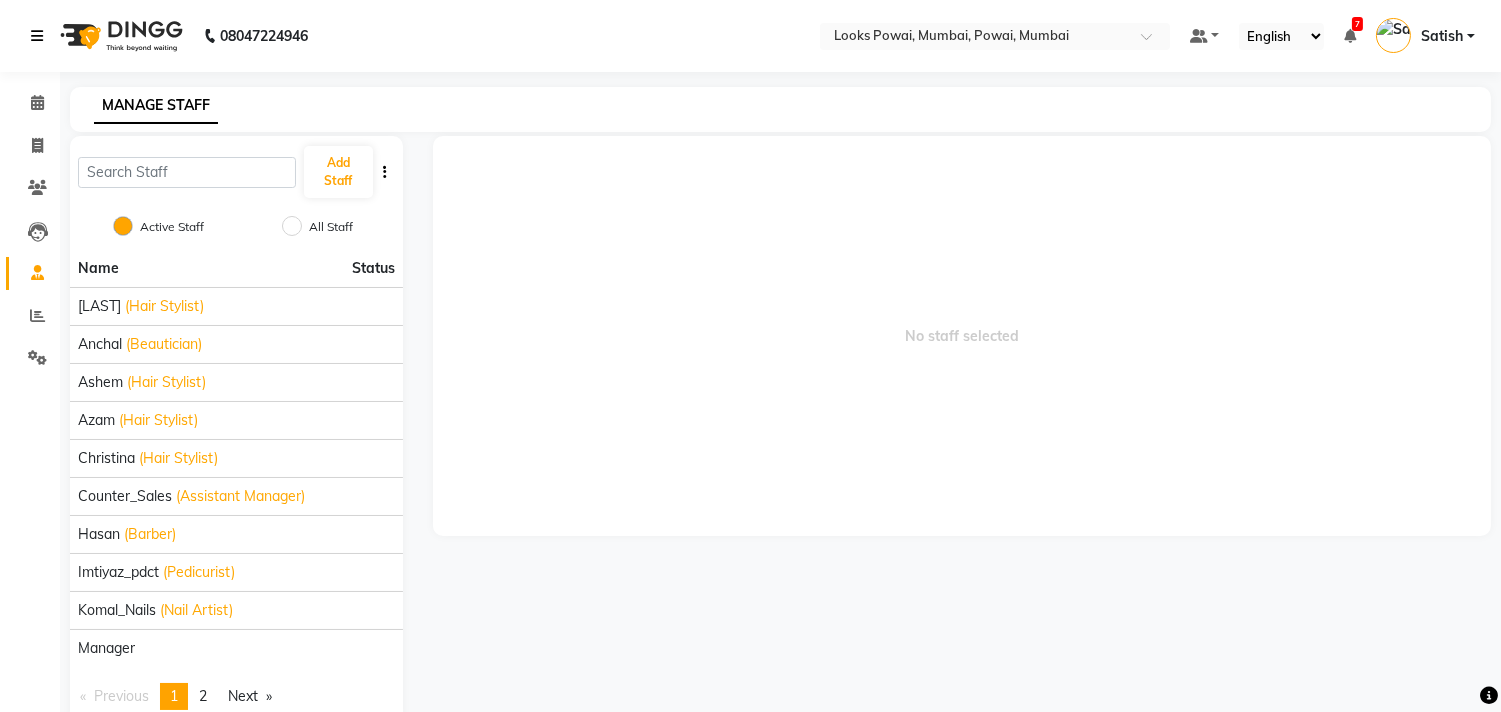 click at bounding box center (41, 36) 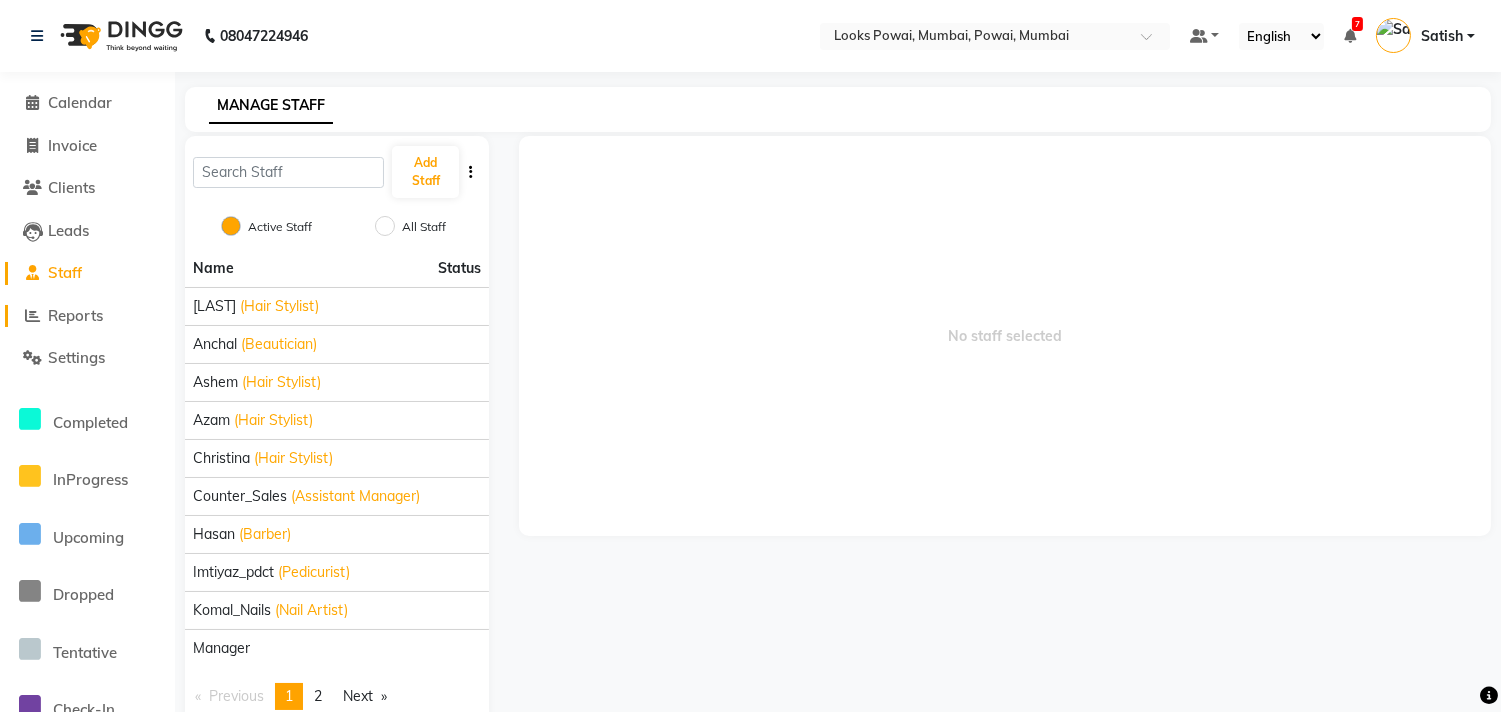 click on "Reports" 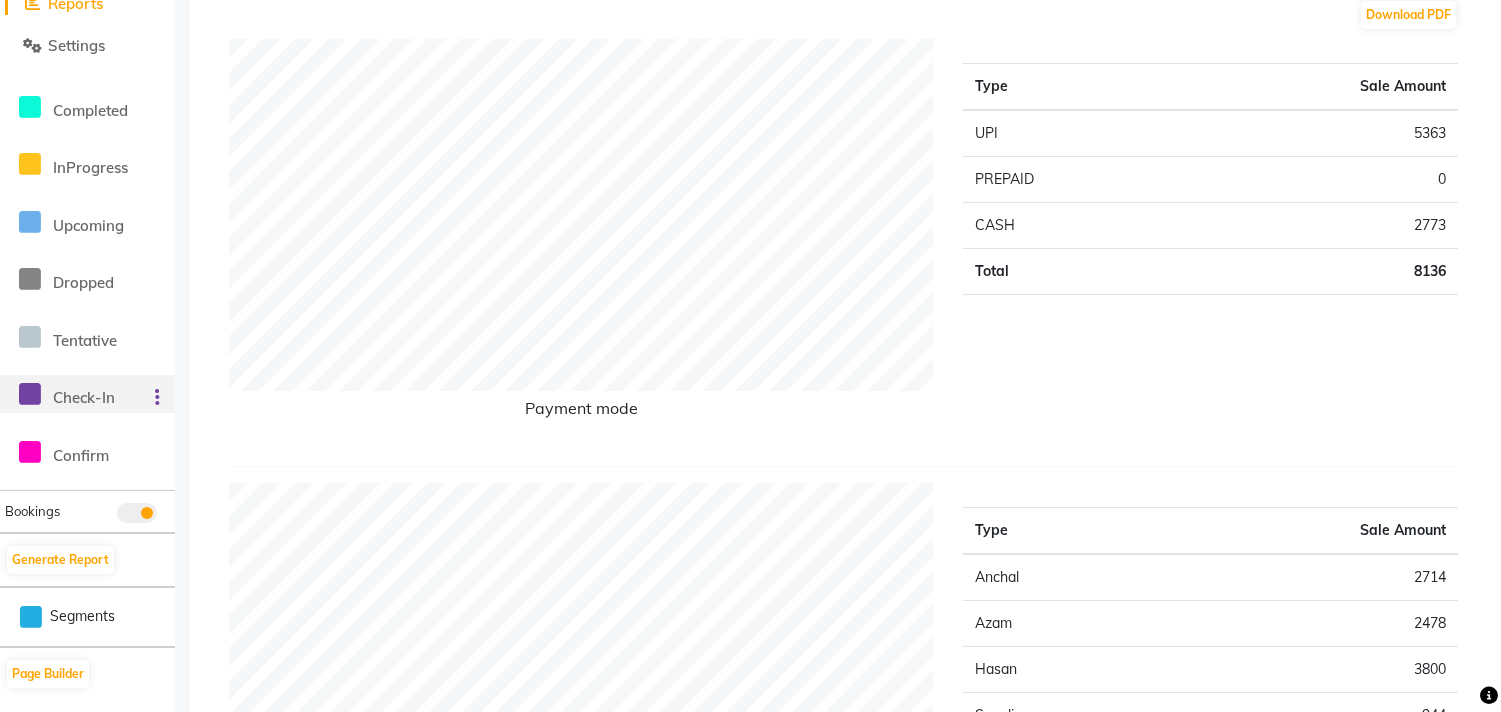 scroll, scrollTop: 222, scrollLeft: 0, axis: vertical 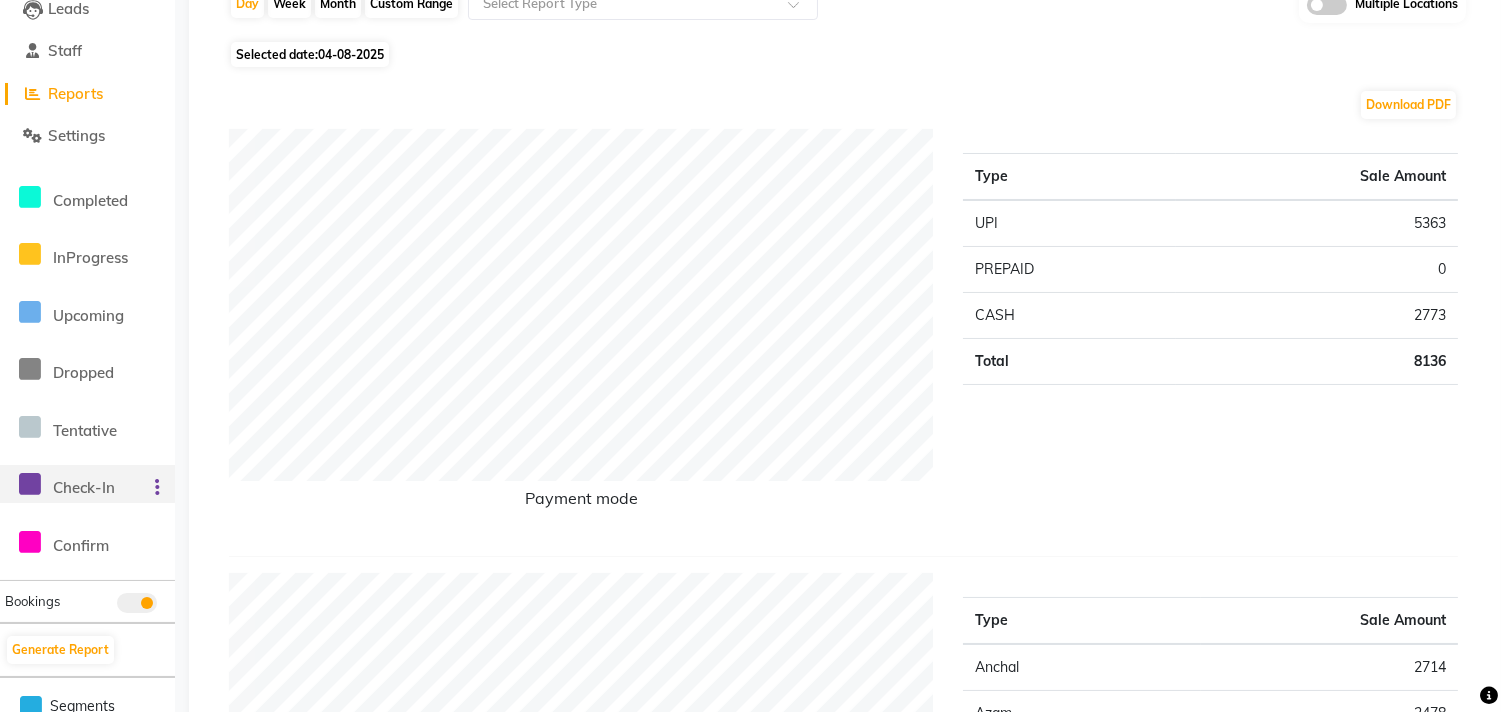 click on "Check-In" 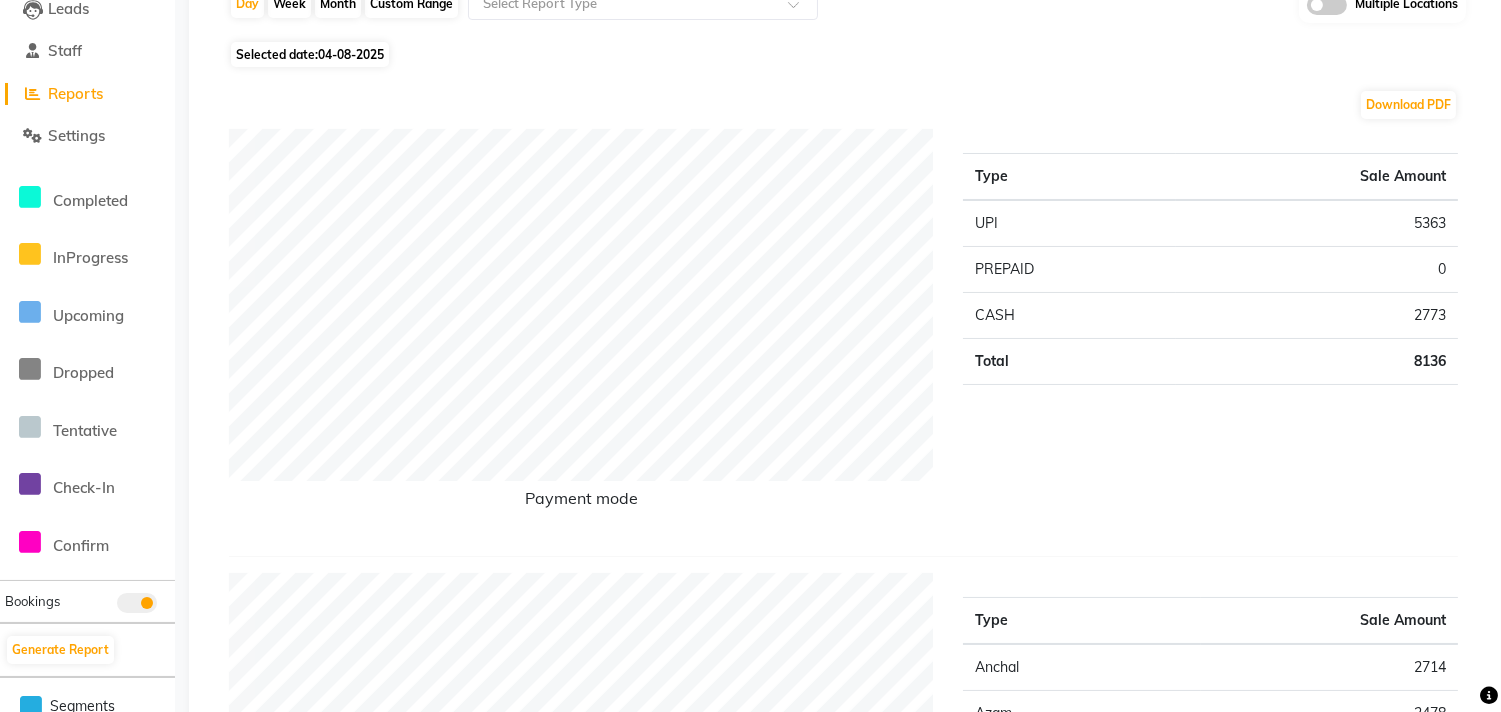 click 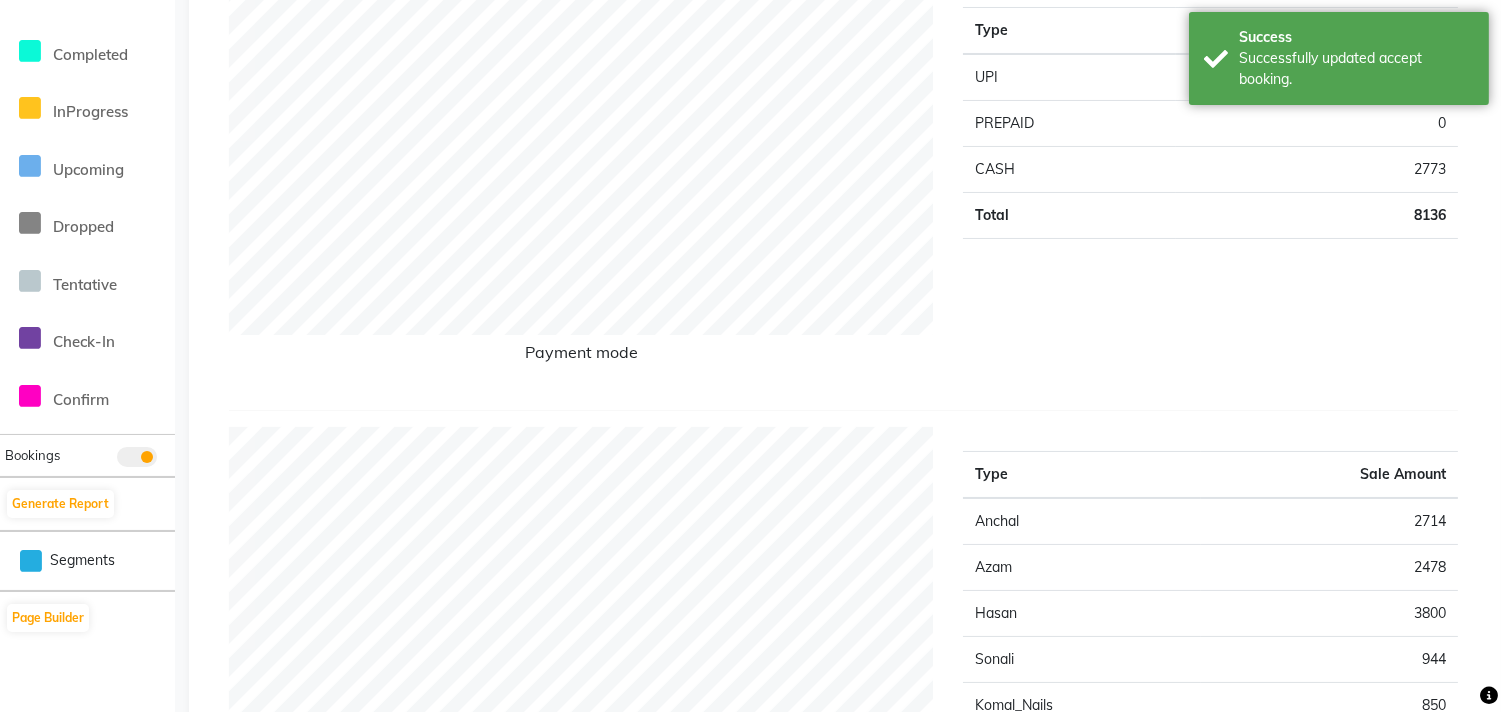 scroll, scrollTop: 555, scrollLeft: 0, axis: vertical 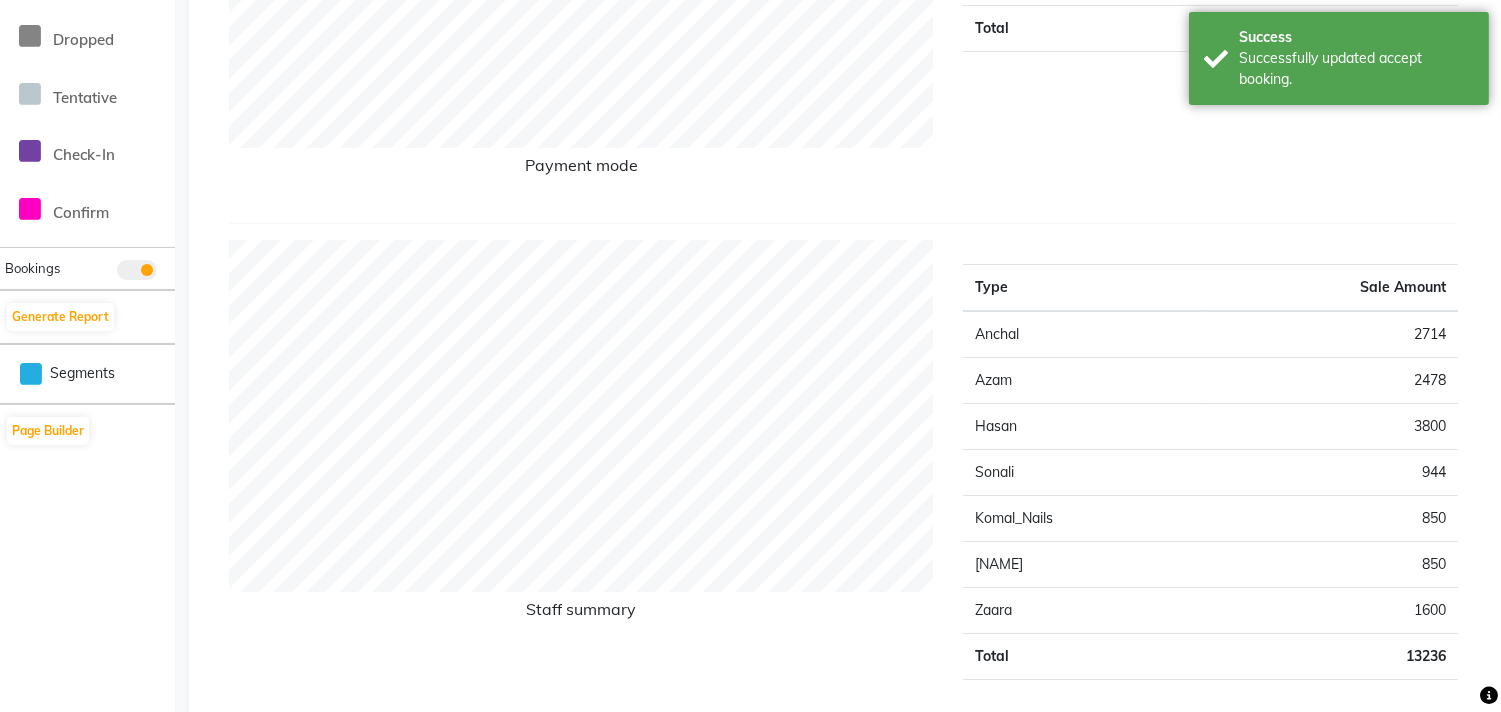click 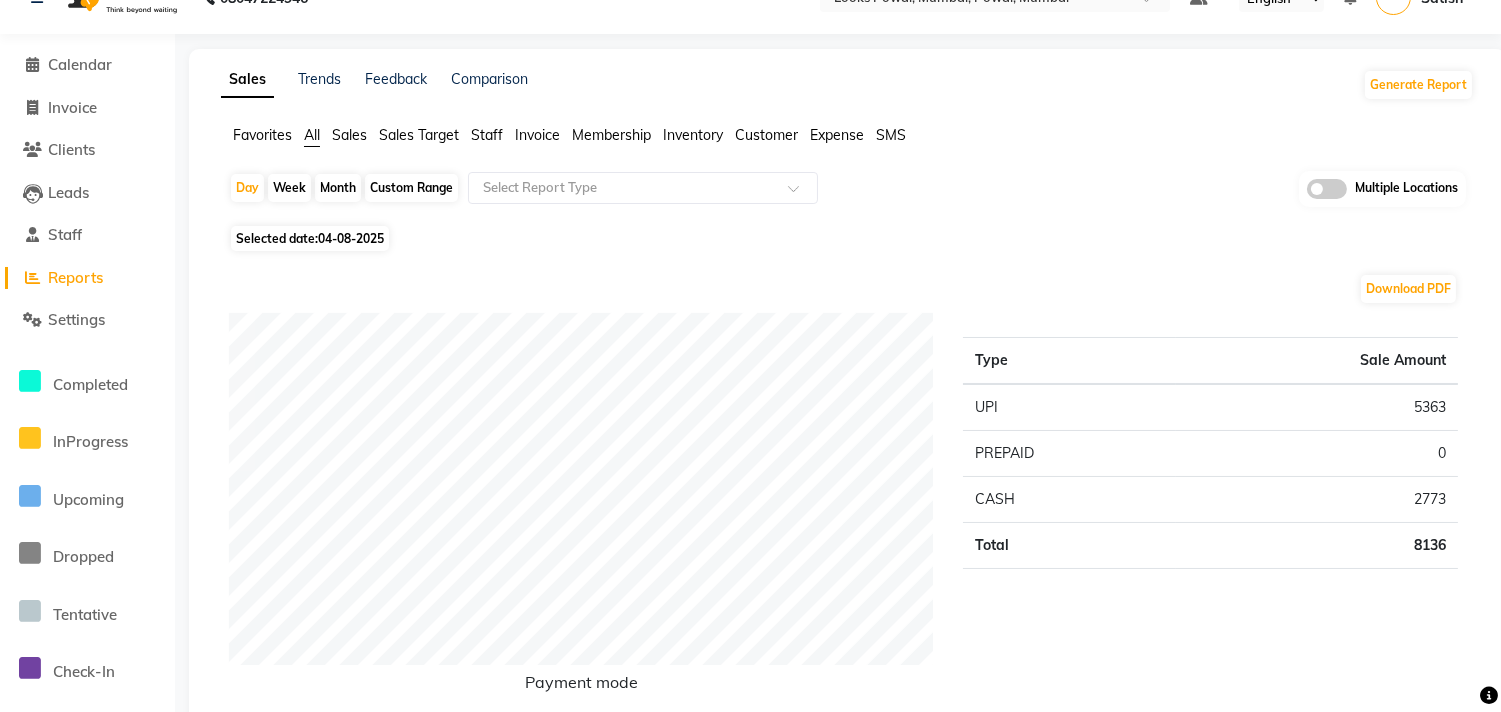 scroll, scrollTop: 0, scrollLeft: 0, axis: both 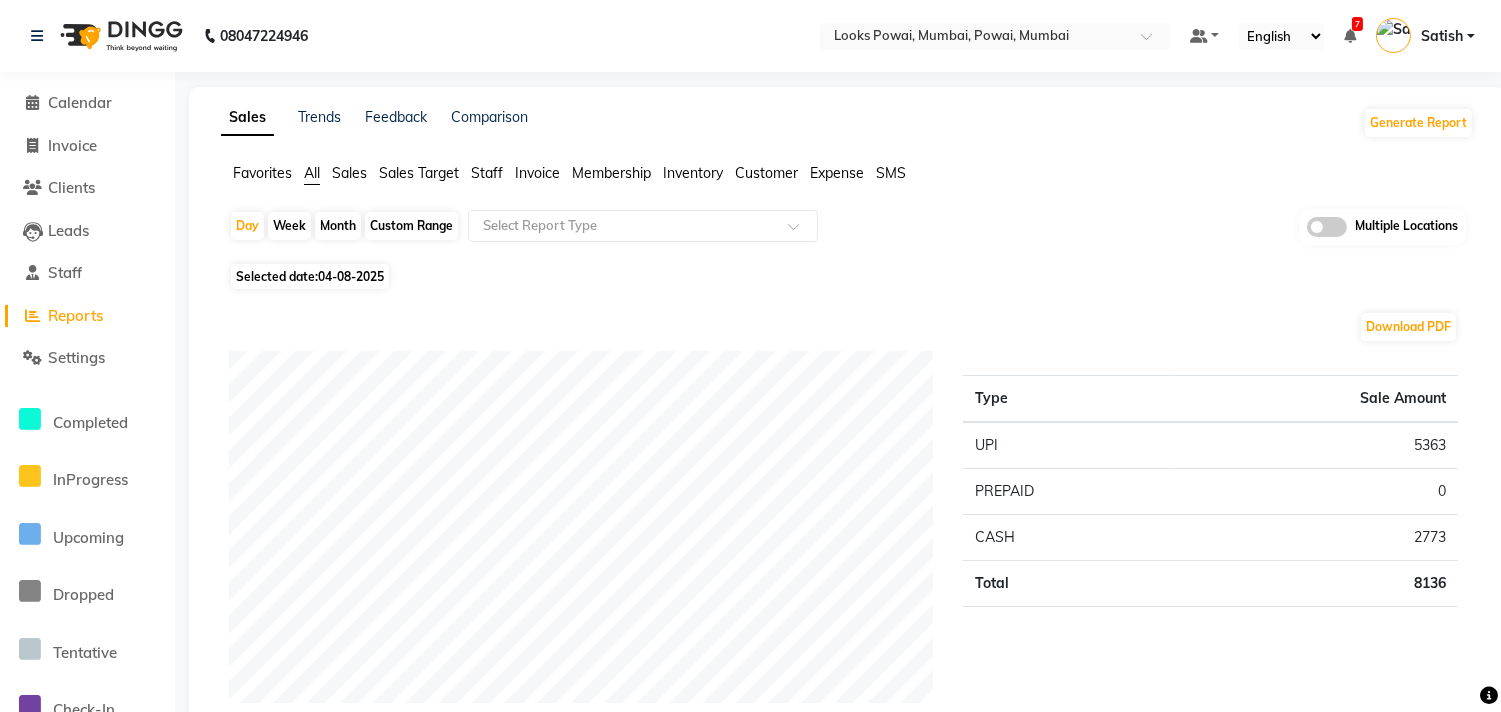 click on "Reports" 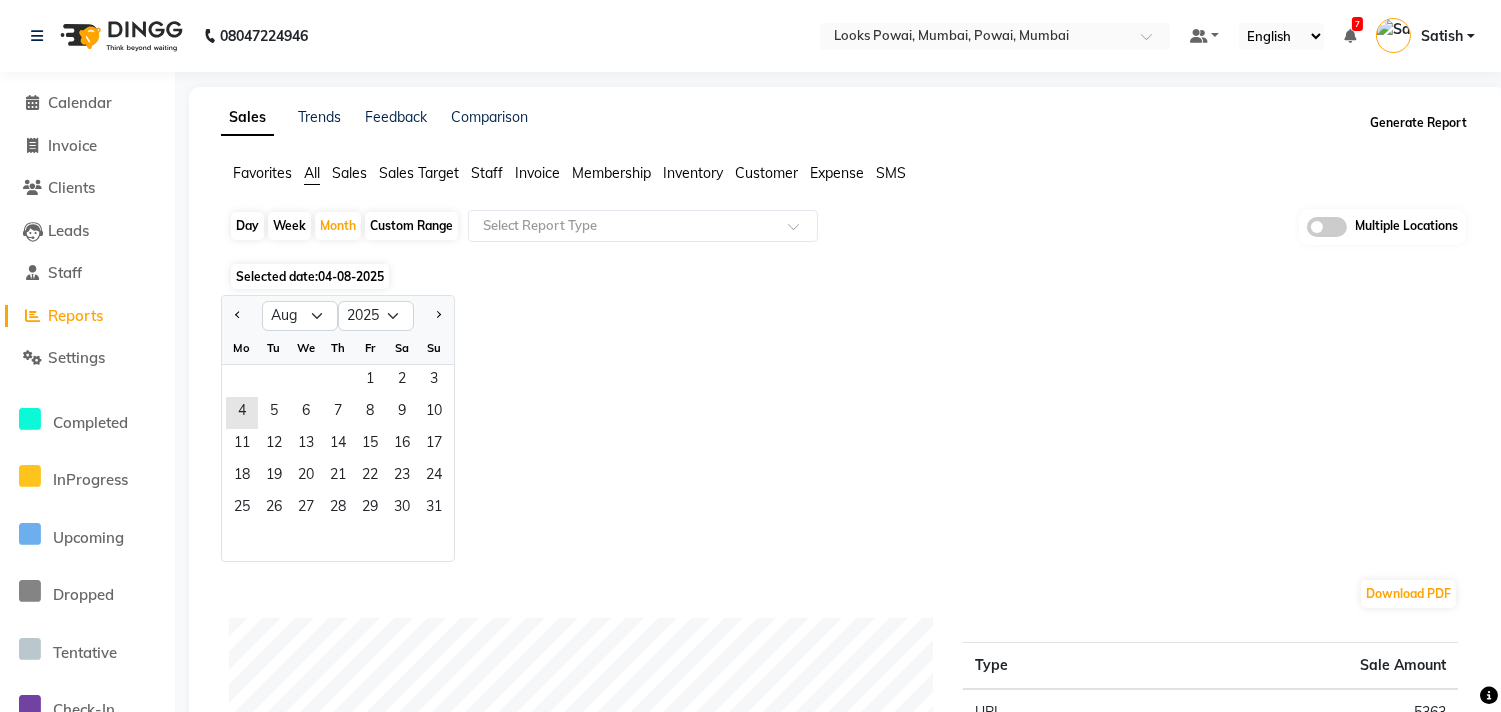 click on "Generate Report" 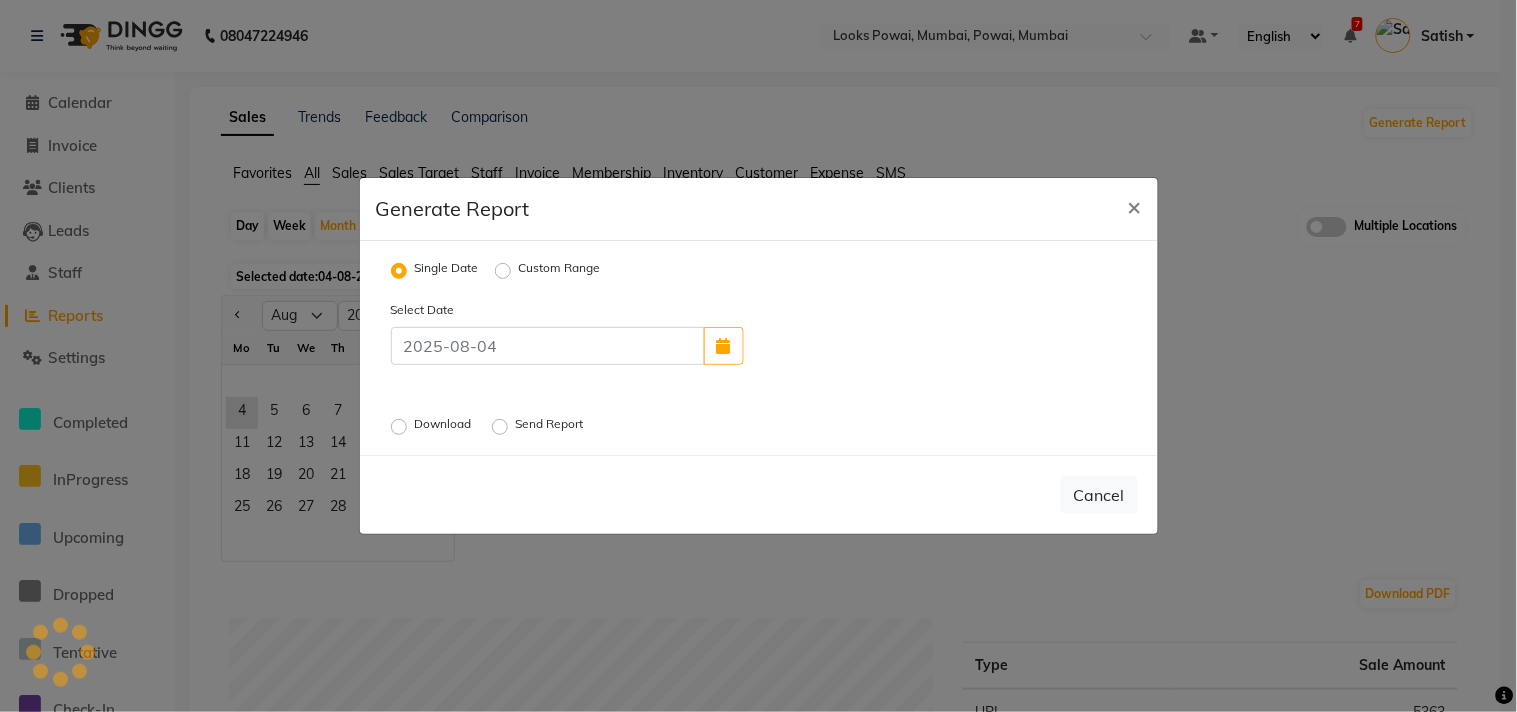 click on "Custom Range" 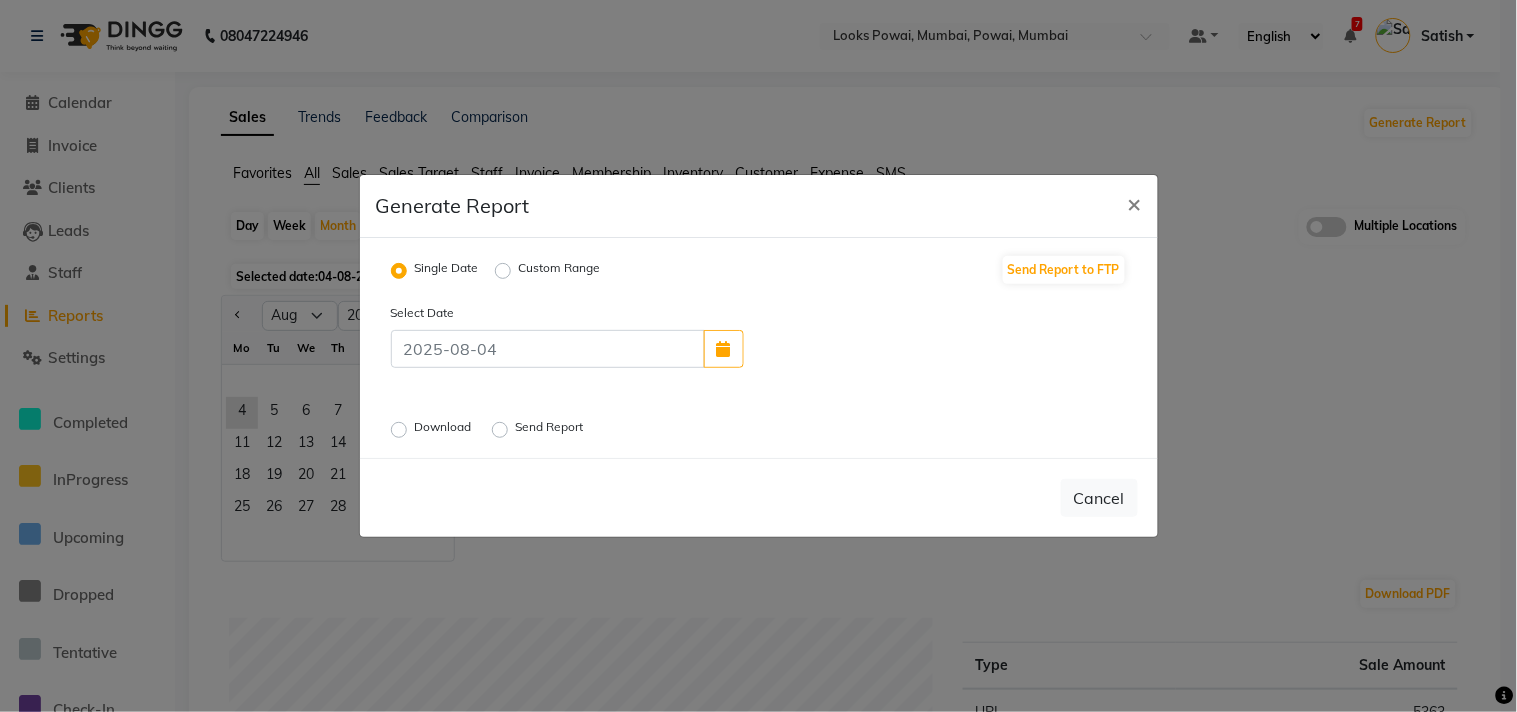 click on "Custom Range" 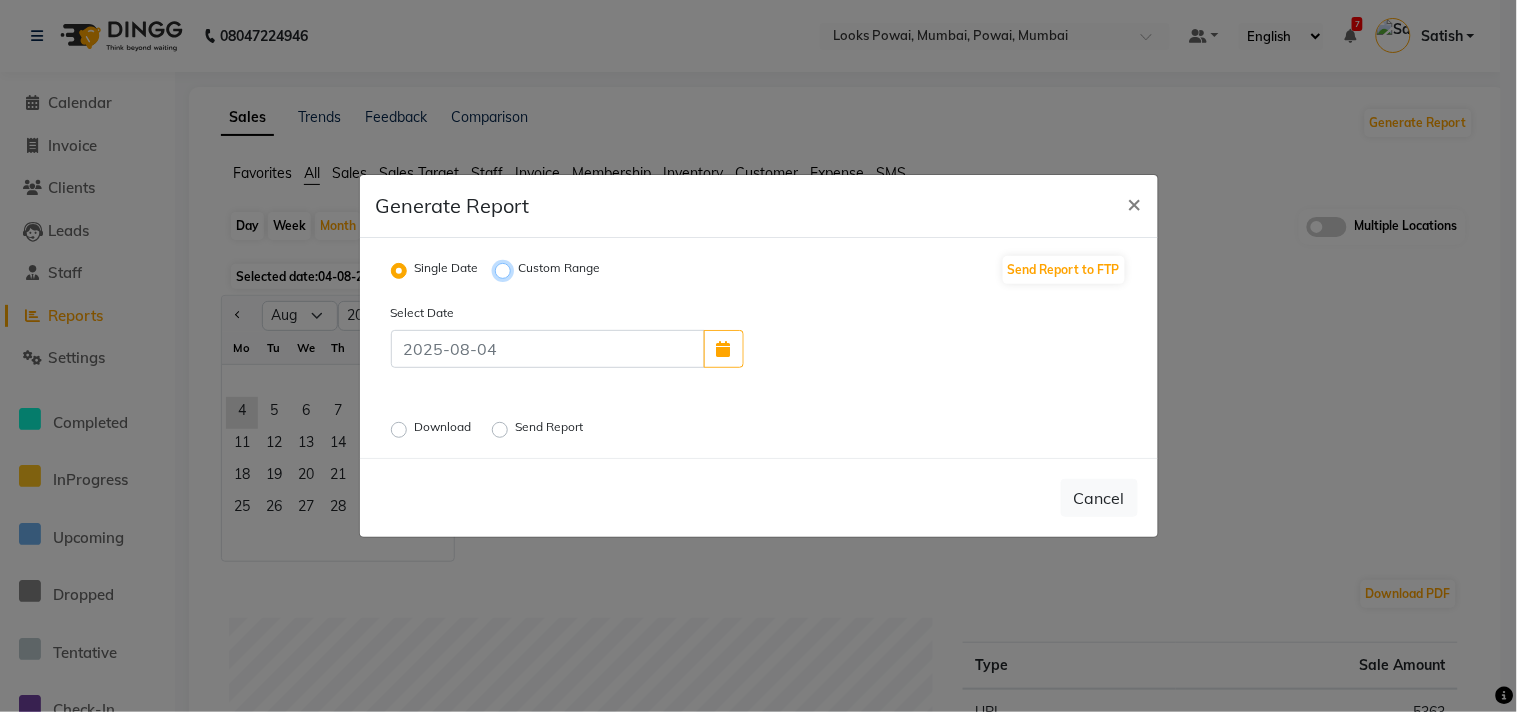 click on "Custom Range" at bounding box center [506, 271] 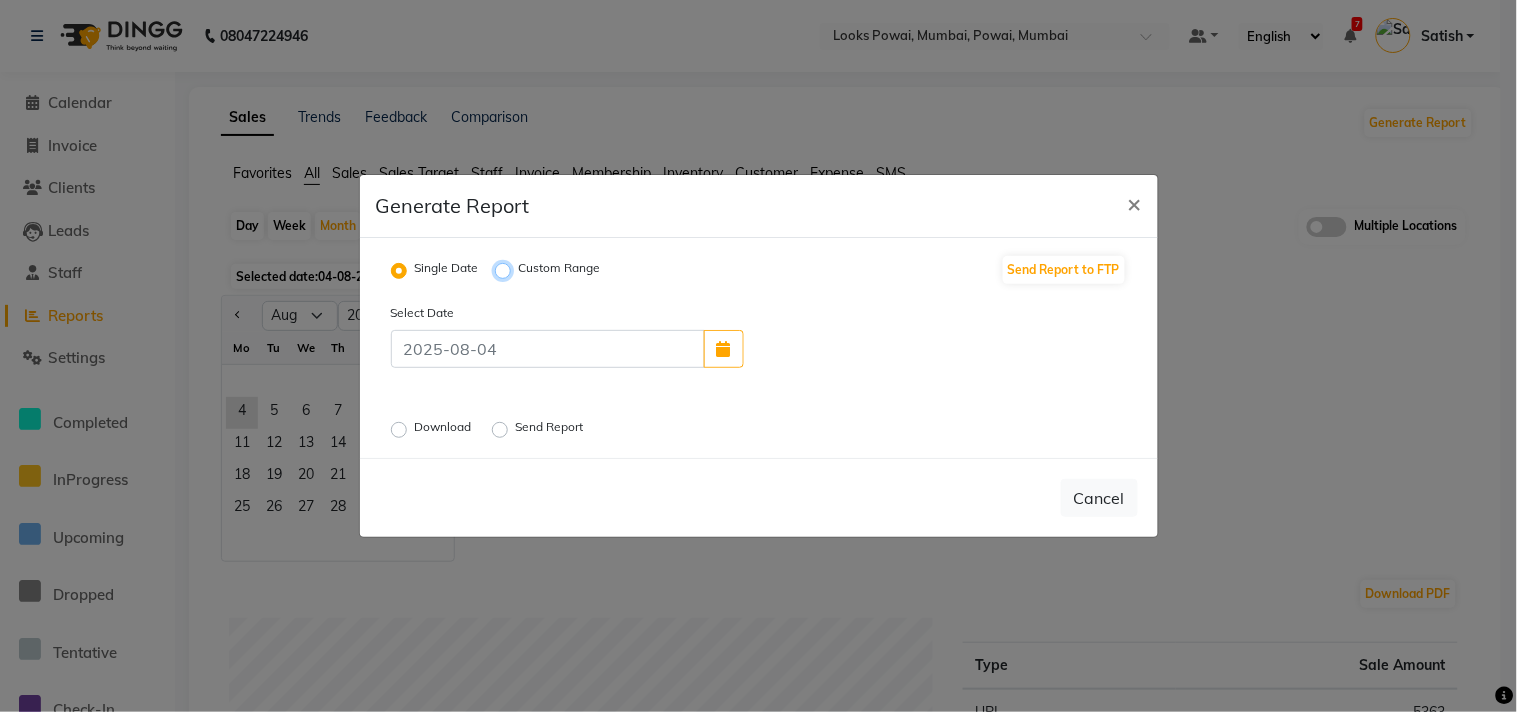 radio on "true" 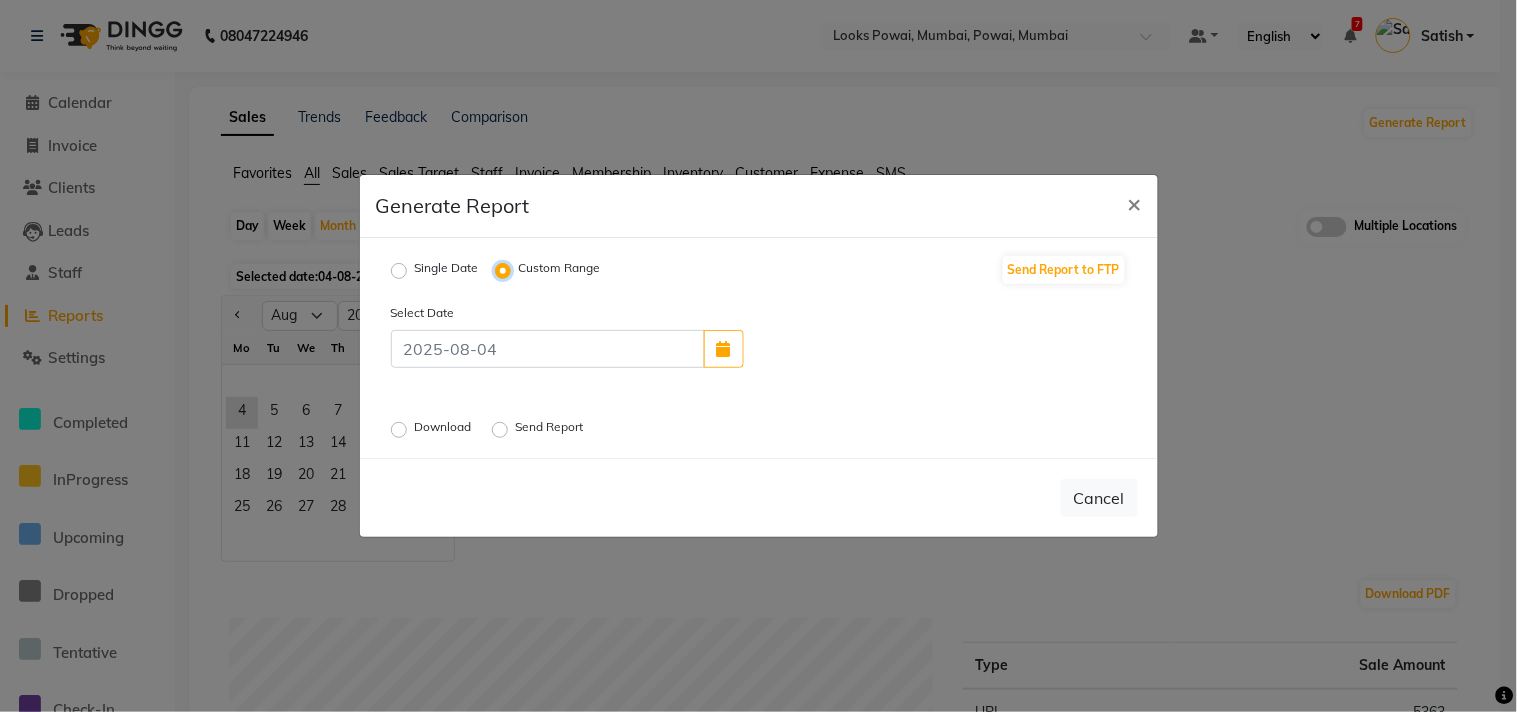 select on "8" 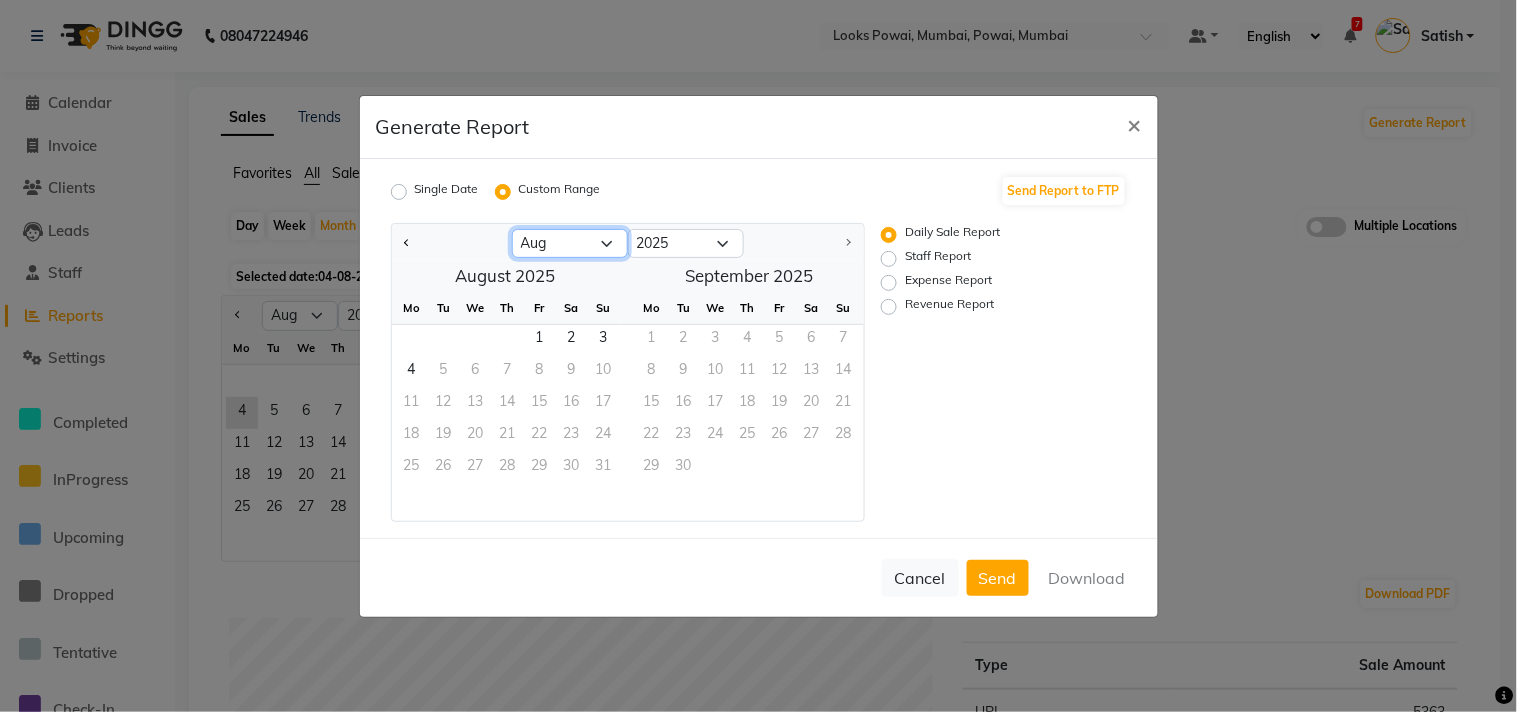 drag, startPoint x: 537, startPoint y: 237, endPoint x: 537, endPoint y: 252, distance: 15 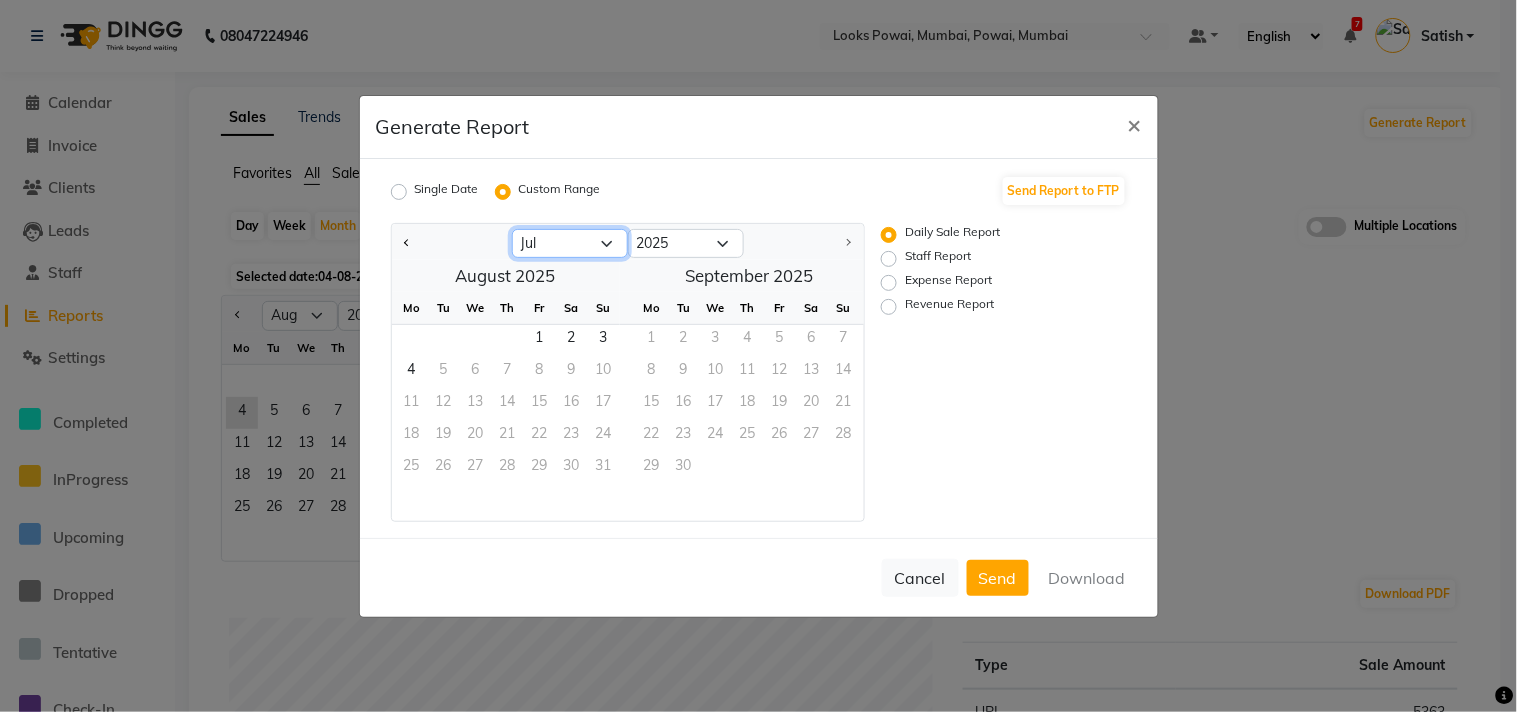 click on "Jan Feb Mar Apr May Jun Jul Aug" 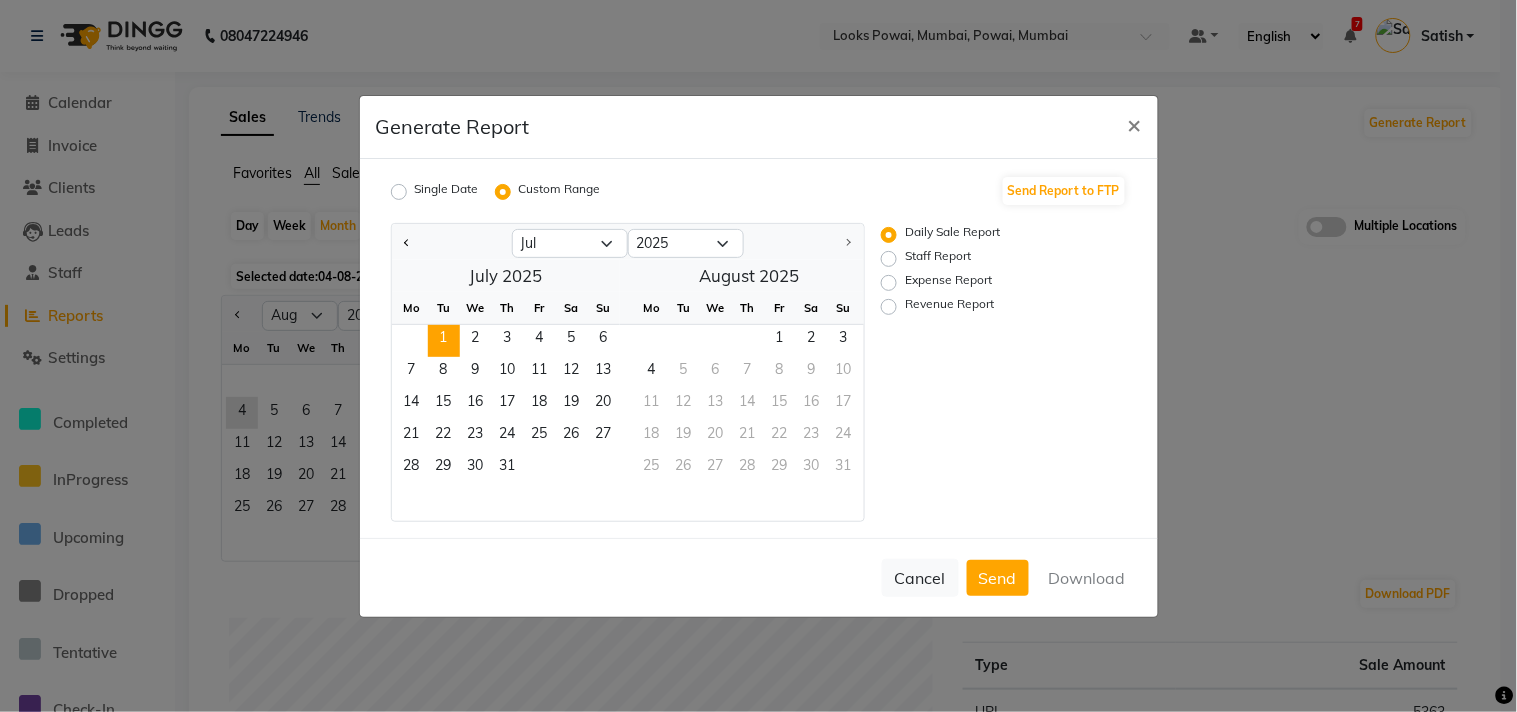 click on "1" 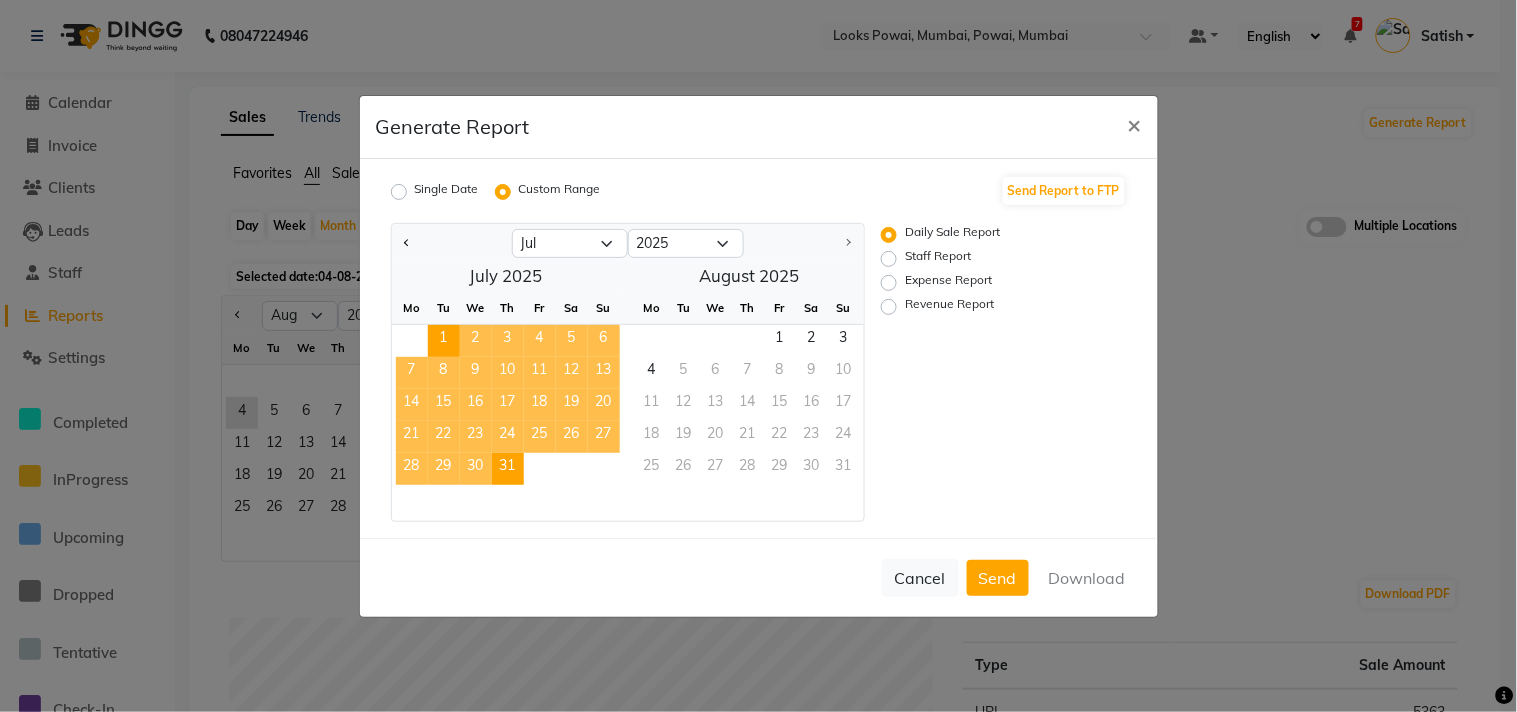 click on "31" 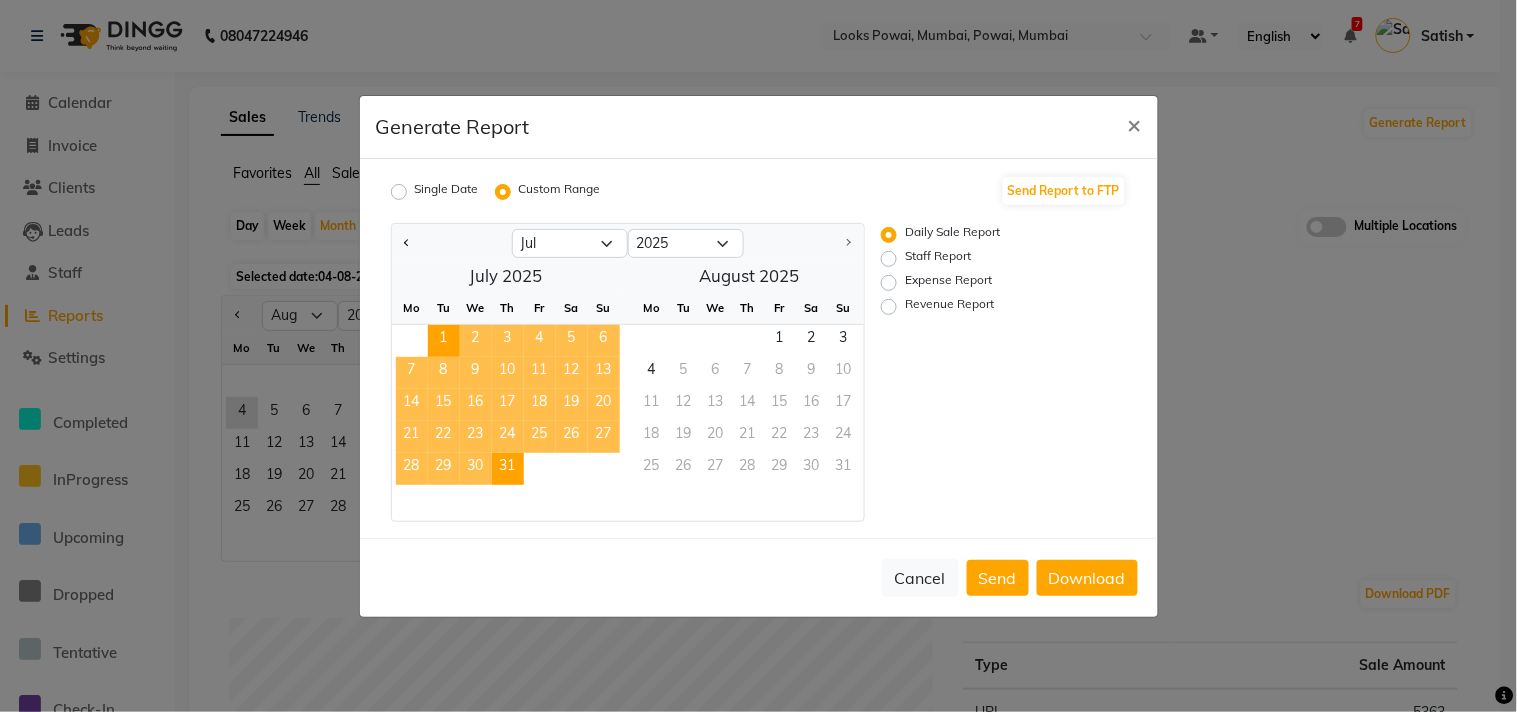 click on "Revenue Report" 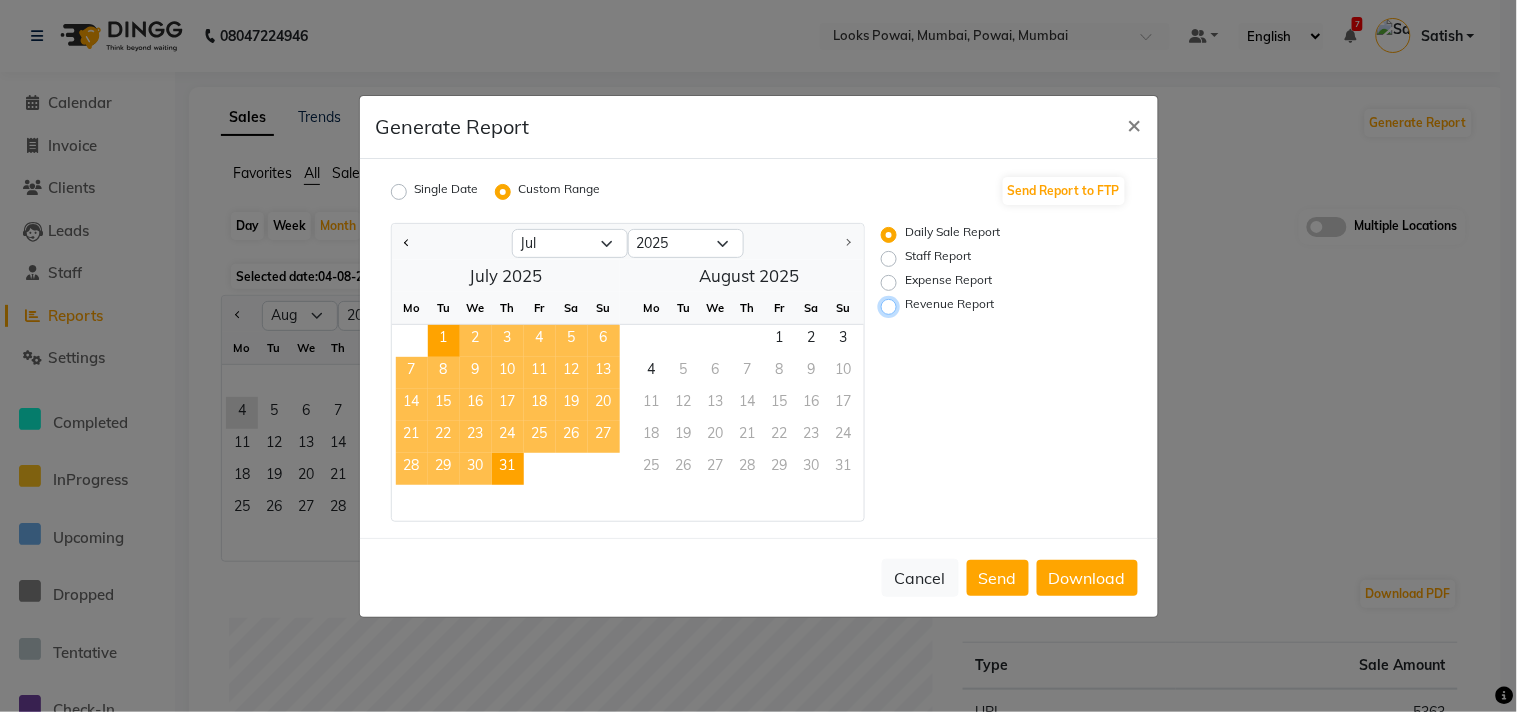 click on "Revenue Report" at bounding box center [892, 306] 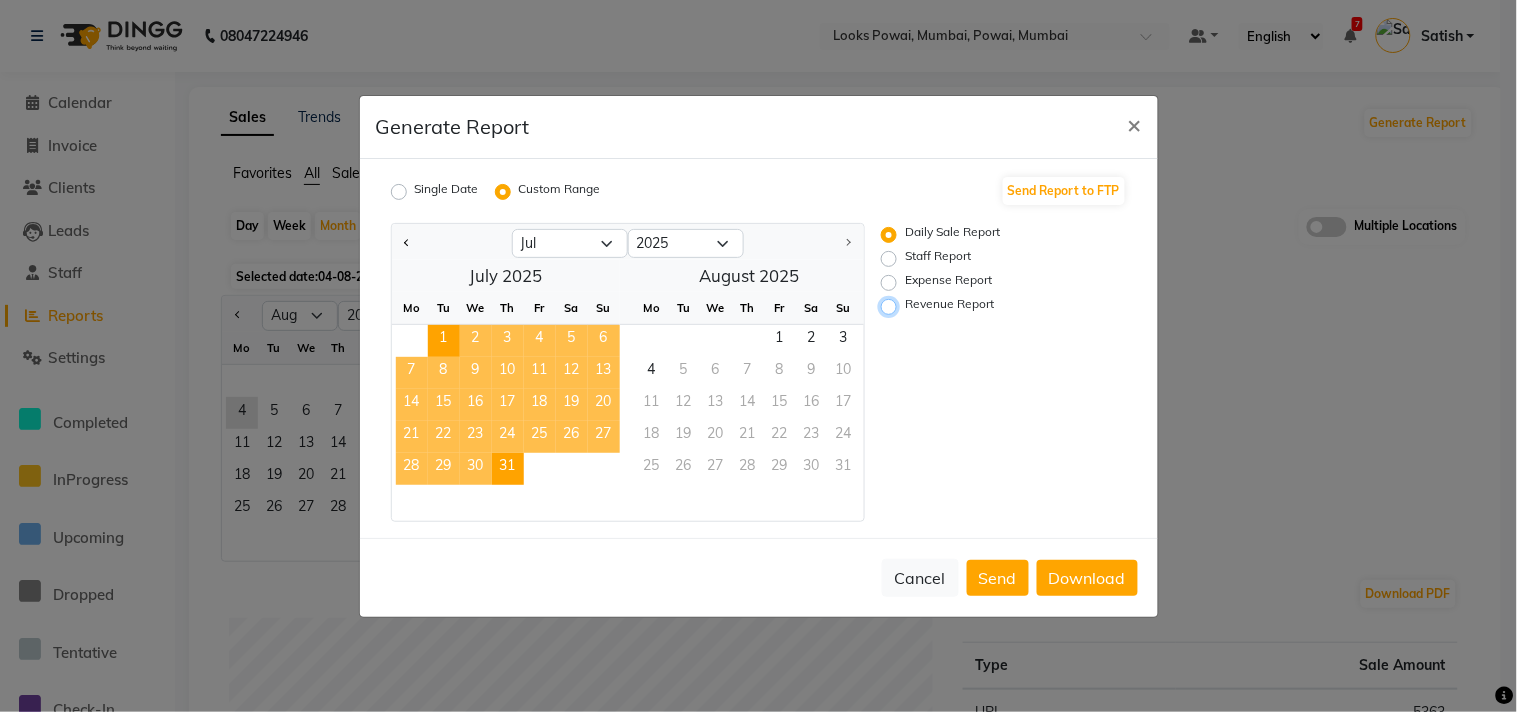 radio on "true" 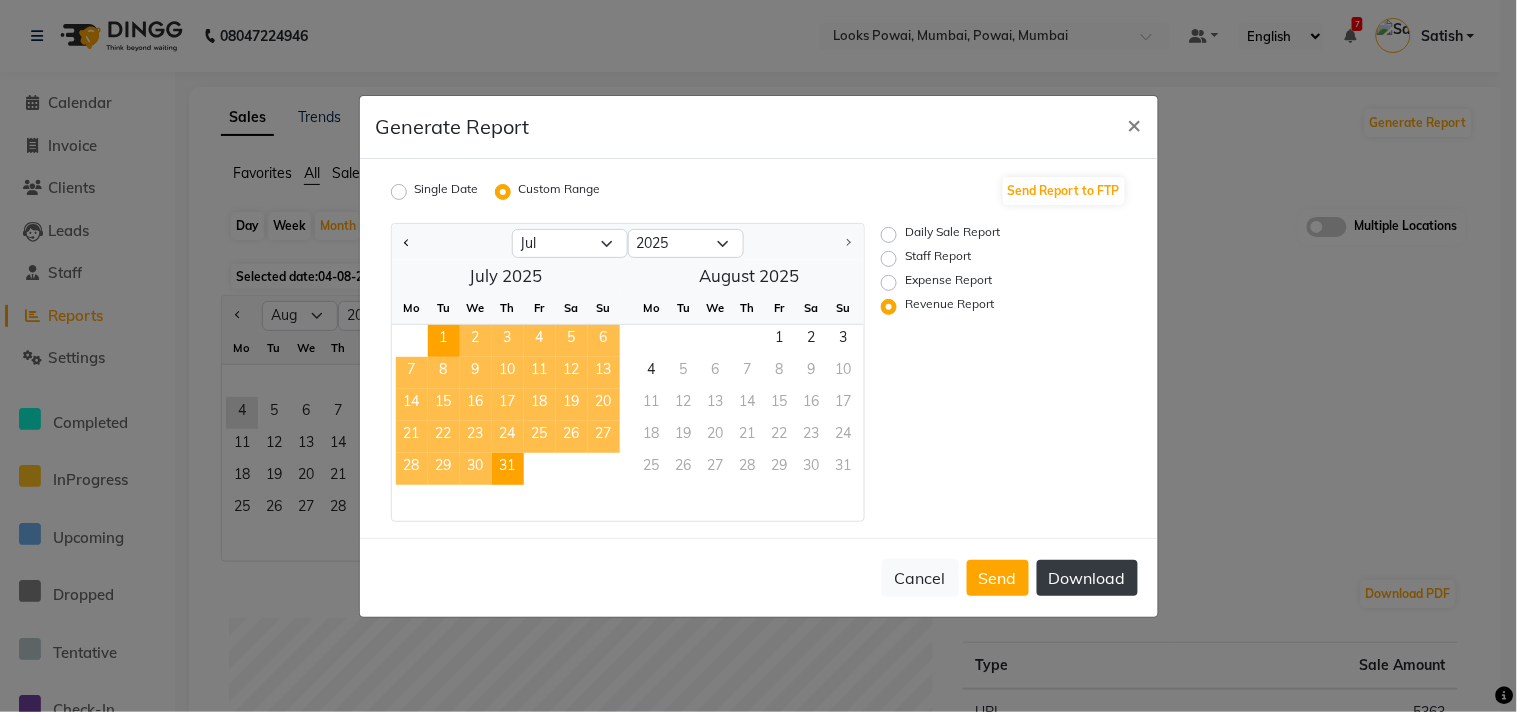 click on "Download" 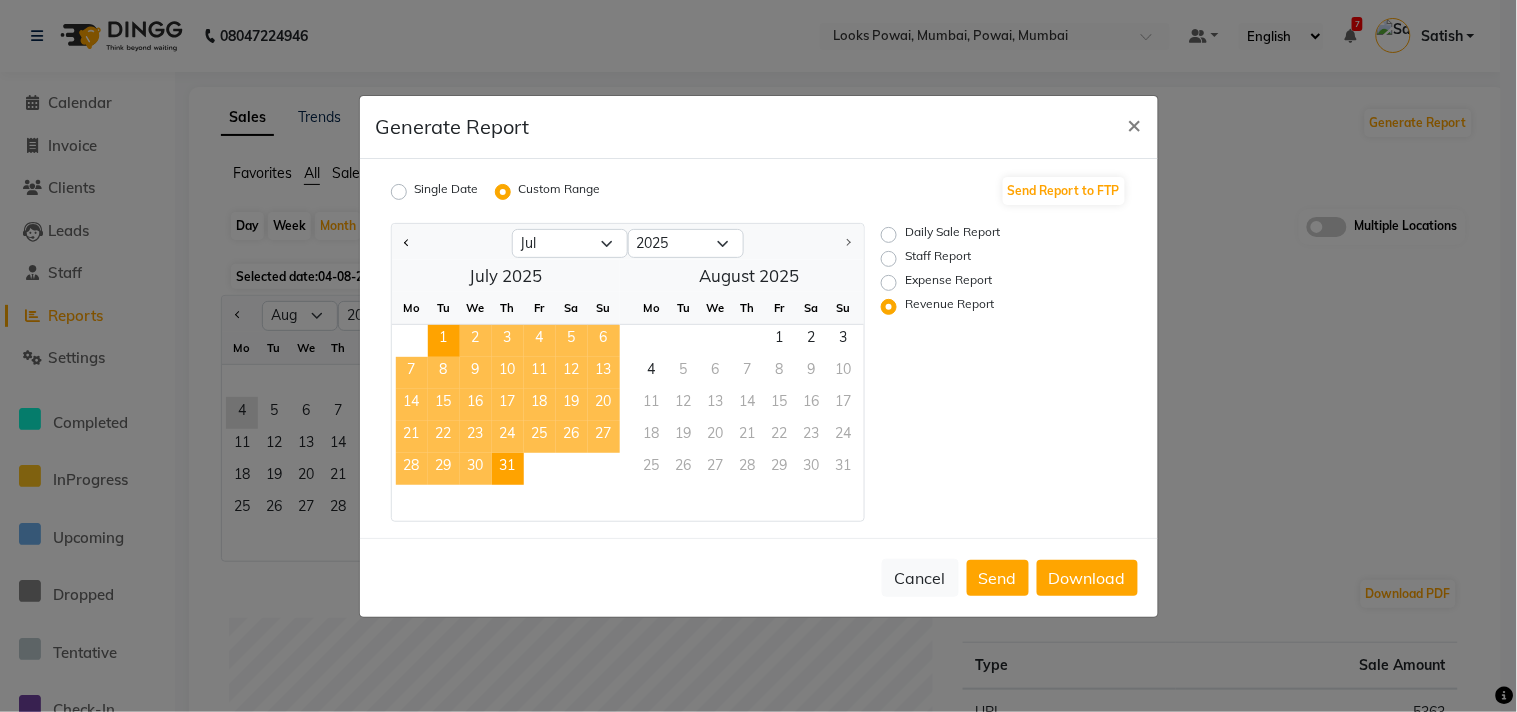 click on "Daily Sale Report Staff Report Expense Report Revenue Report" 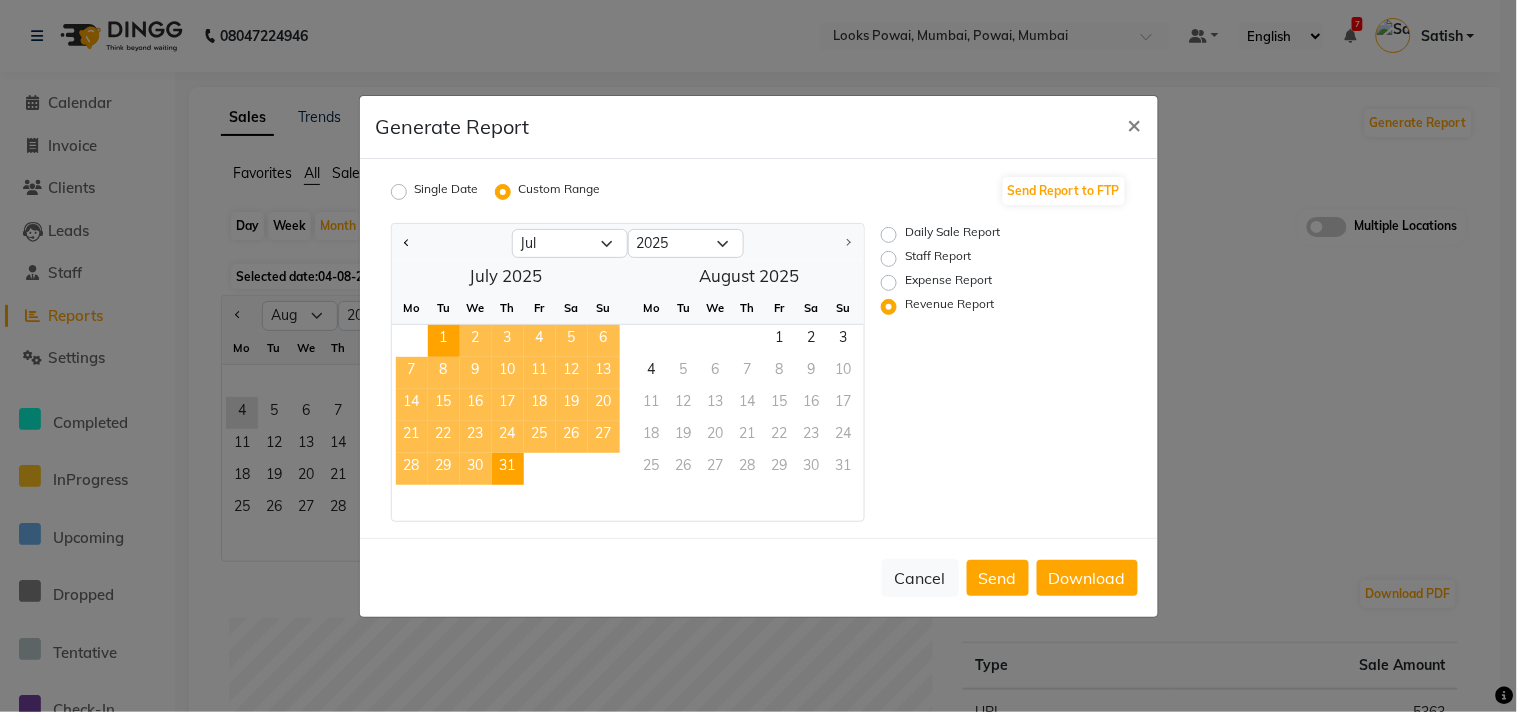 click on "Expense Report" 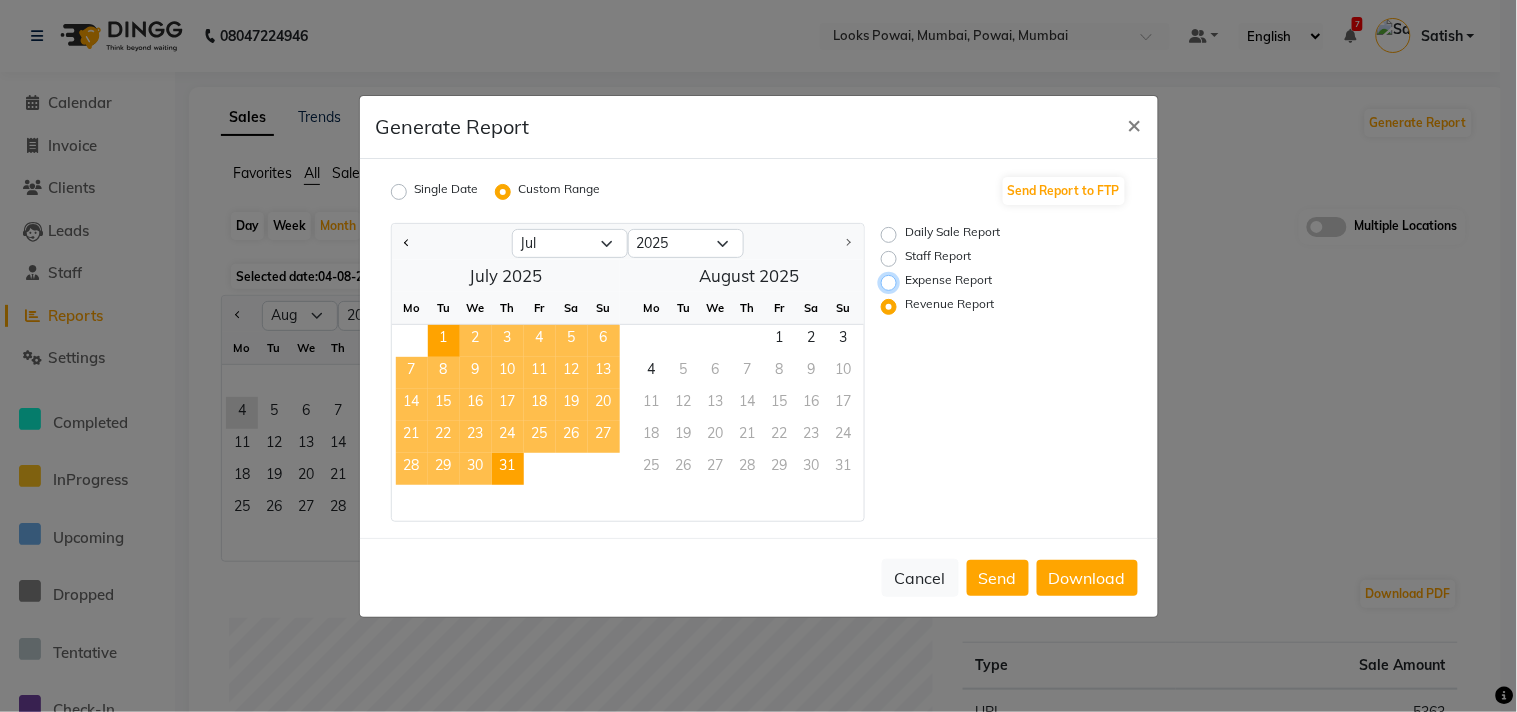 click on "Expense Report" at bounding box center (892, 282) 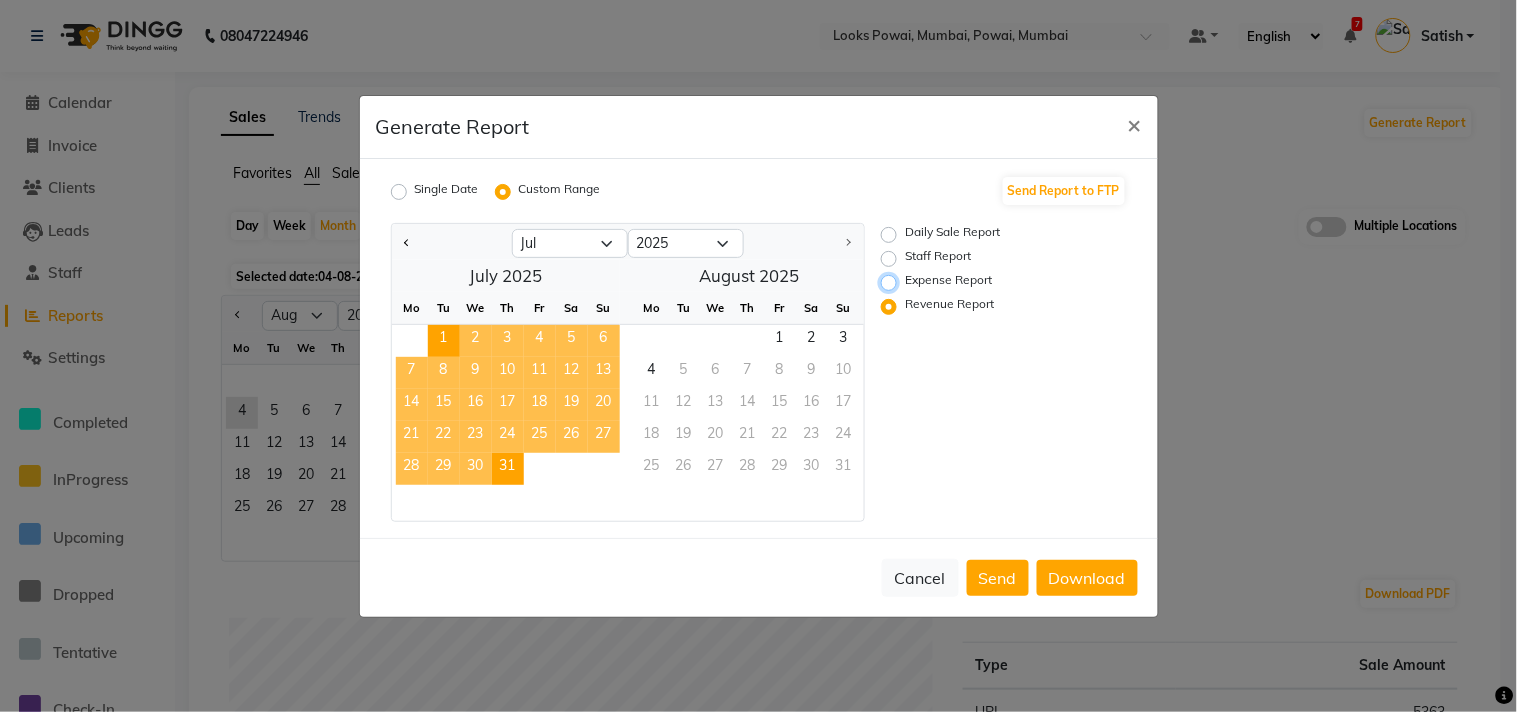 radio on "true" 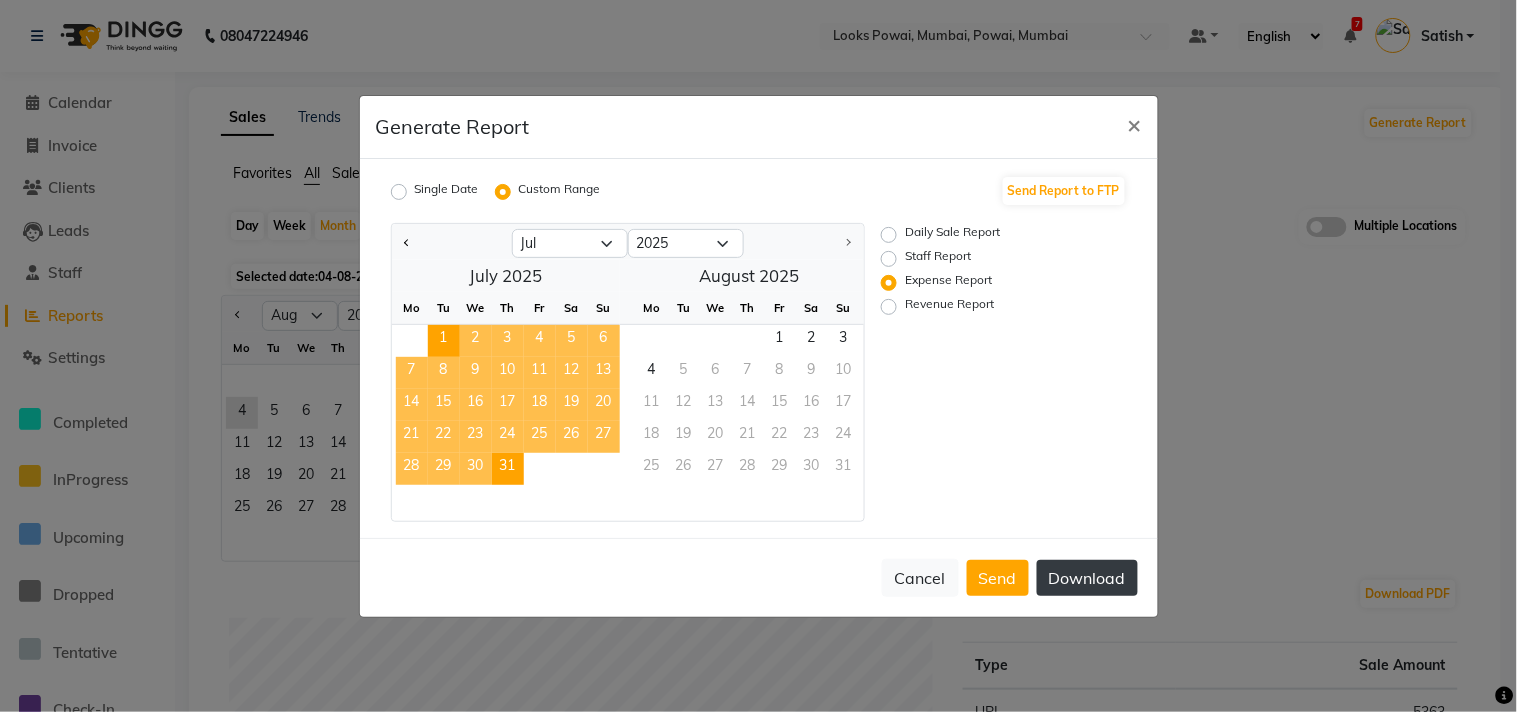 click on "Download" 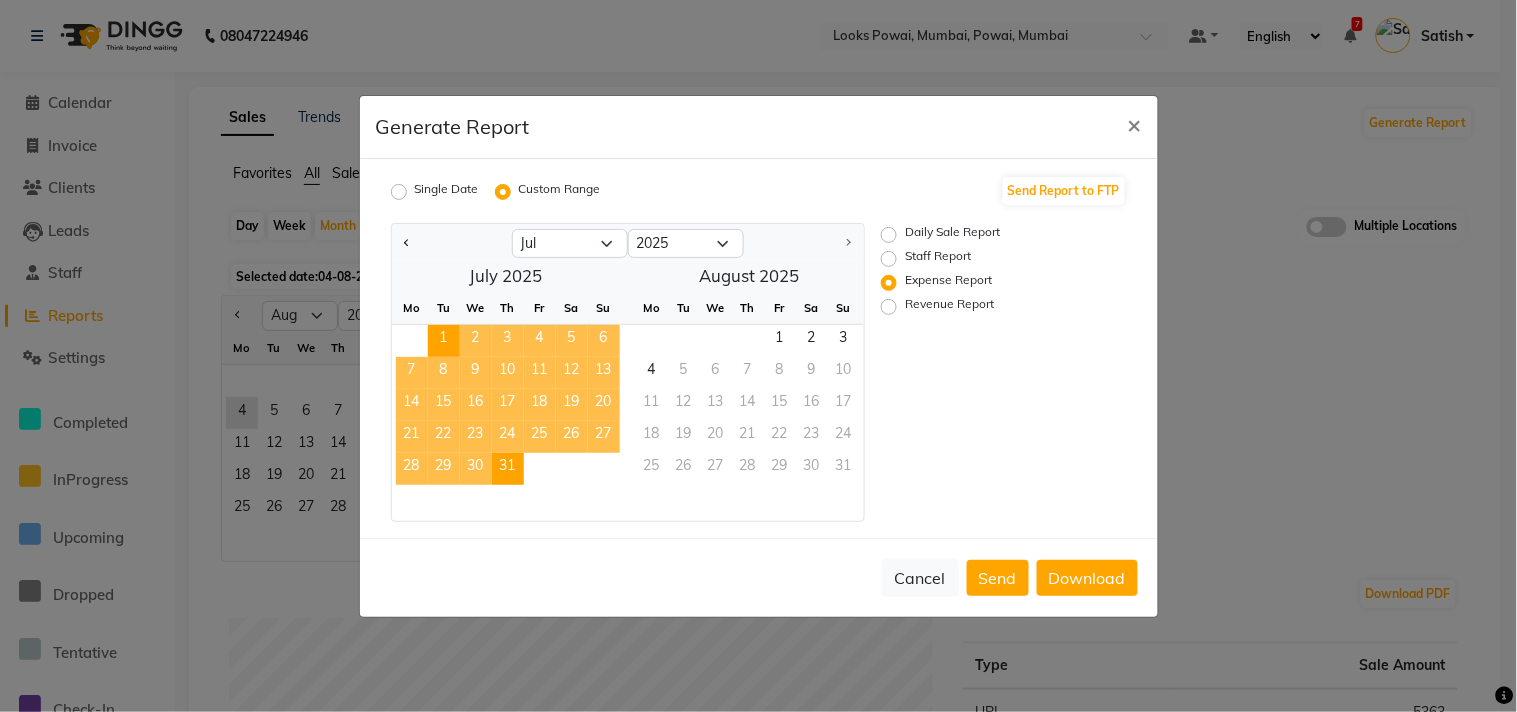 click on "Daily Sale Report Staff Report Expense Report Revenue Report" 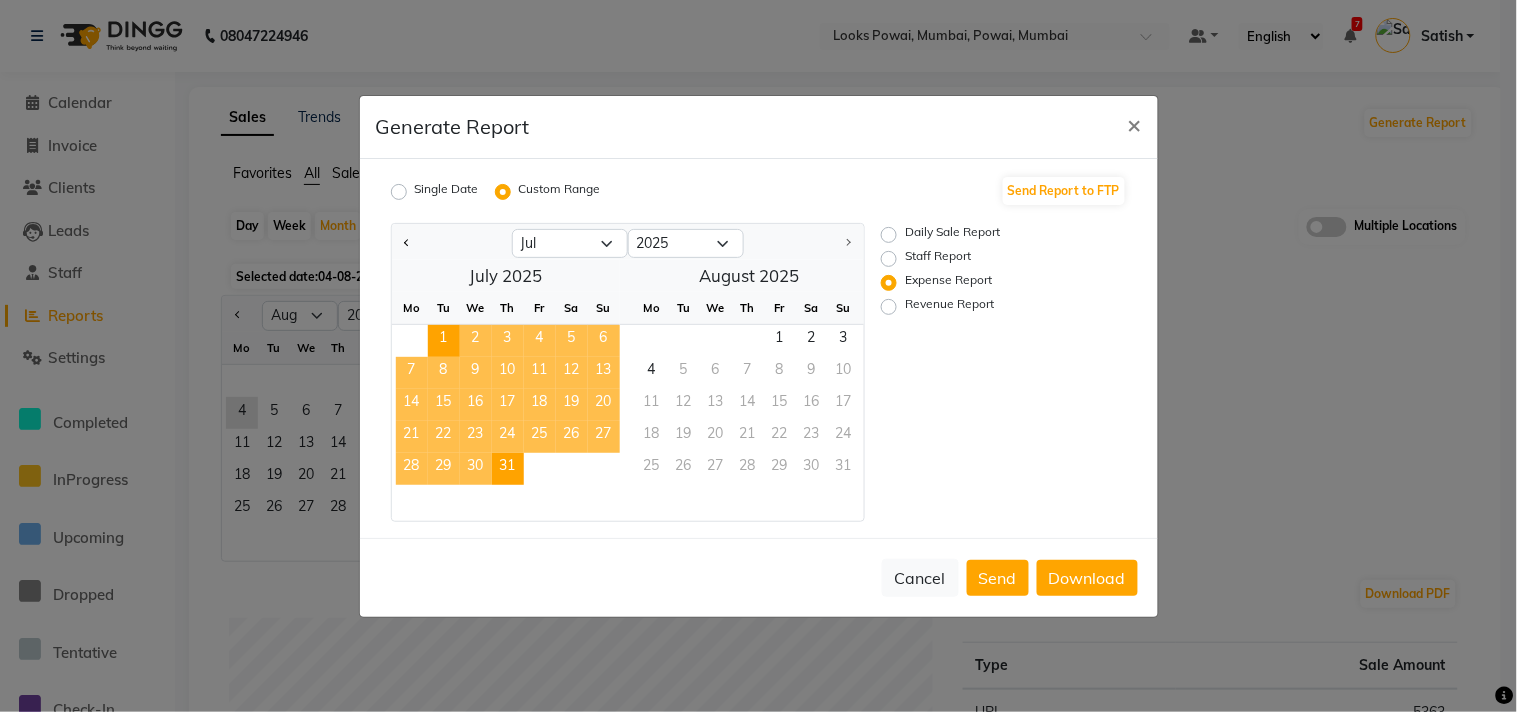 click on "Staff Report" 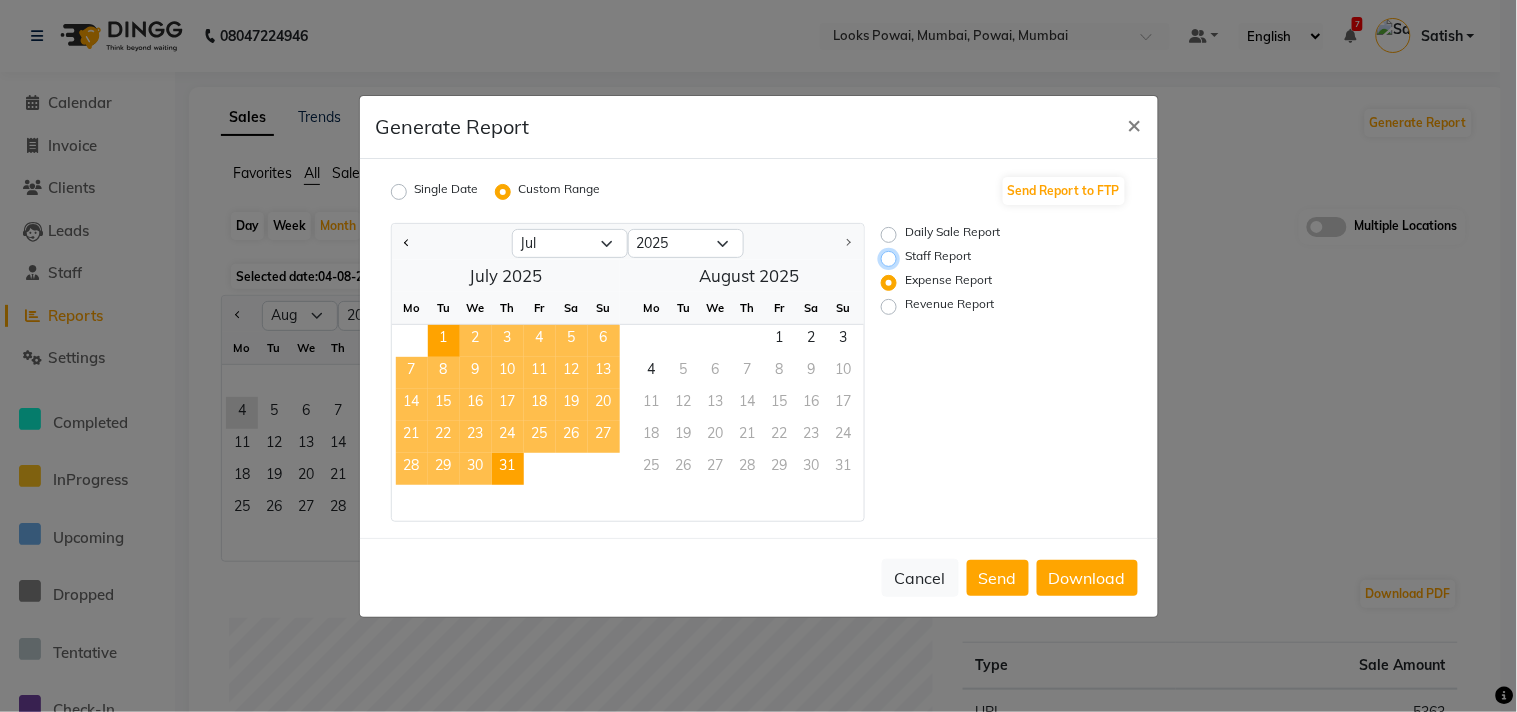 click on "Staff Report" at bounding box center (892, 258) 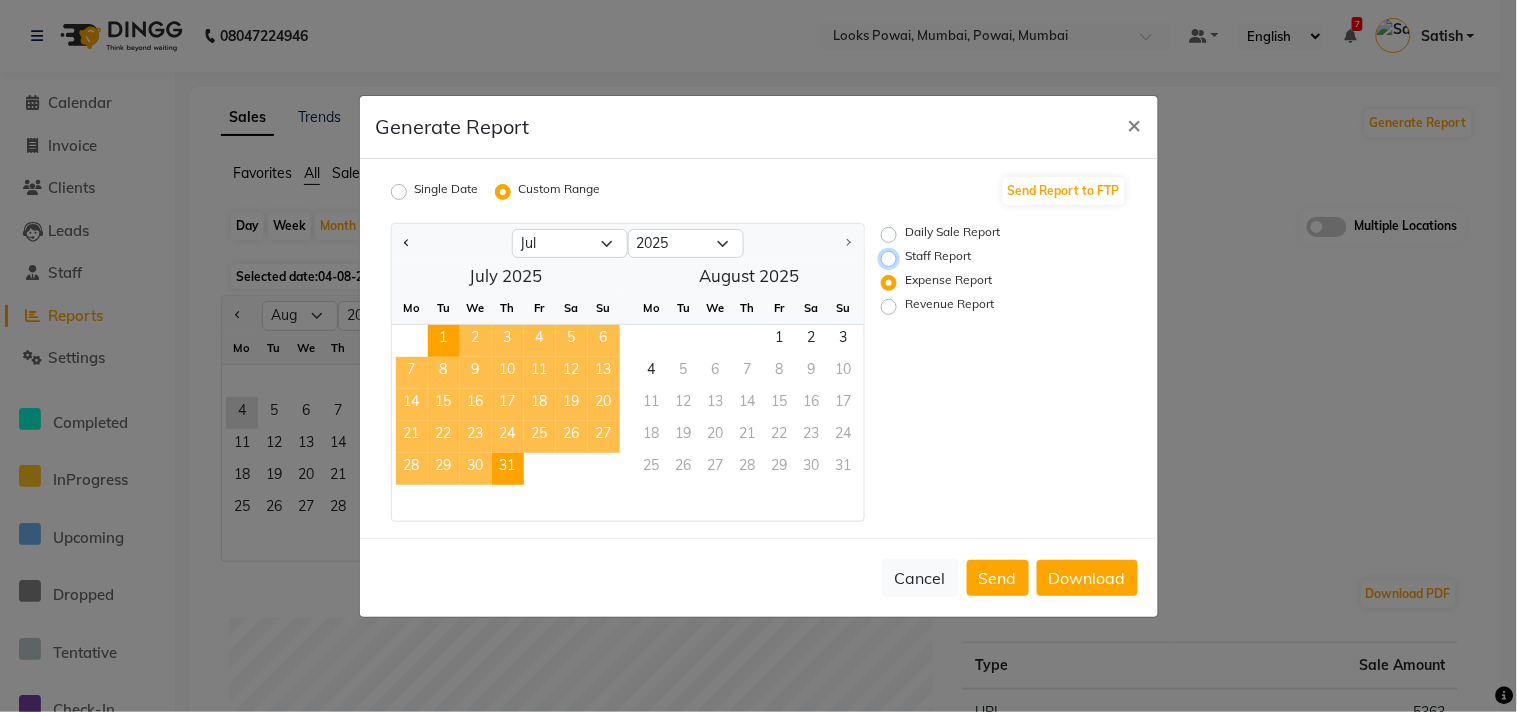 radio on "true" 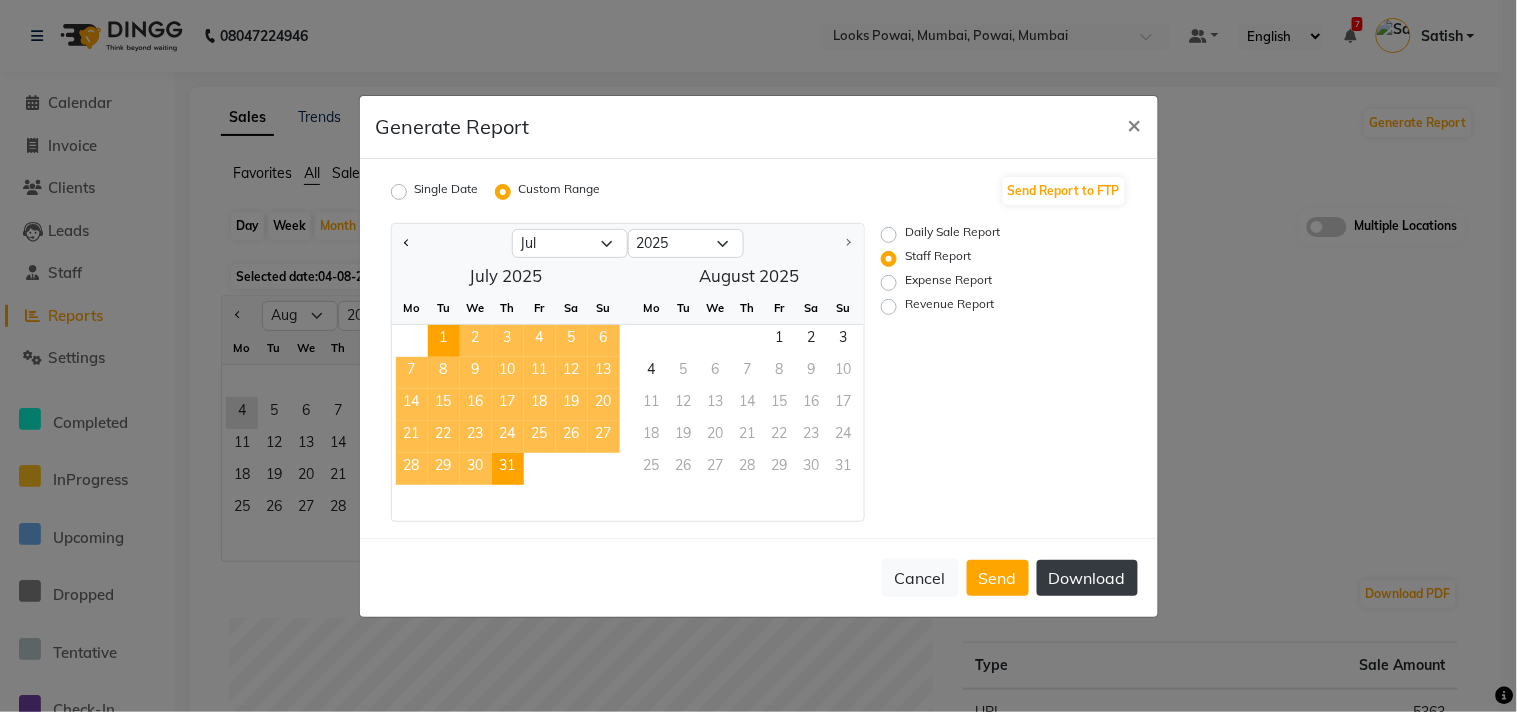click on "Download" 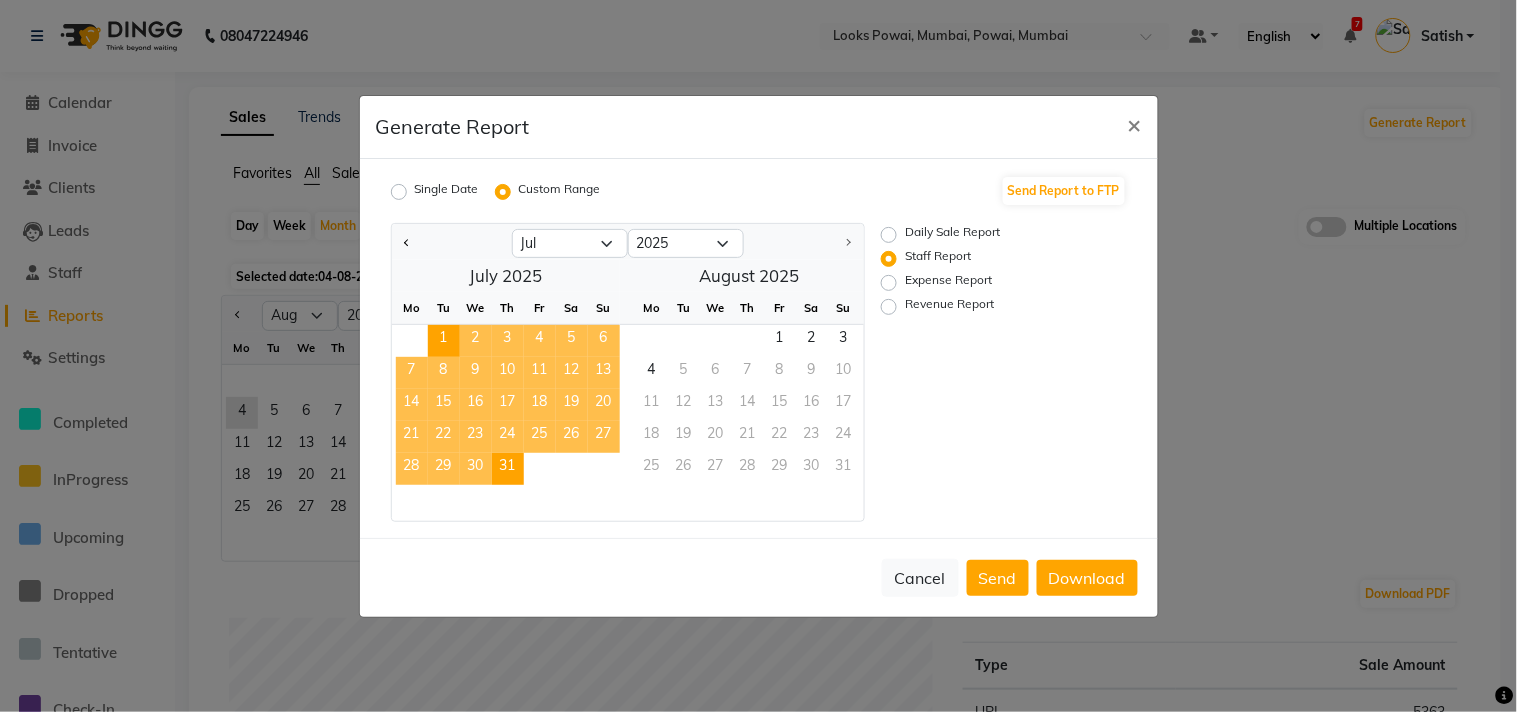 click on "Generate Report ×" 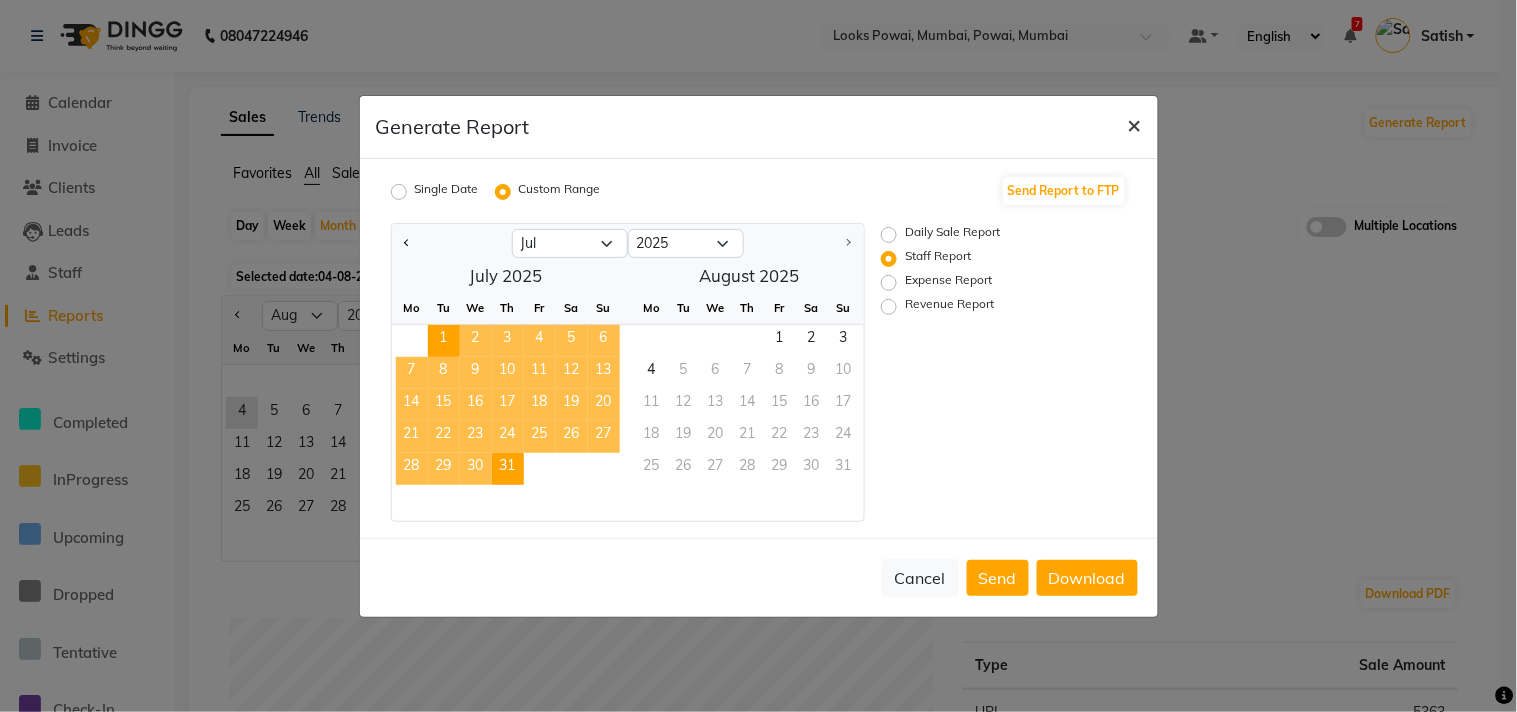 click on "×" 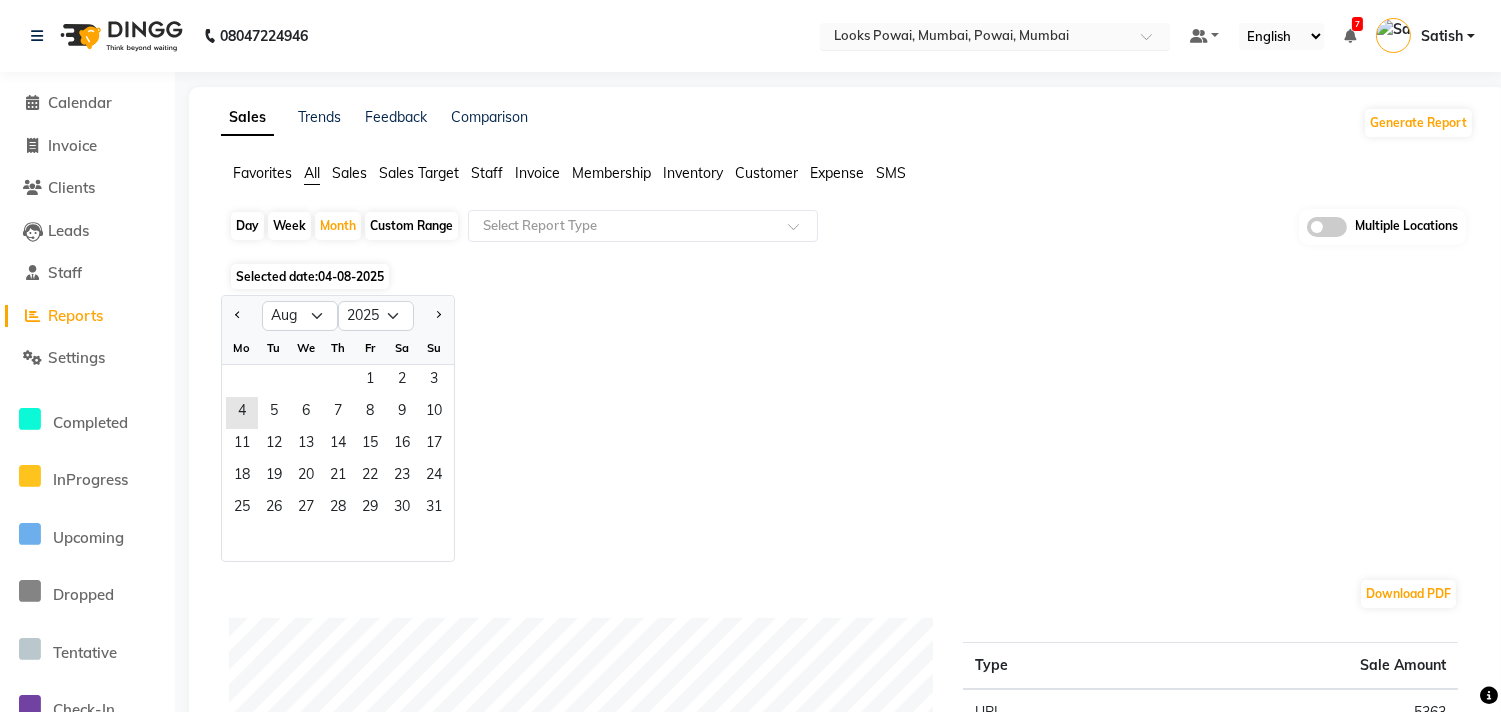 click at bounding box center (975, 38) 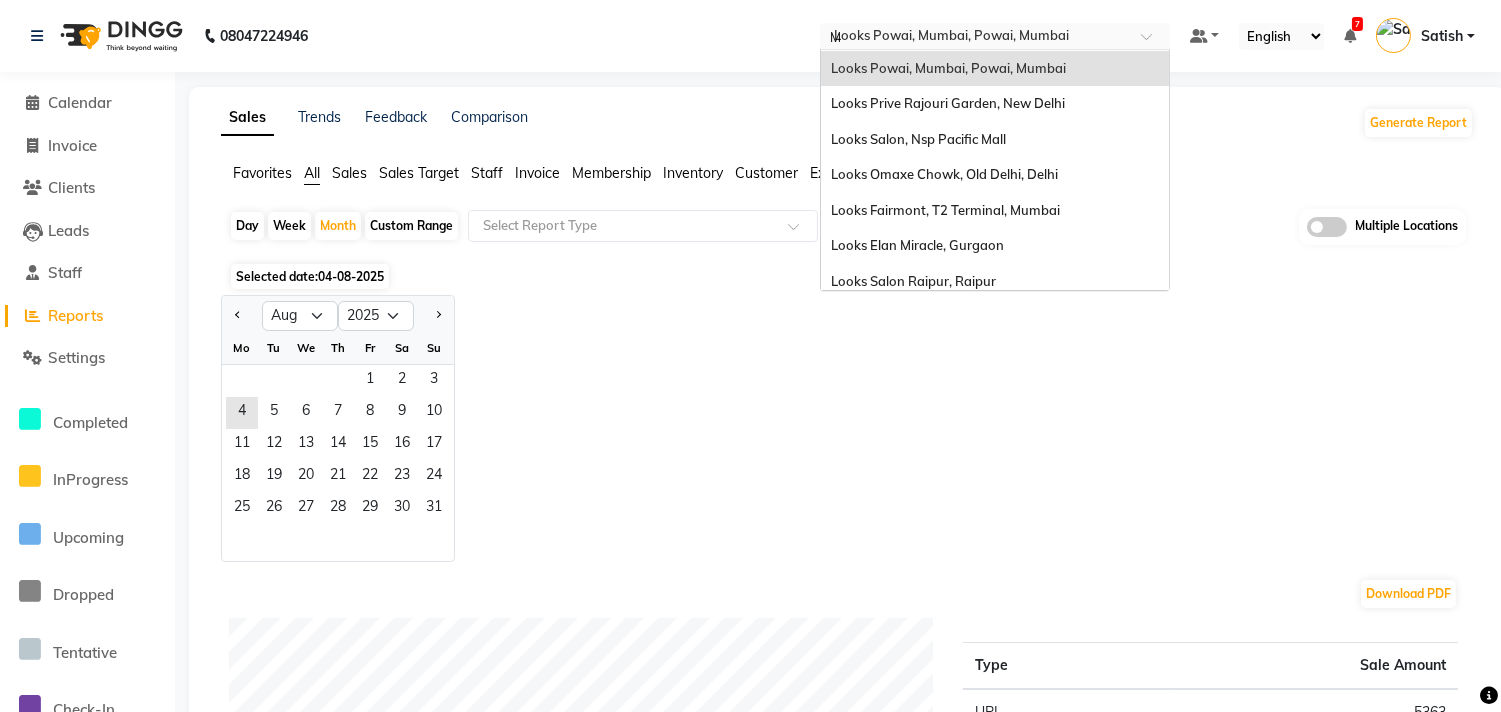 scroll, scrollTop: 801, scrollLeft: 0, axis: vertical 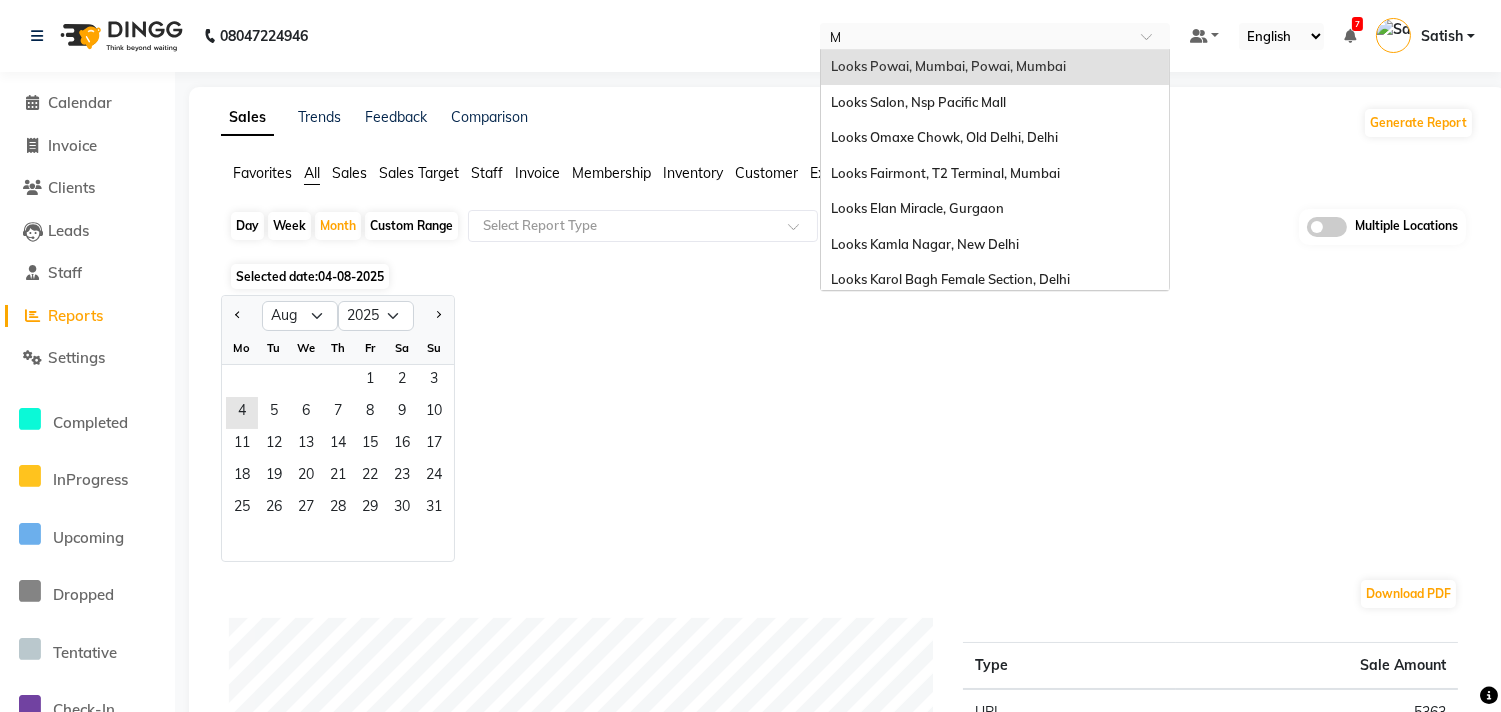 type on "MG" 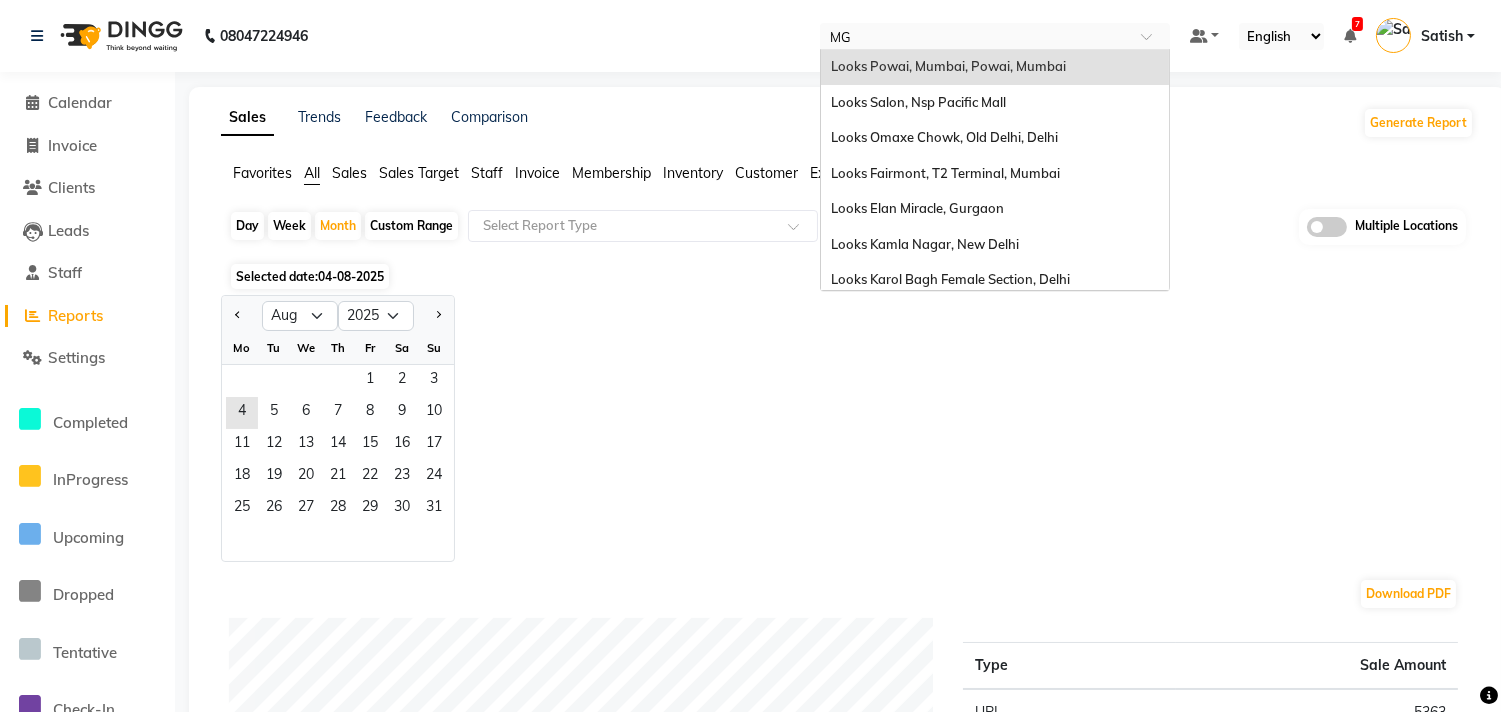 scroll, scrollTop: 0, scrollLeft: 0, axis: both 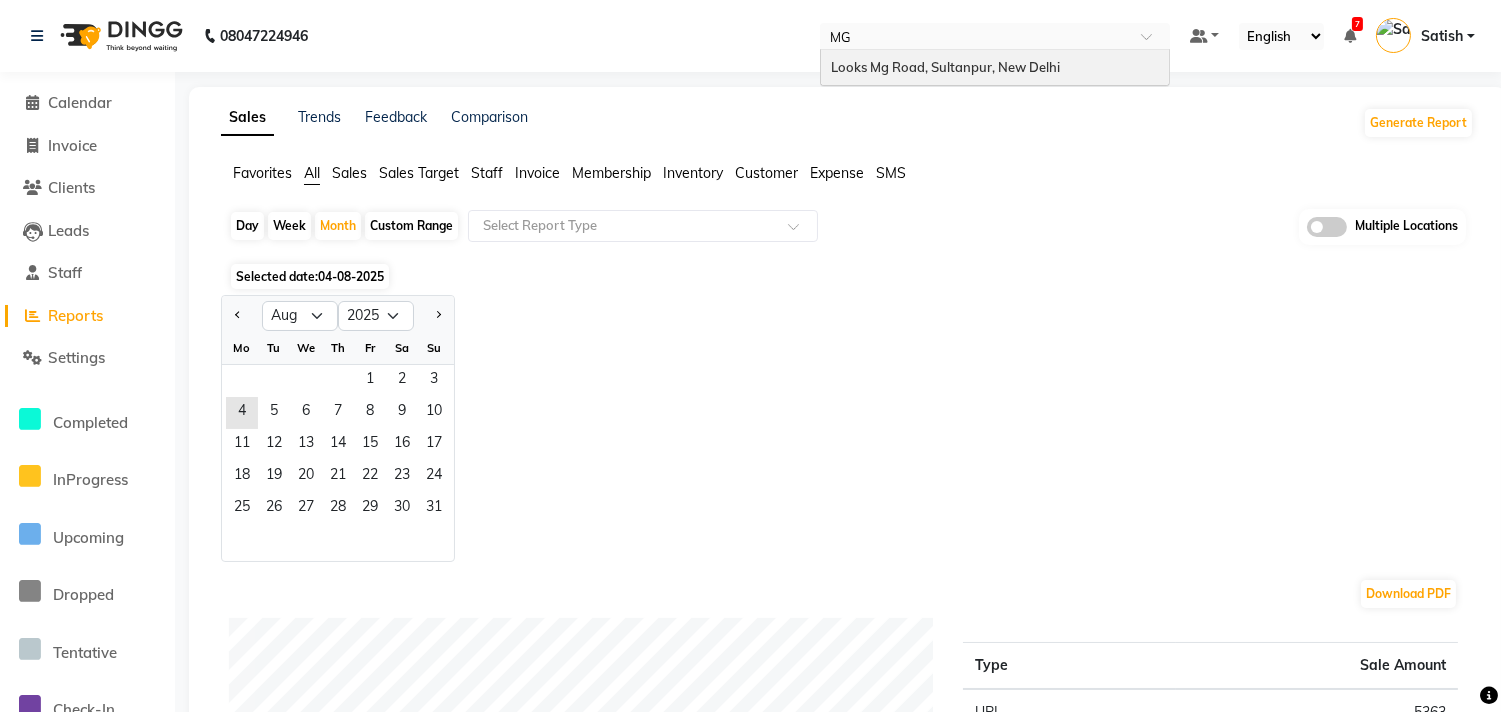 click on "Looks Mg Road, Sultanpur, New Delhi" at bounding box center (995, 68) 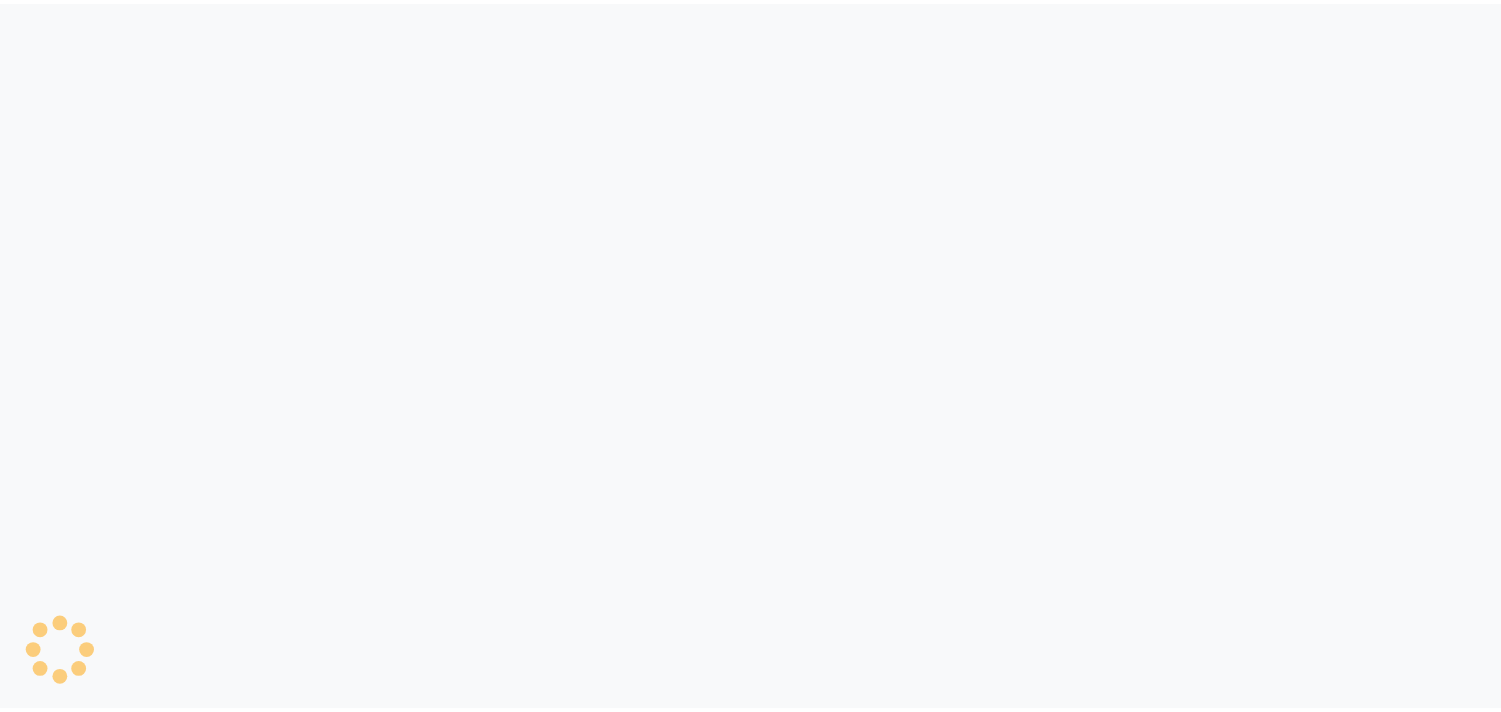 scroll, scrollTop: 0, scrollLeft: 0, axis: both 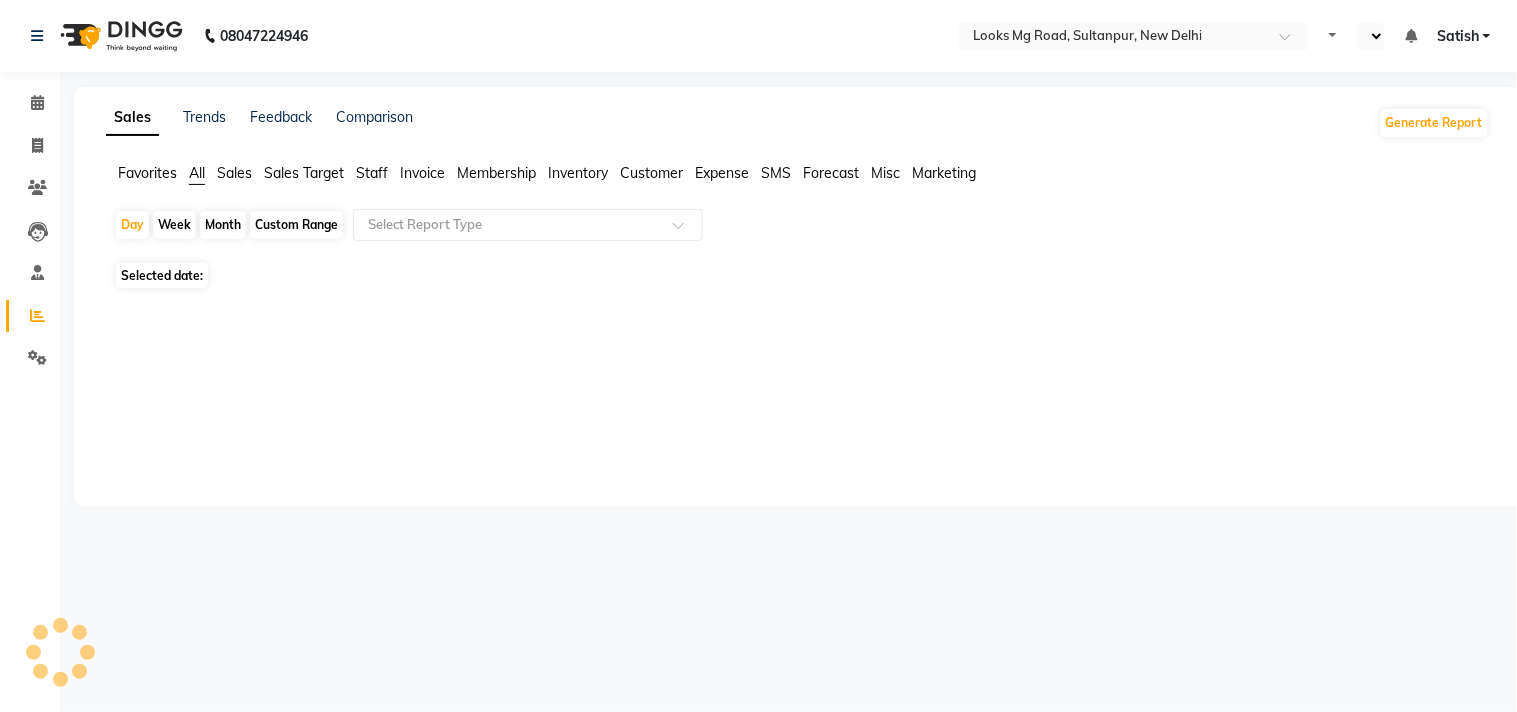 select on "en" 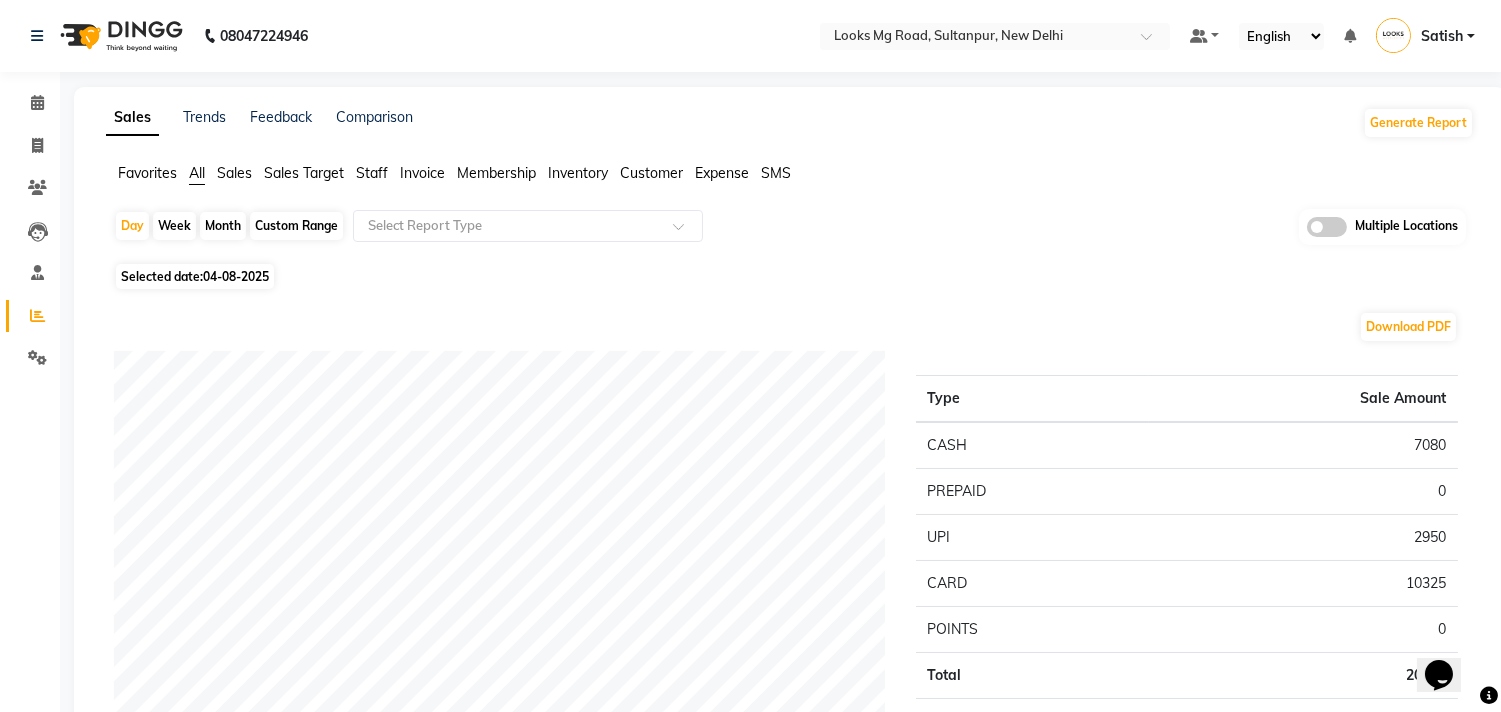 scroll, scrollTop: 0, scrollLeft: 0, axis: both 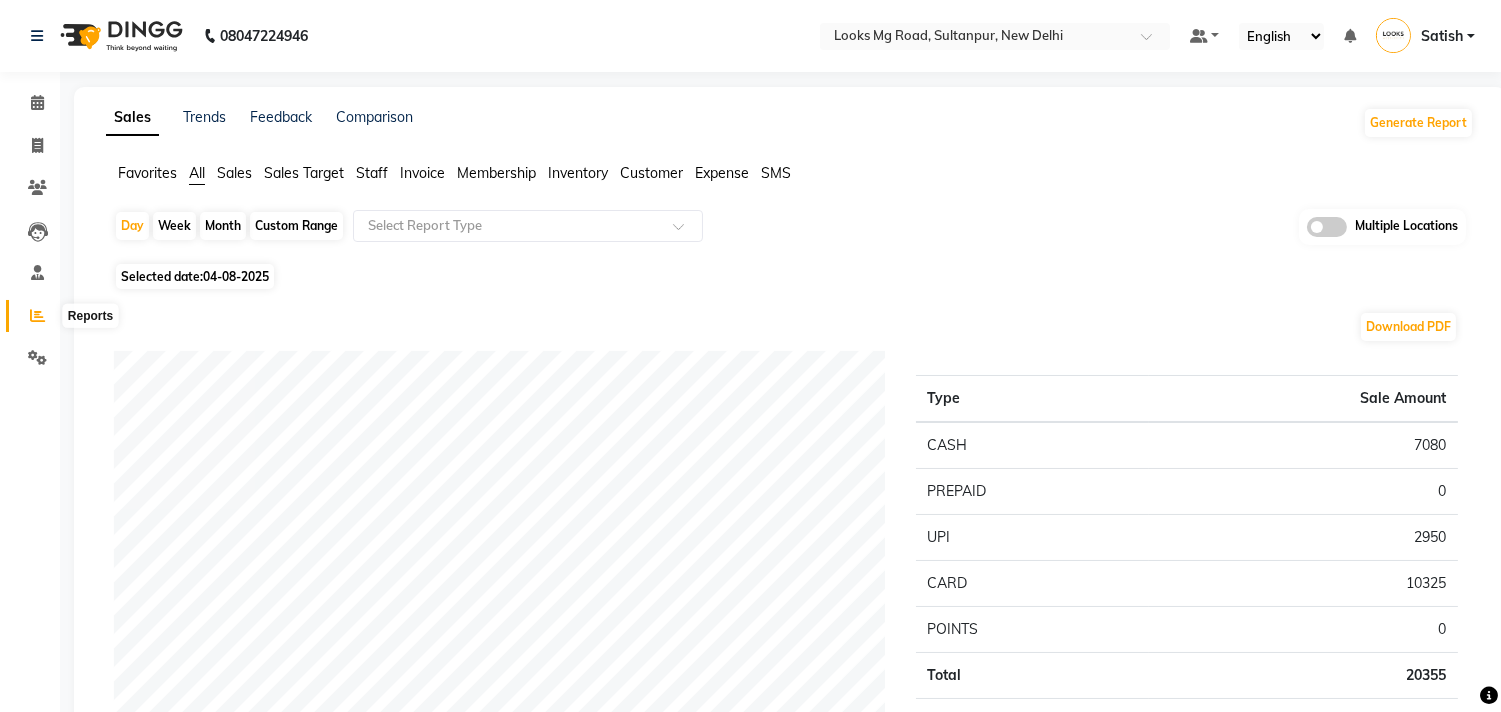 click 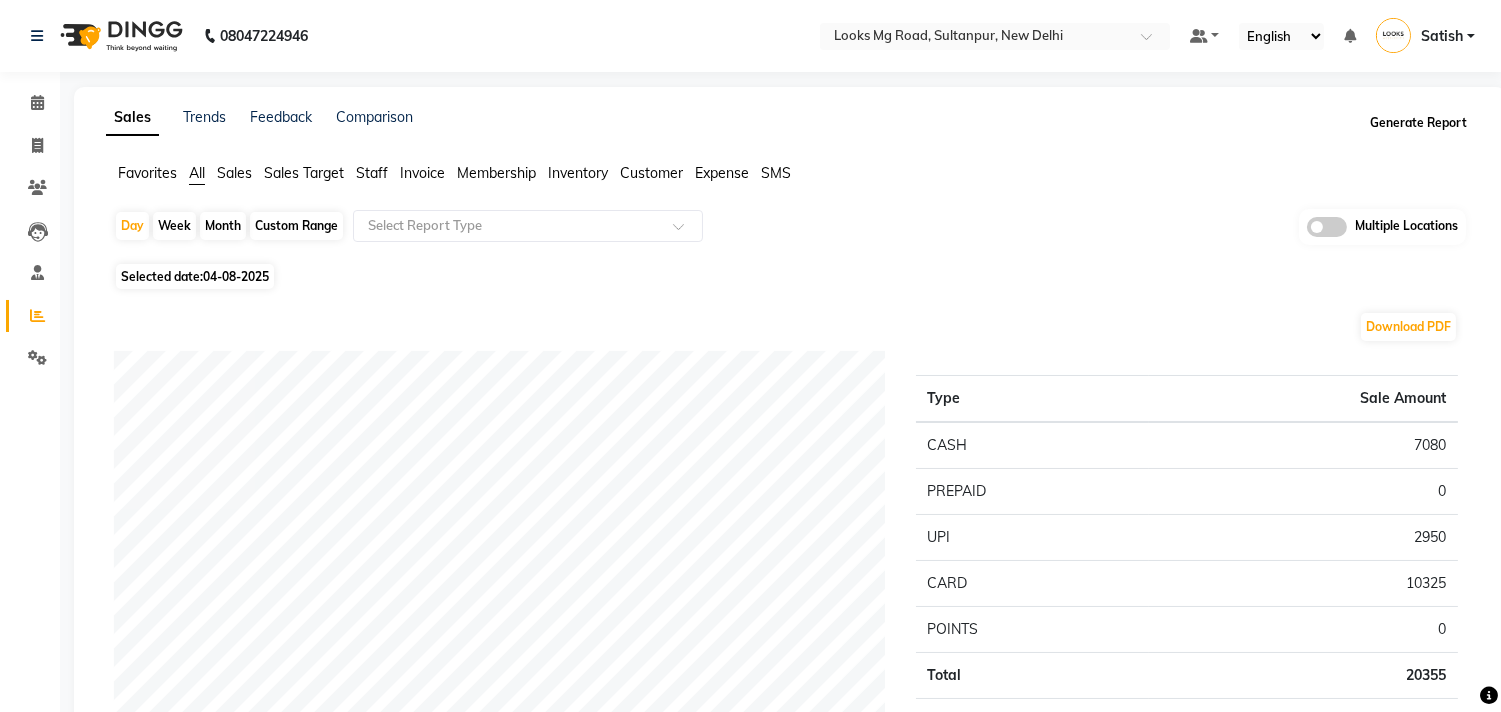 click on "Generate Report" 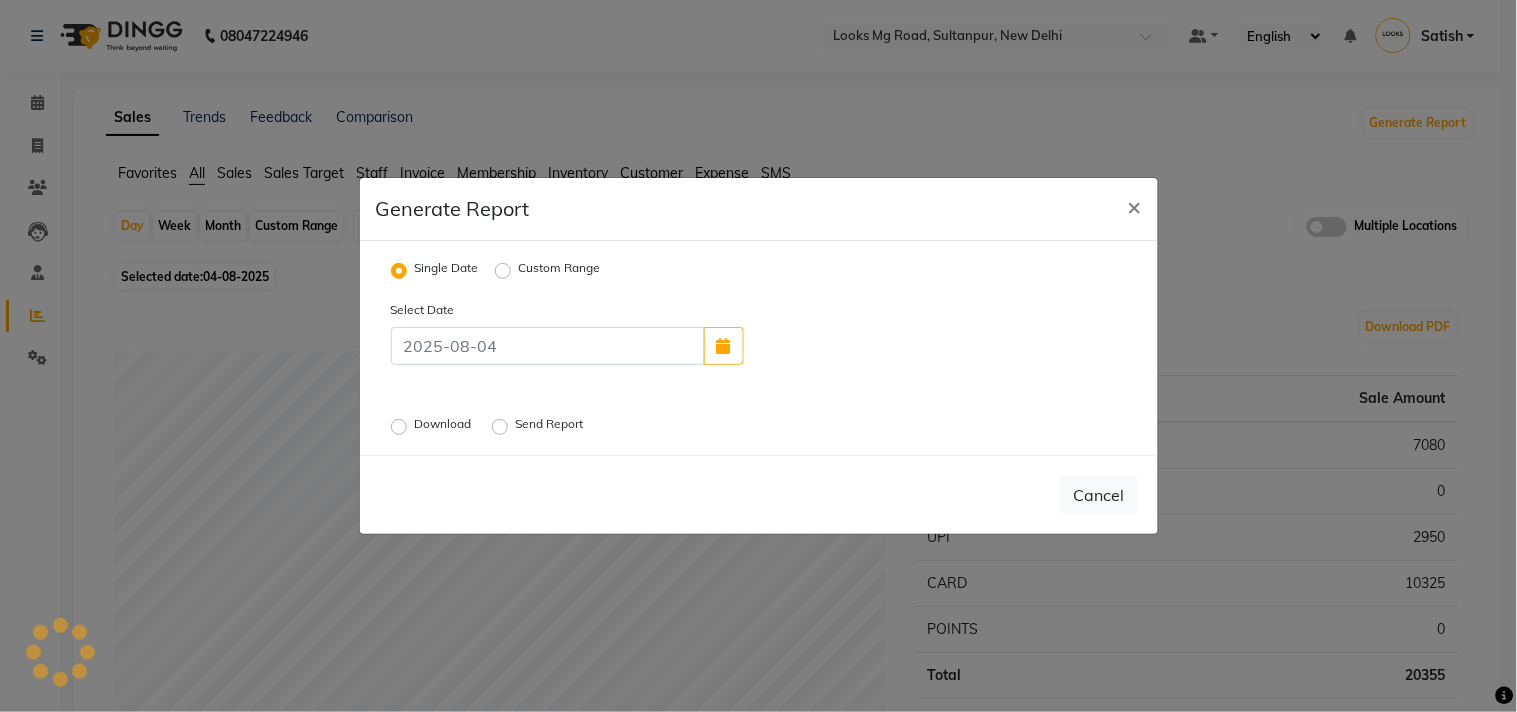 click on "Custom Range" 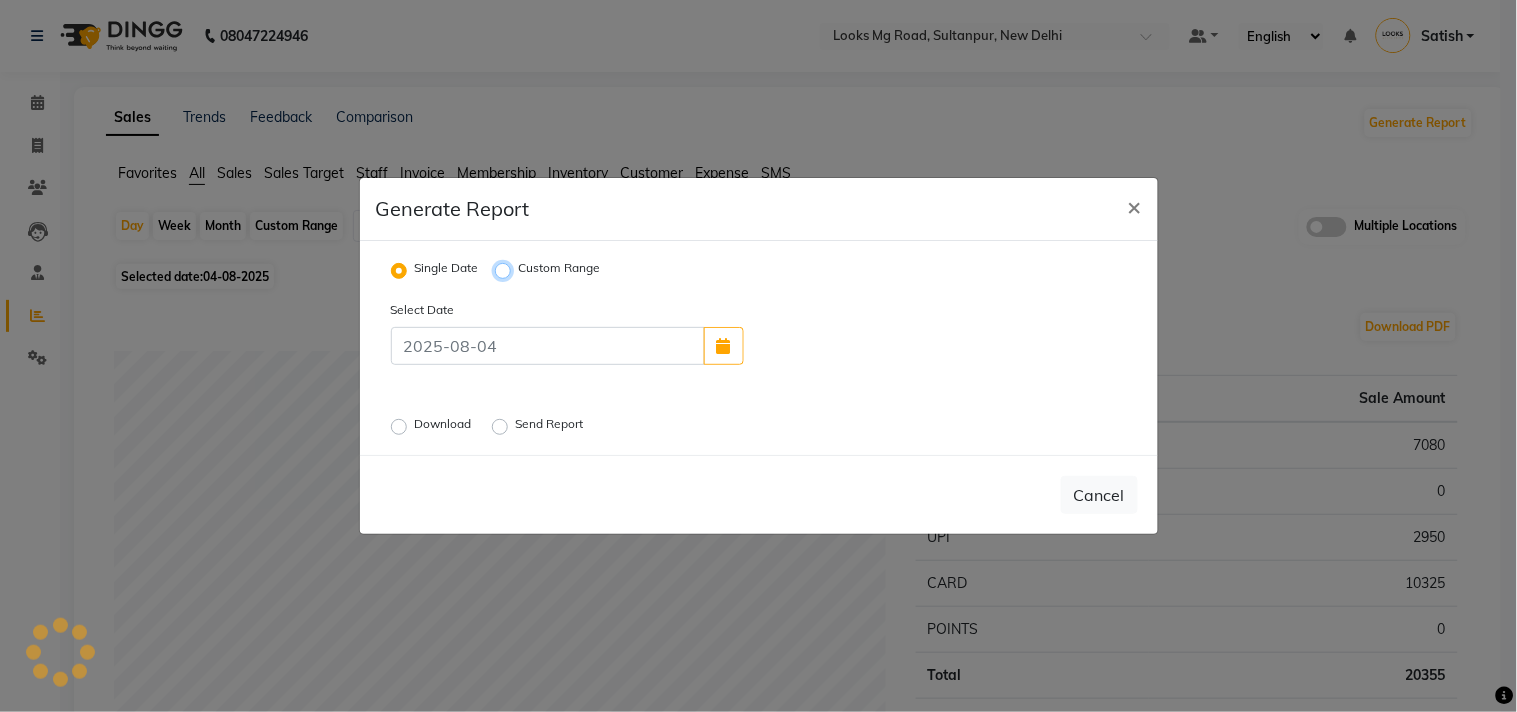 click on "Custom Range" at bounding box center (506, 271) 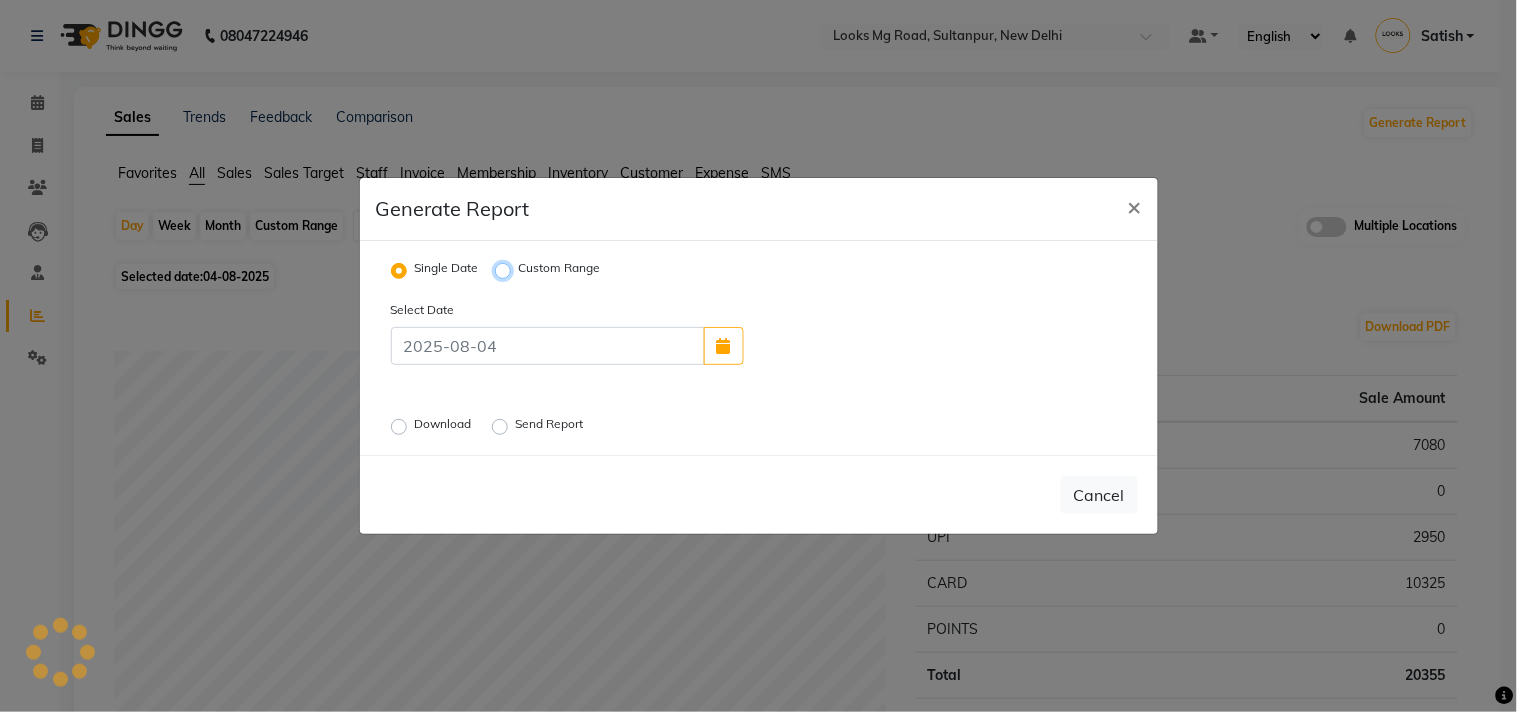 radio on "true" 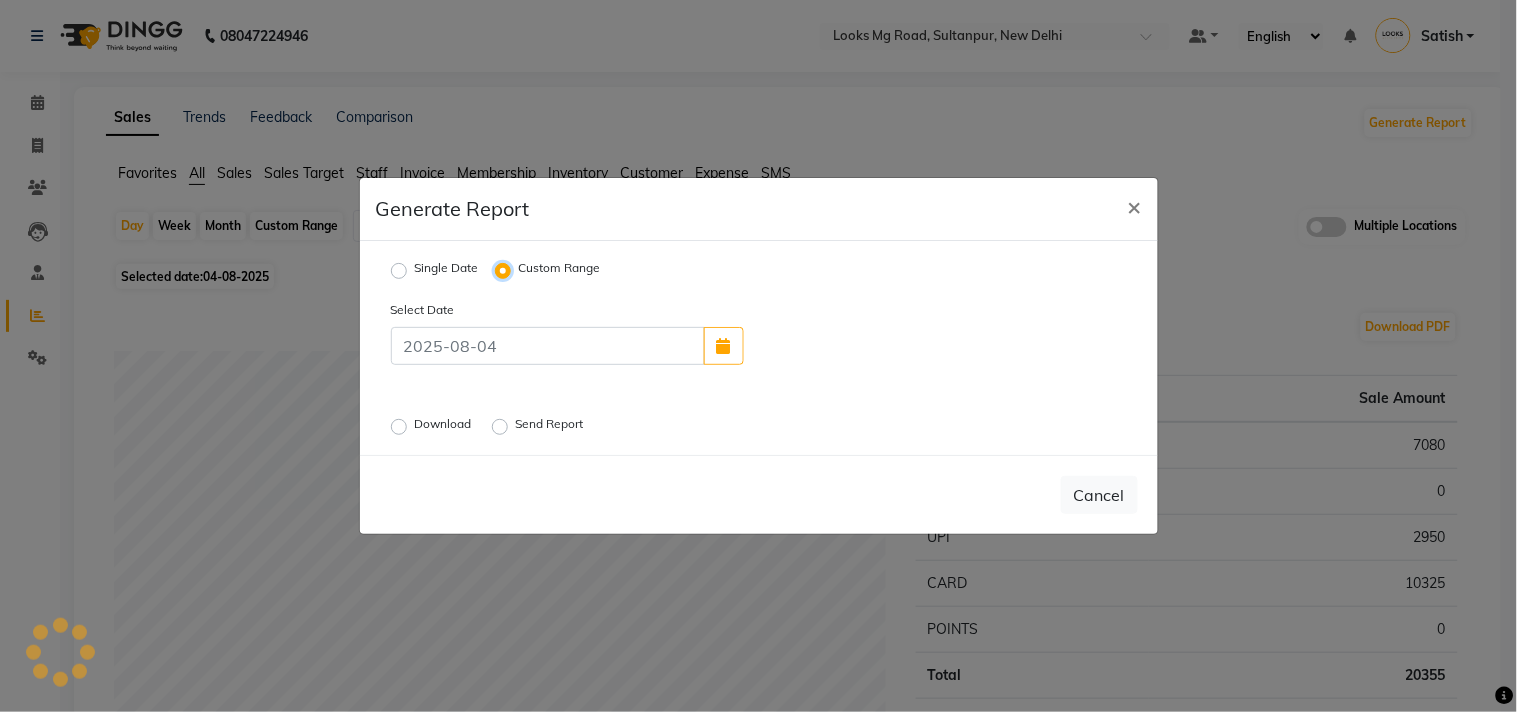select on "8" 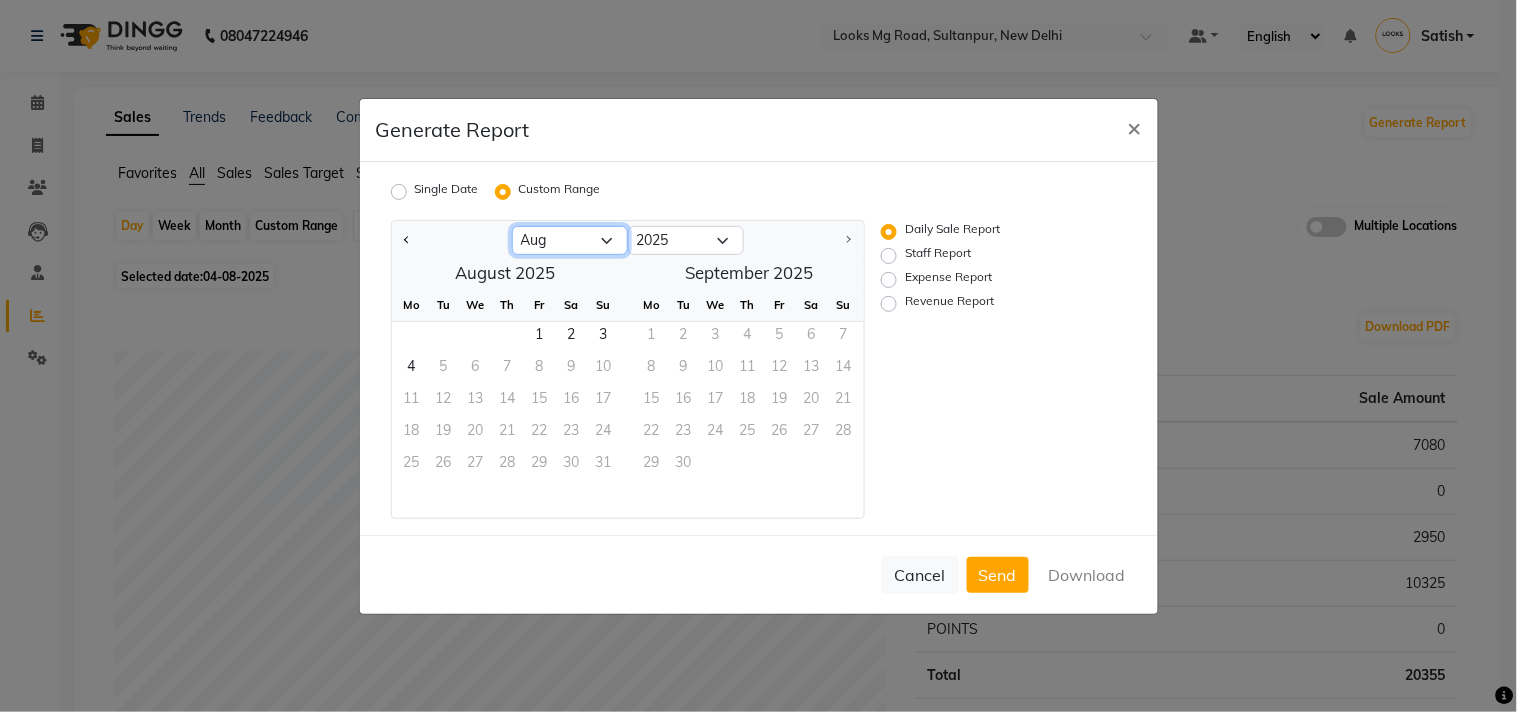 click on "Jan Feb Mar Apr May Jun Jul Aug" 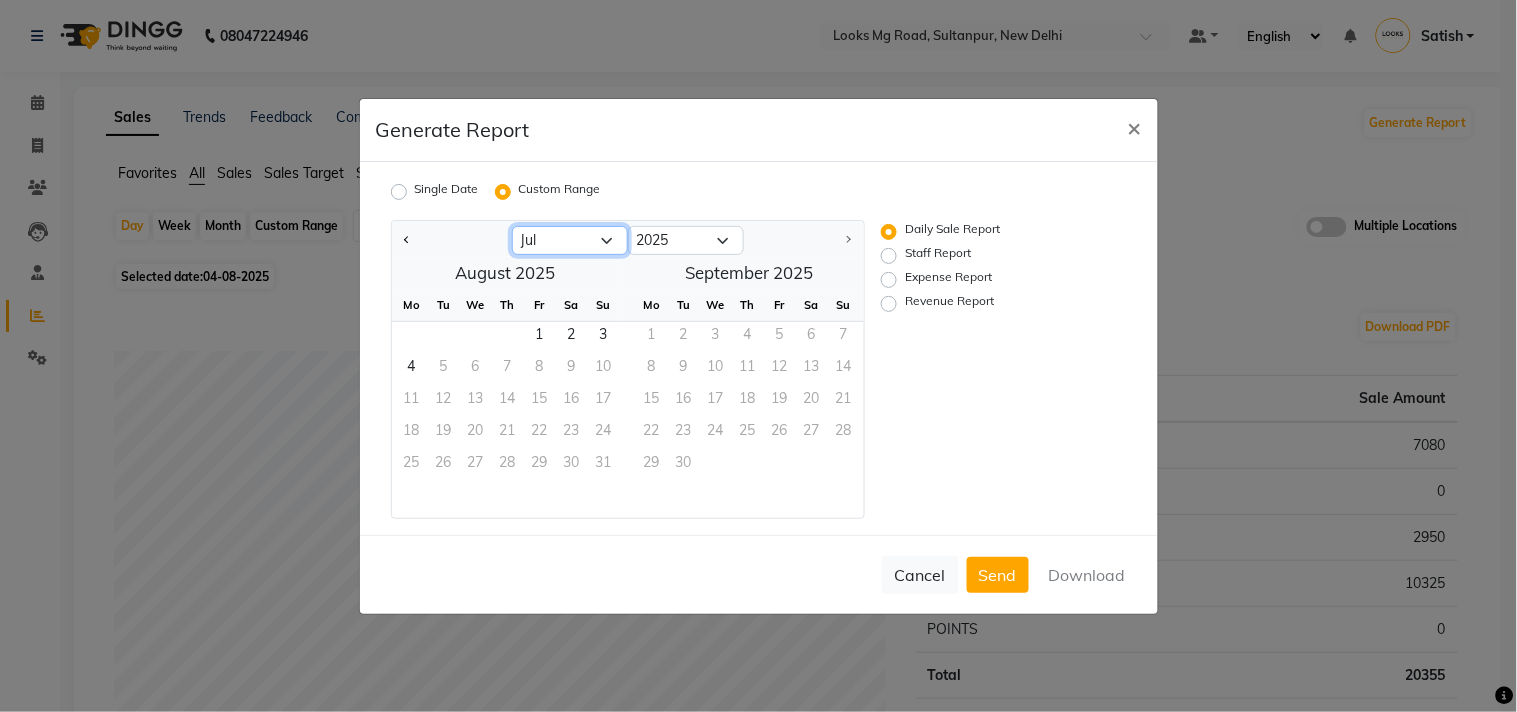click on "Jan Feb Mar Apr May Jun Jul Aug" 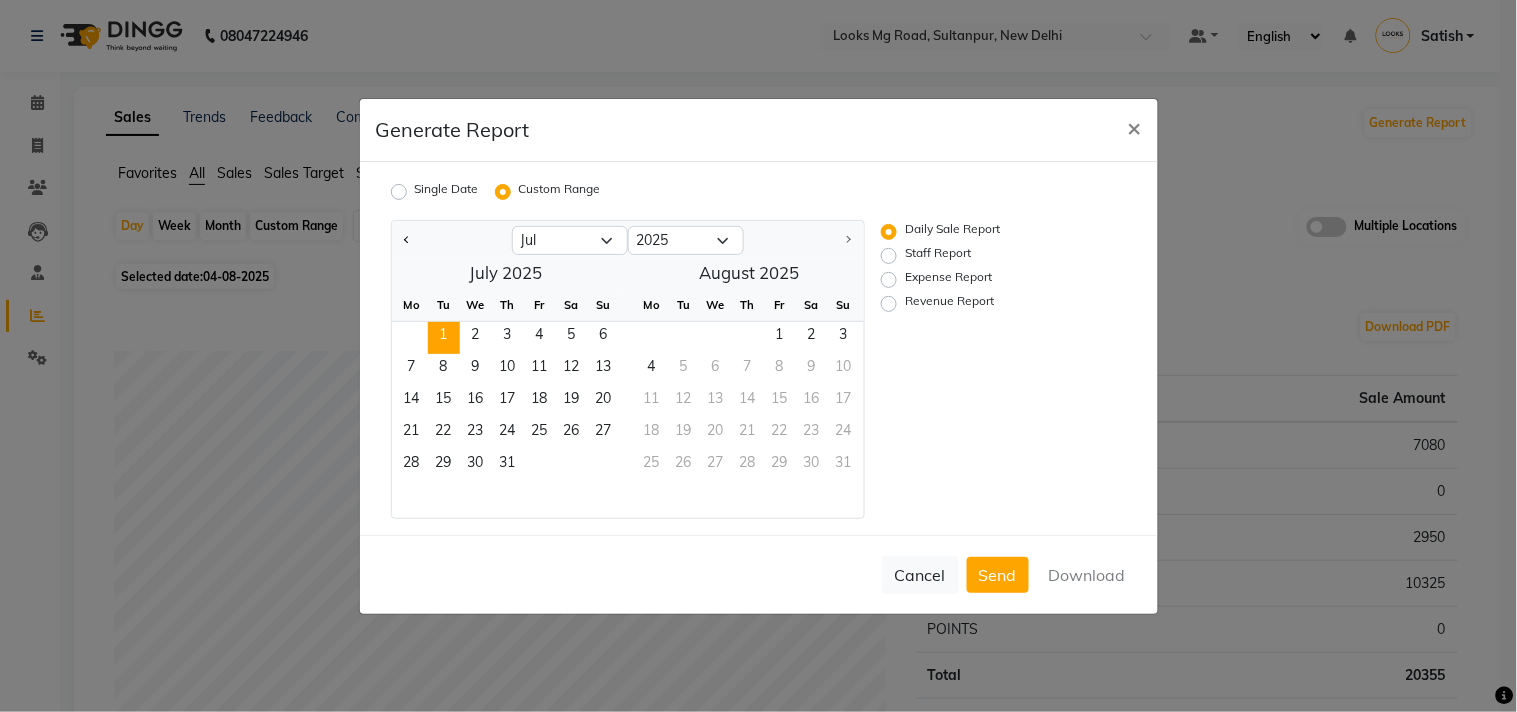 click on "1" 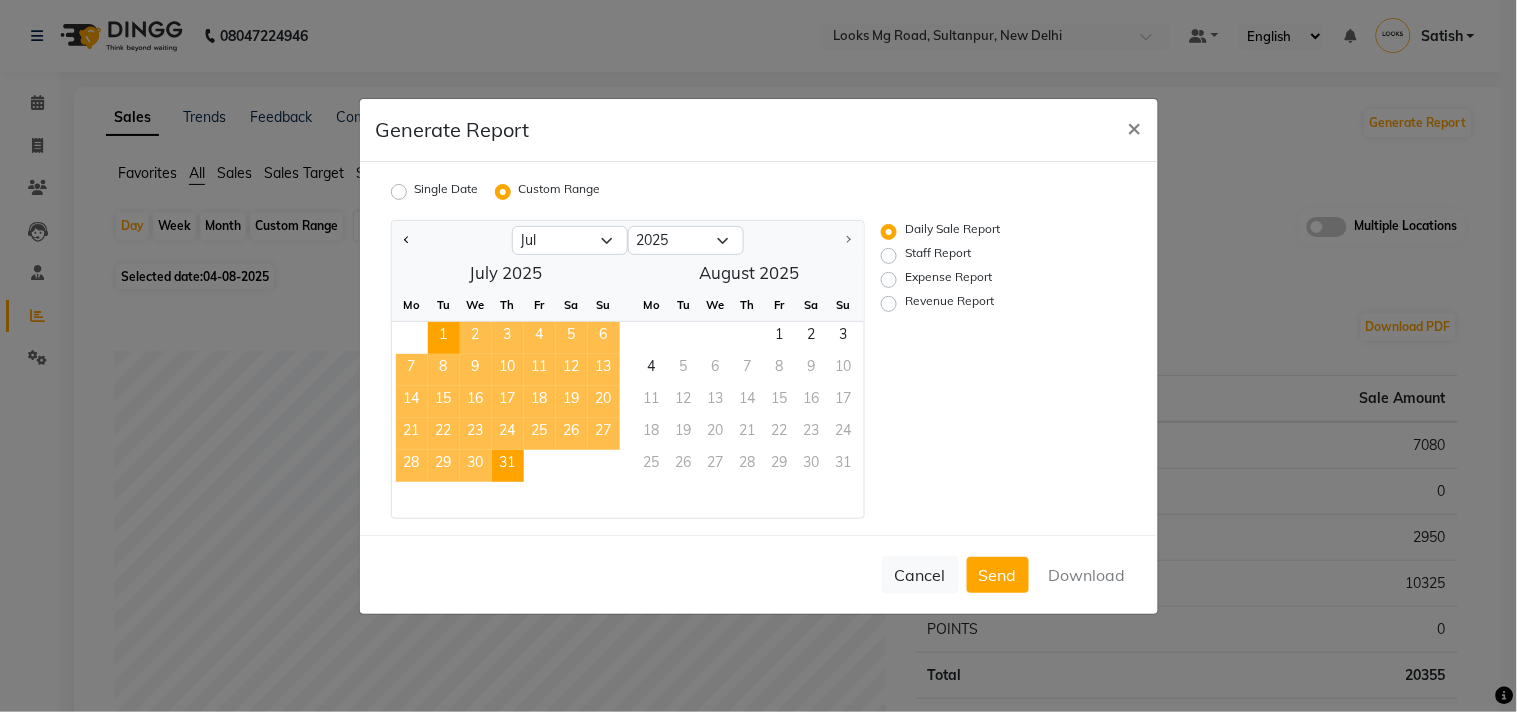click on "31" 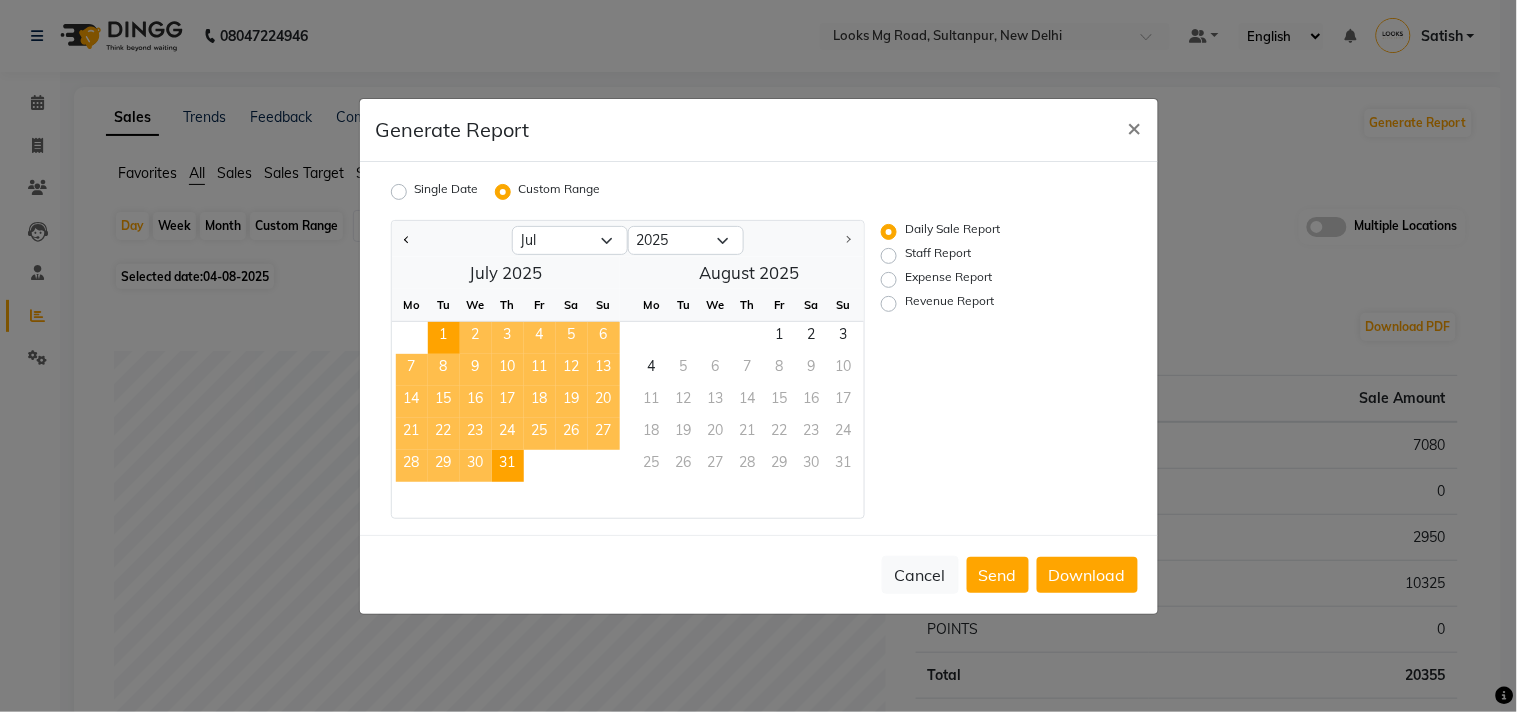 click on "Revenue Report" 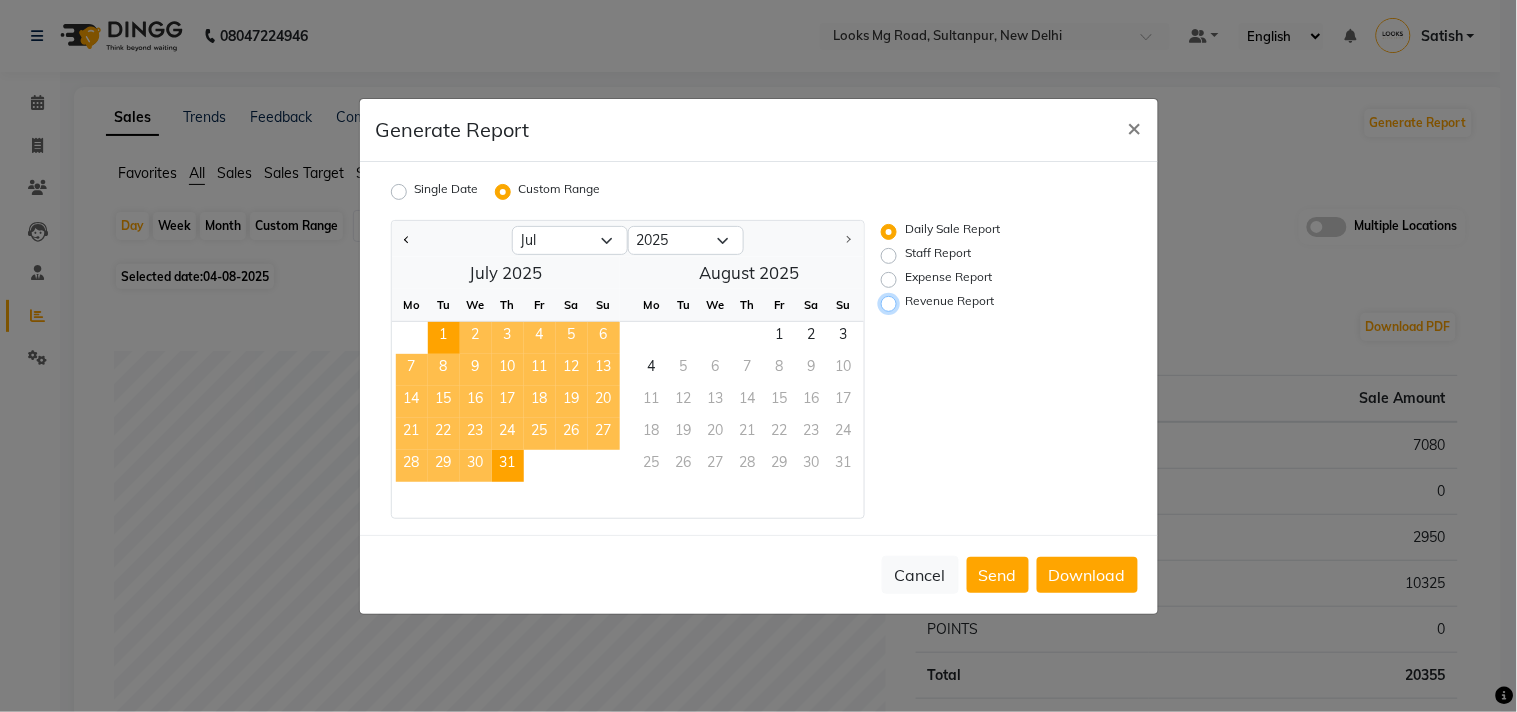 click on "Revenue Report" at bounding box center [892, 303] 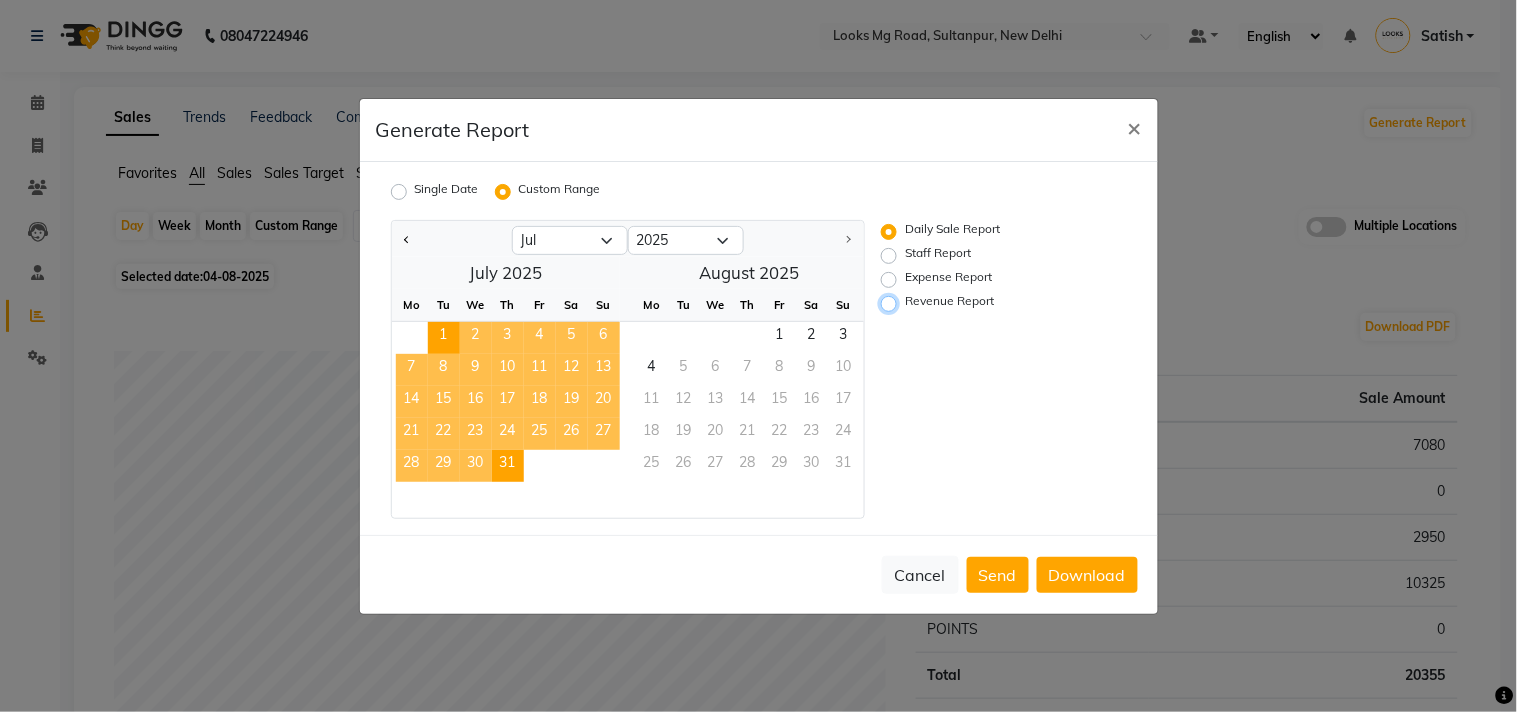 radio on "true" 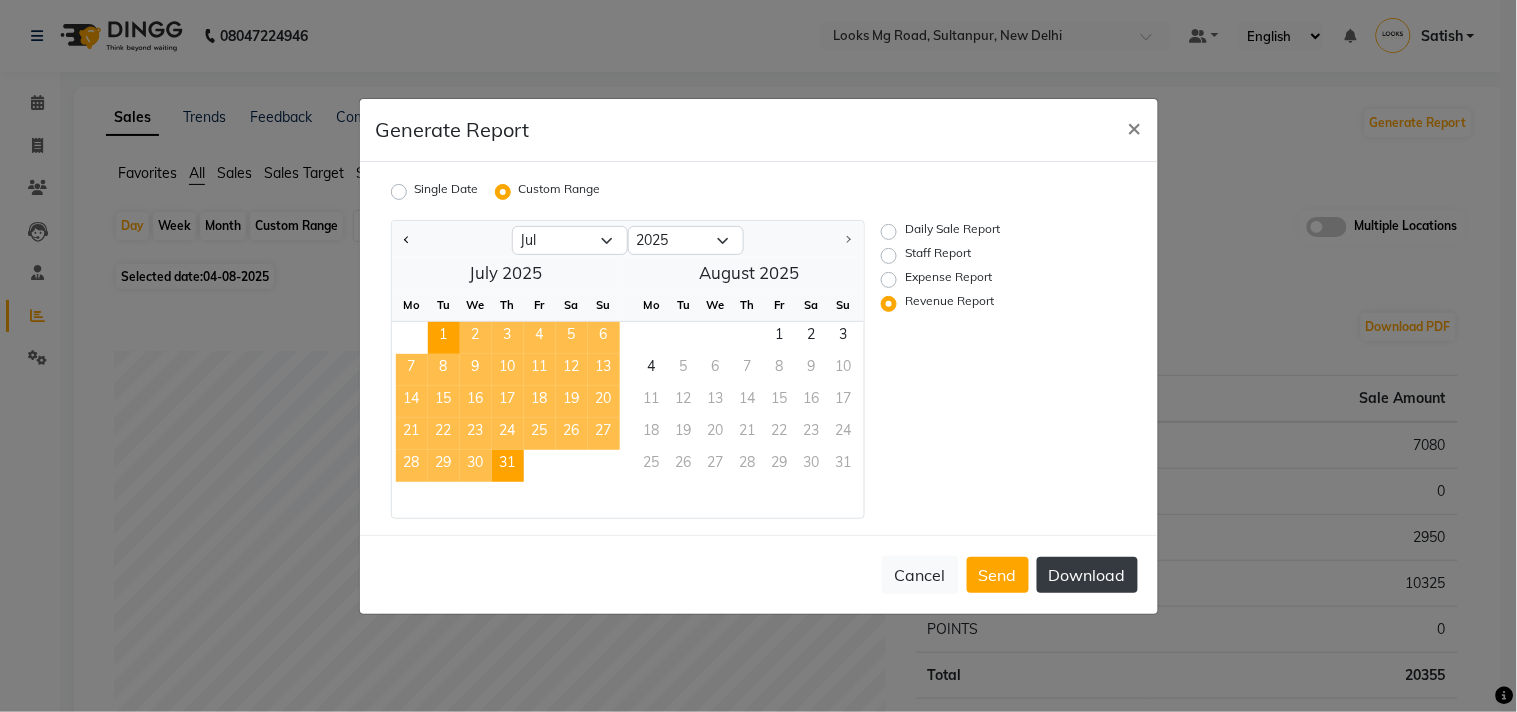 click on "Download" 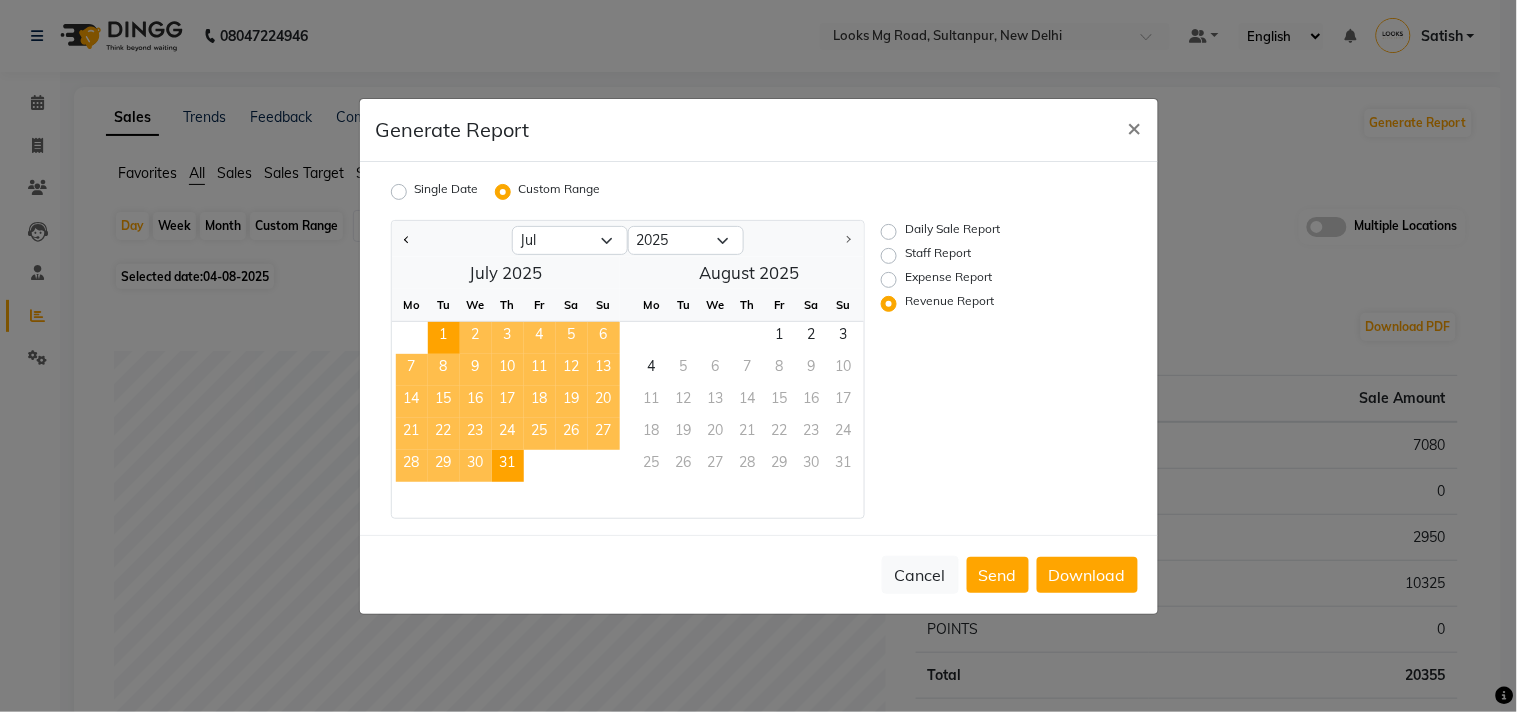 click on "Expense Report" 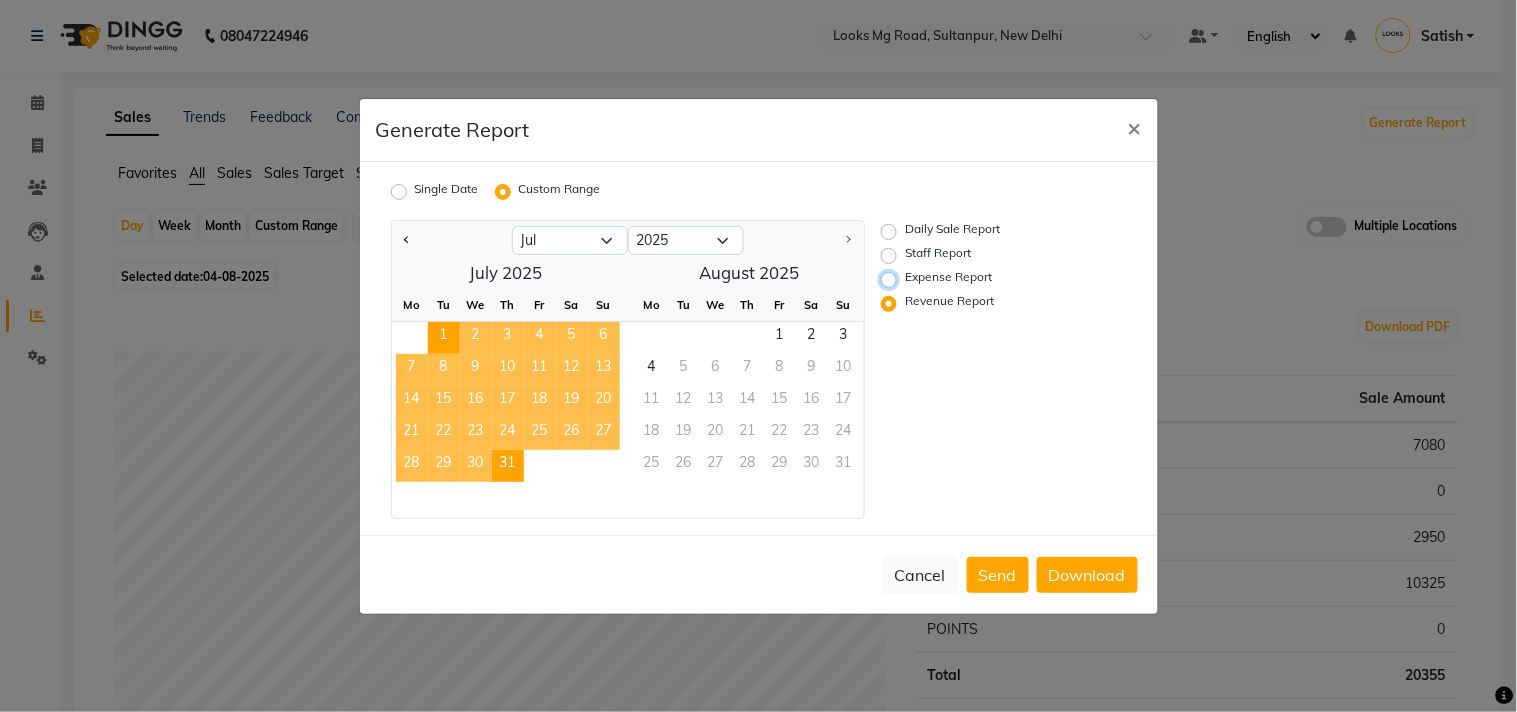 click on "Expense Report" at bounding box center (892, 279) 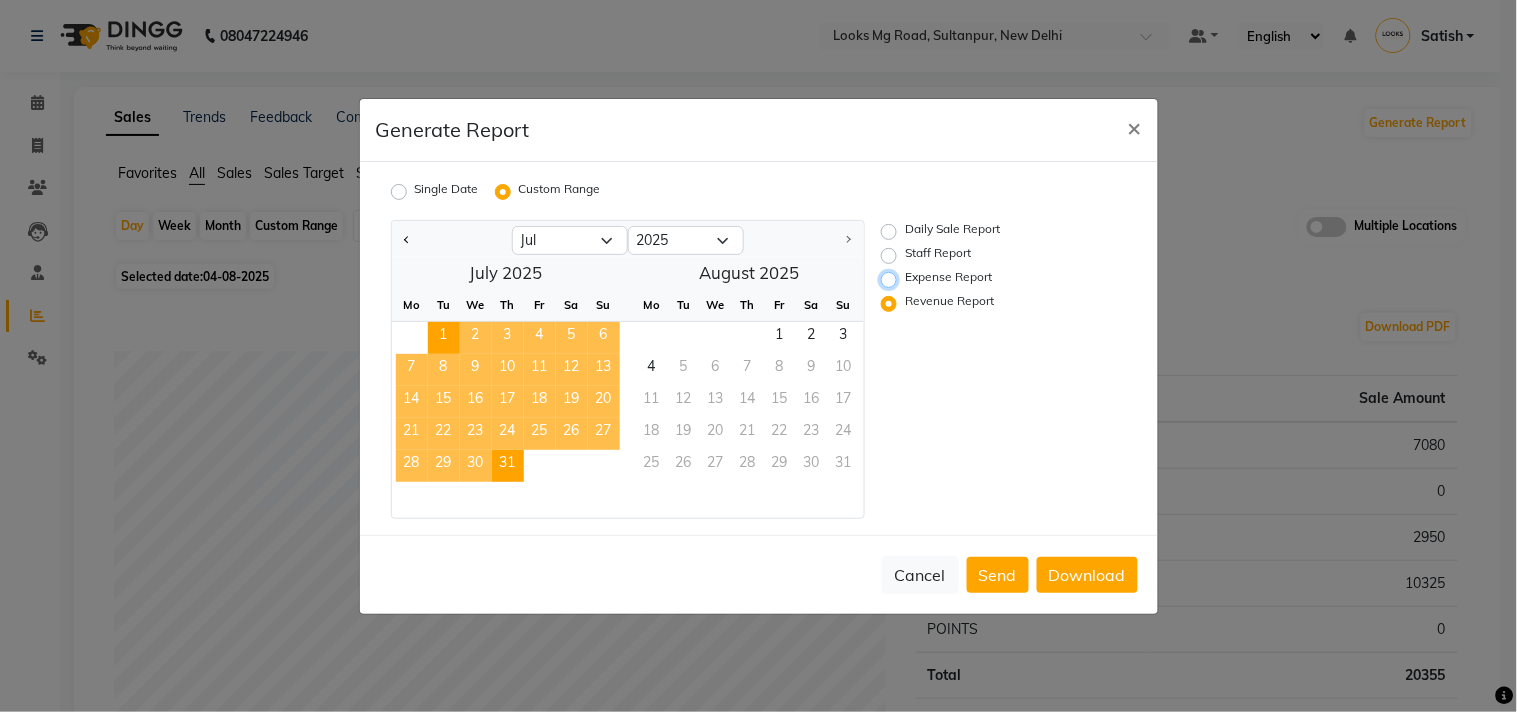 radio on "true" 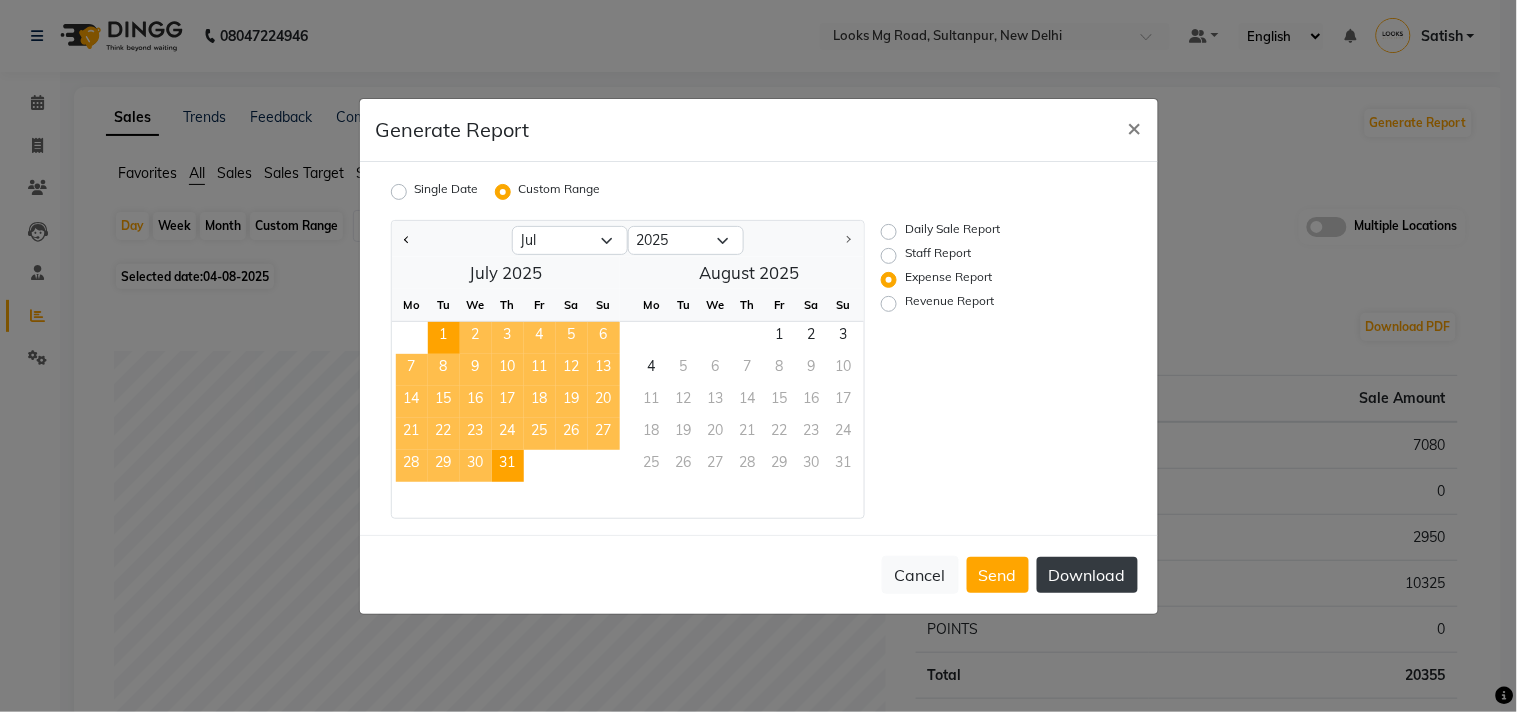 click on "Download" 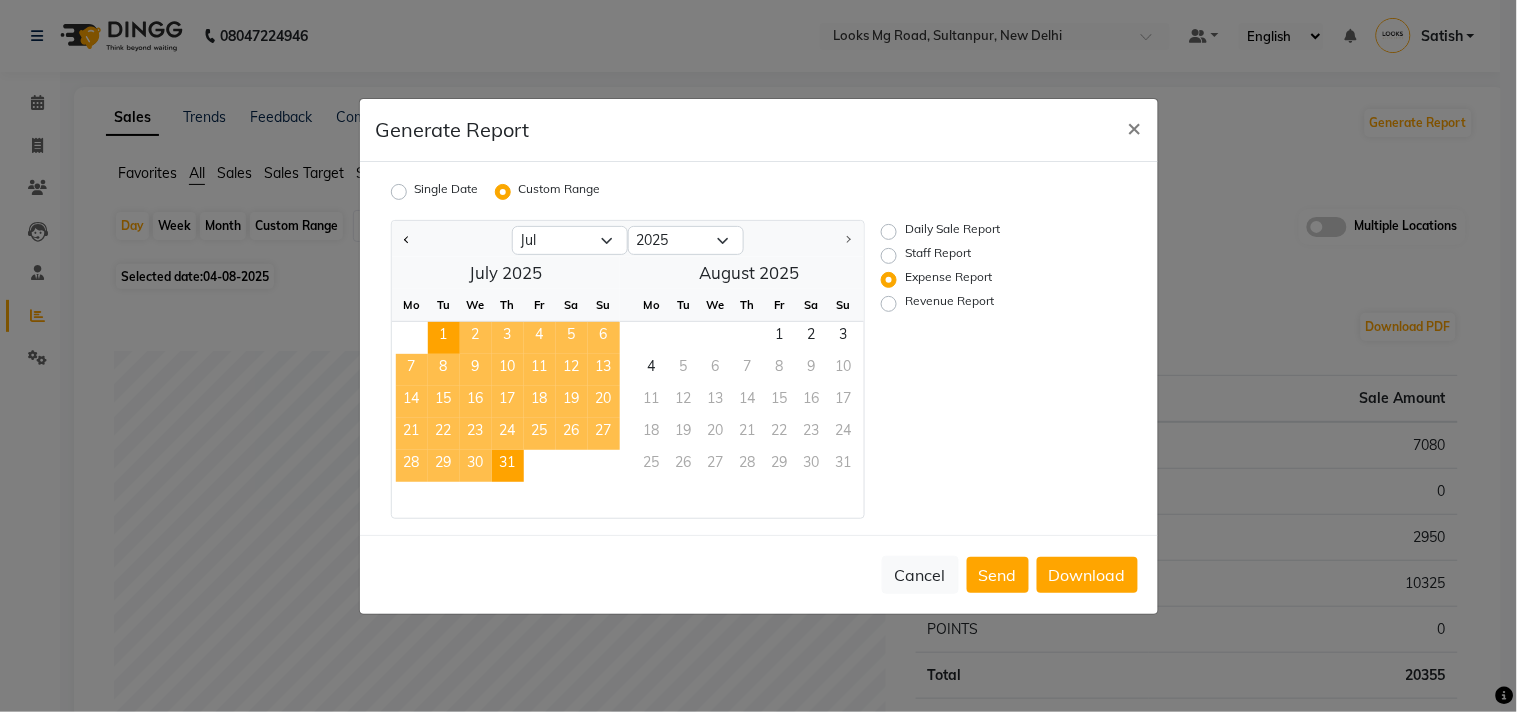 click on "Daily Sale Report Staff Report Expense Report Revenue Report" 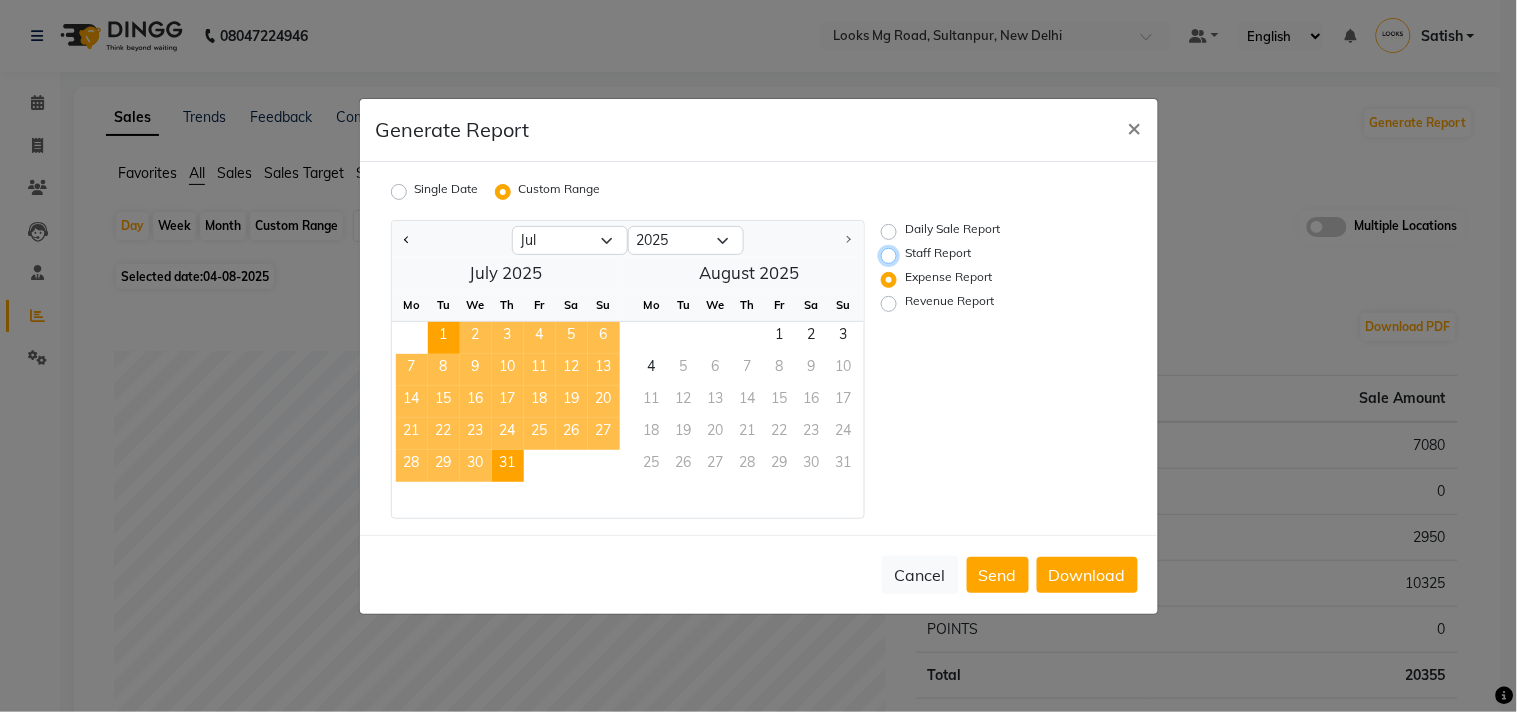 click on "Staff Report" at bounding box center (892, 255) 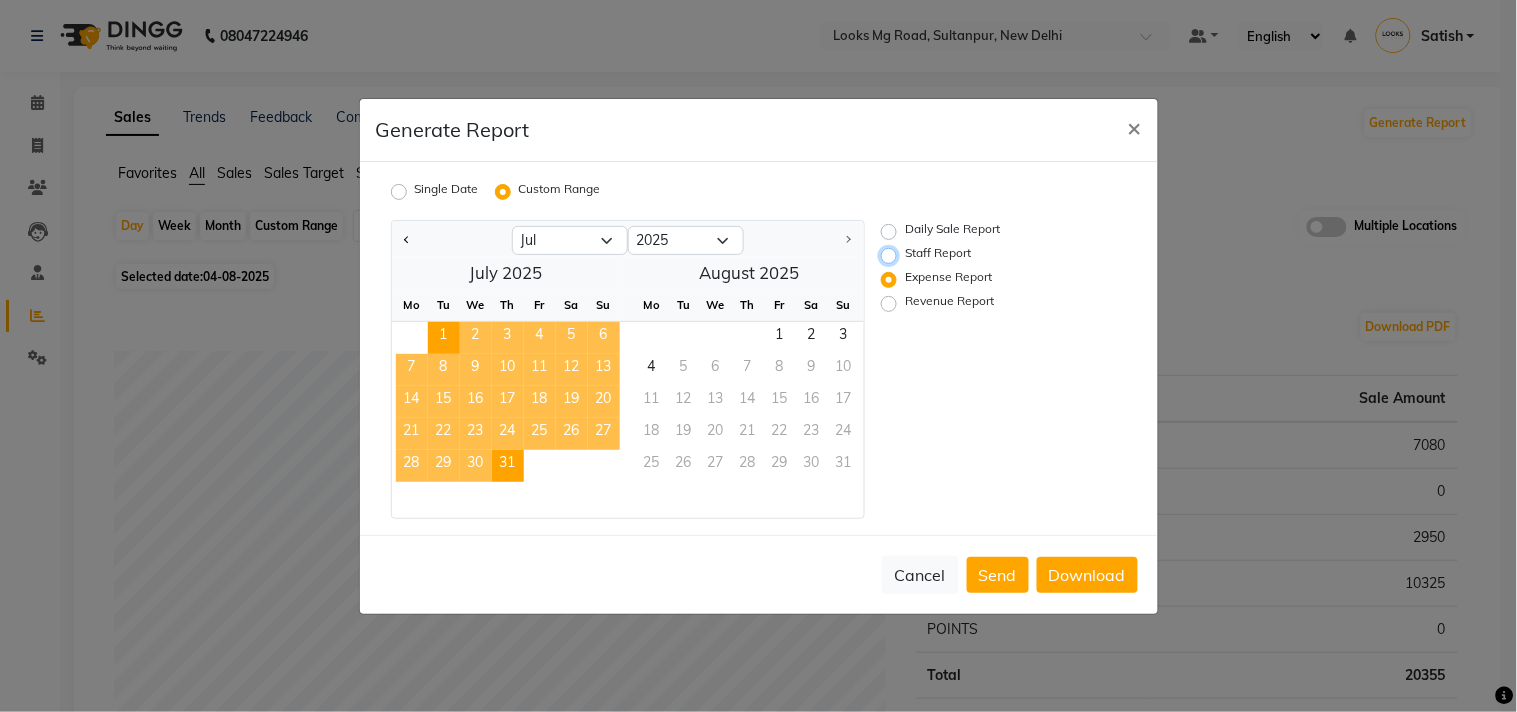 radio on "true" 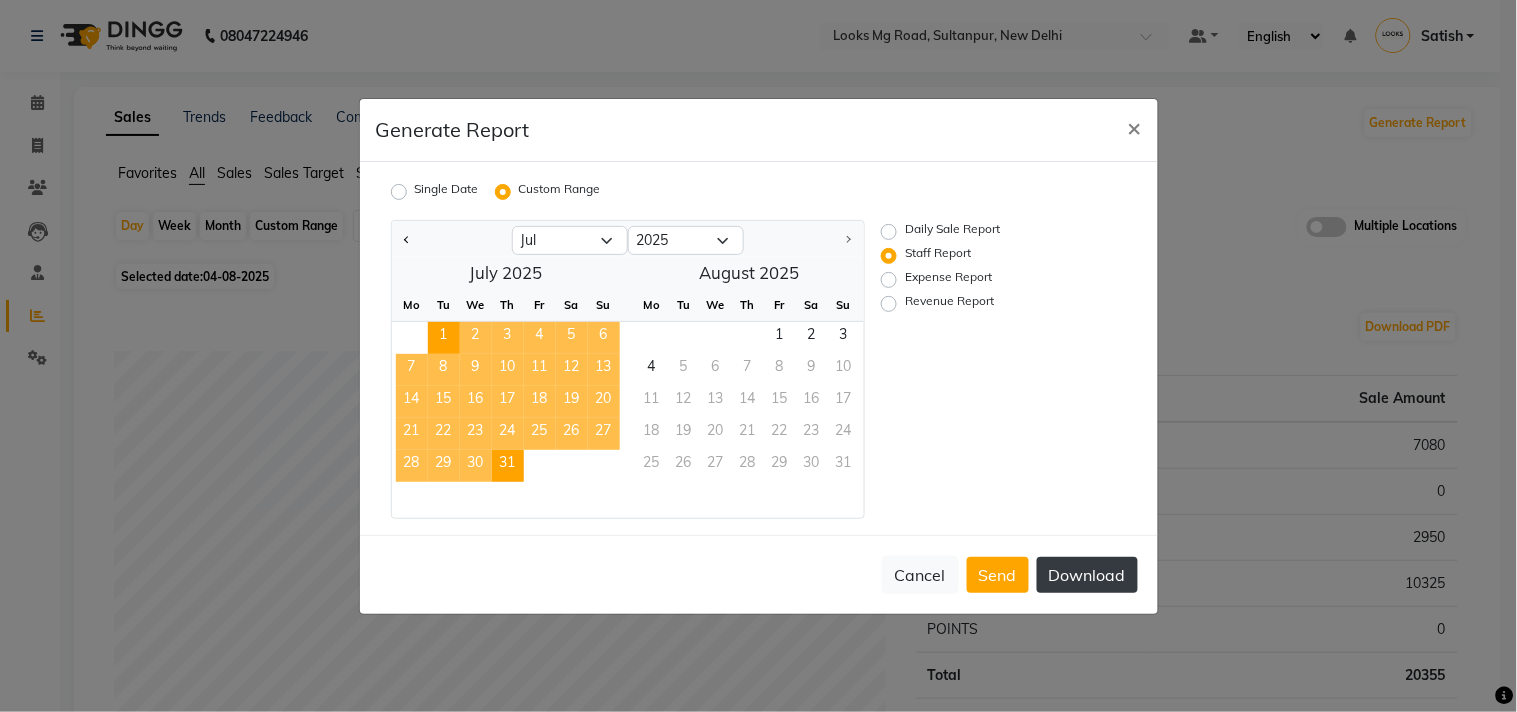 click on "Download" 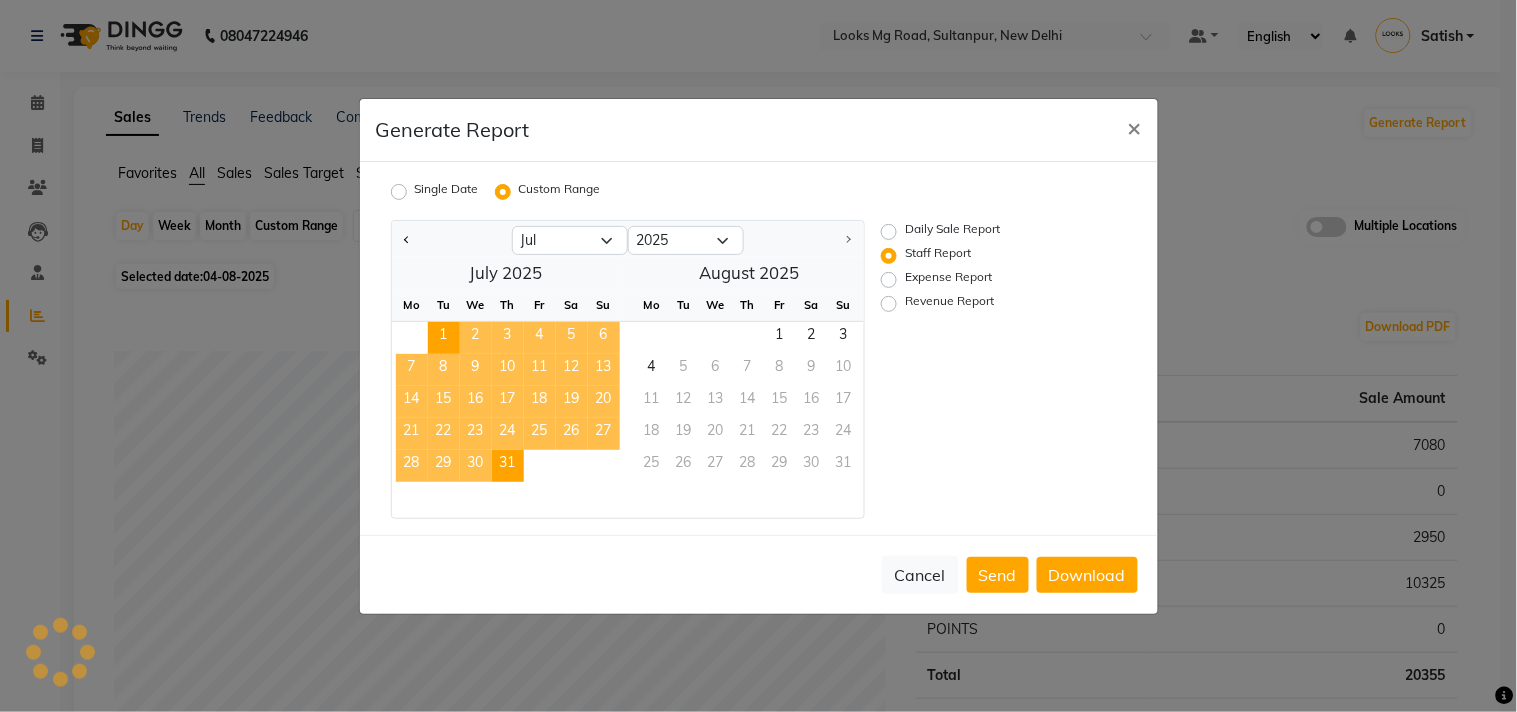 click on "Generate Report ×" 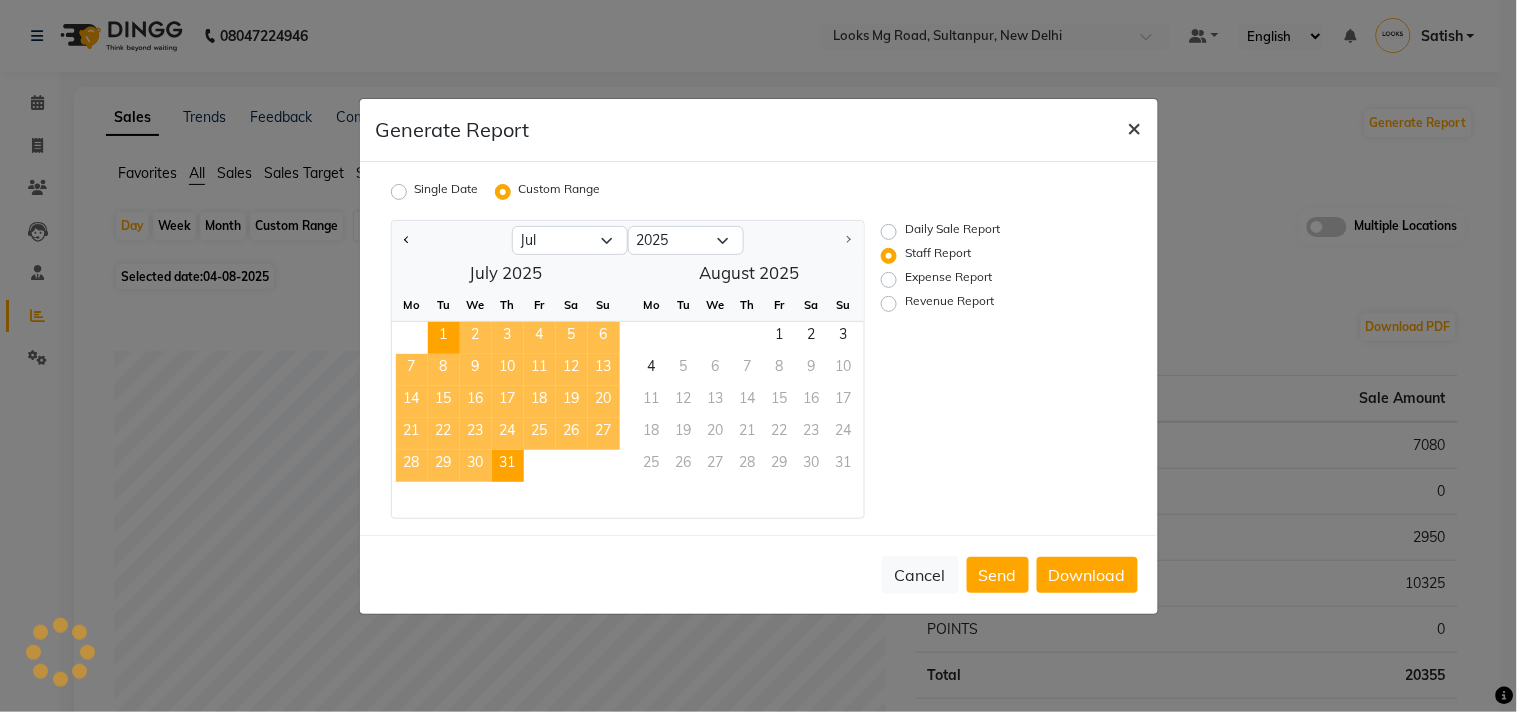 click on "×" 